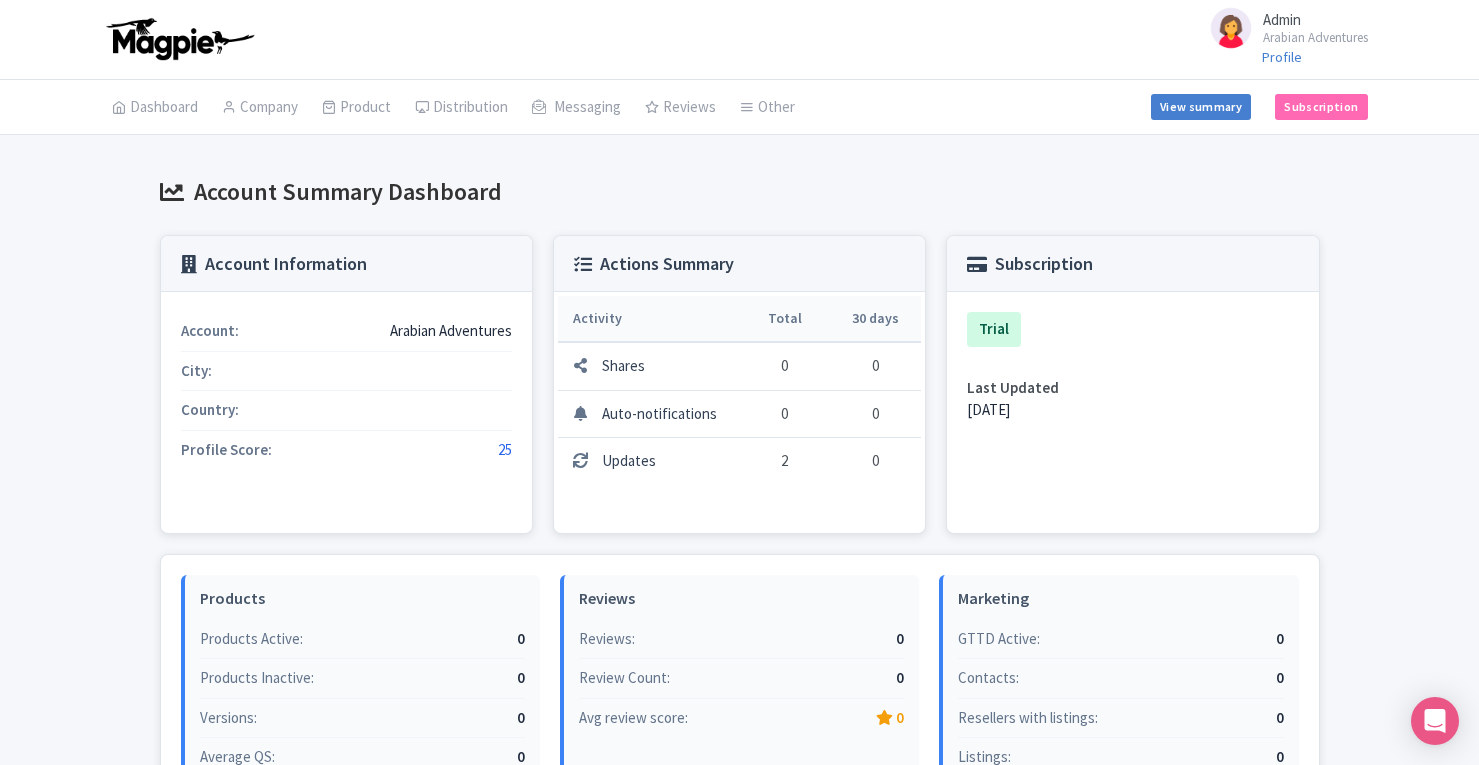 scroll, scrollTop: 0, scrollLeft: 0, axis: both 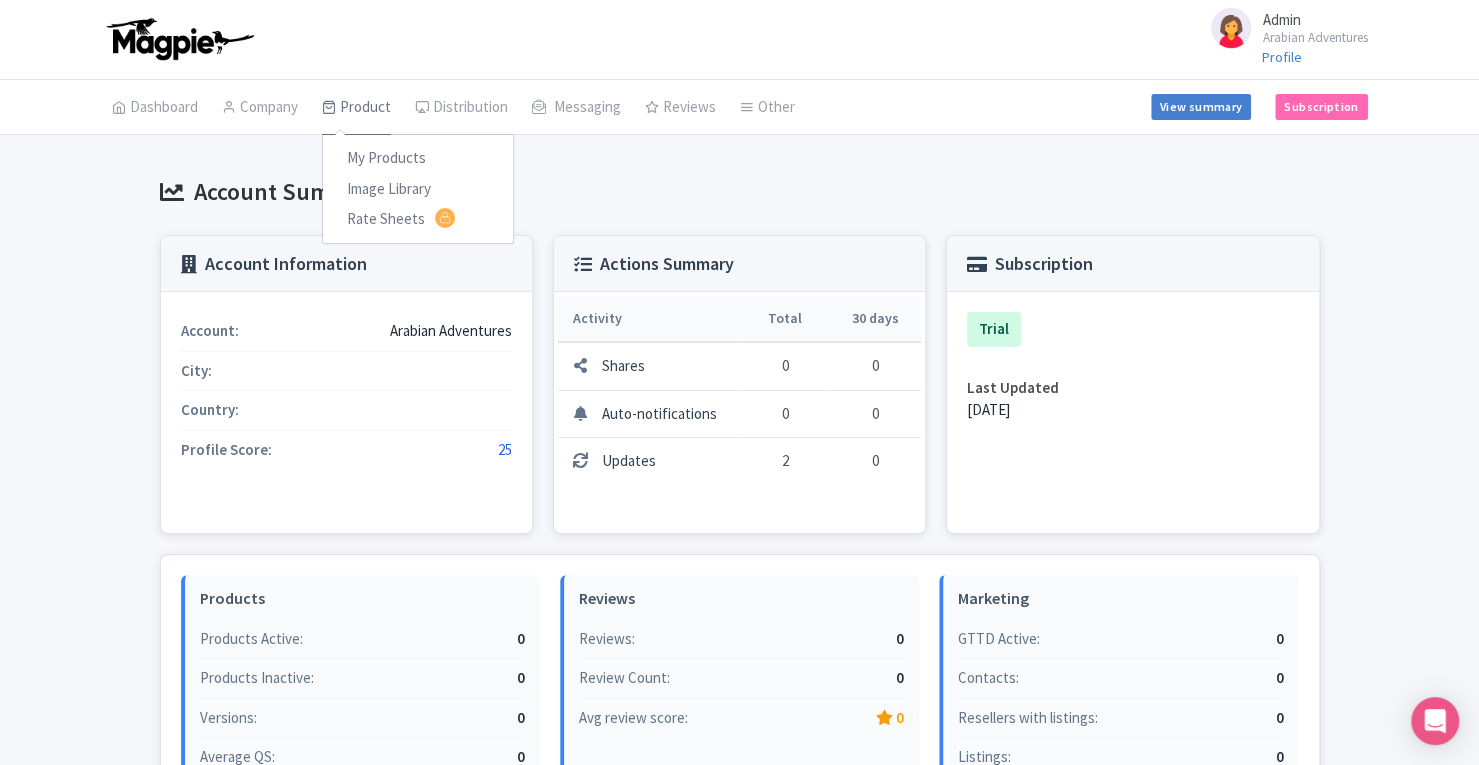 click on "Product" at bounding box center (356, 108) 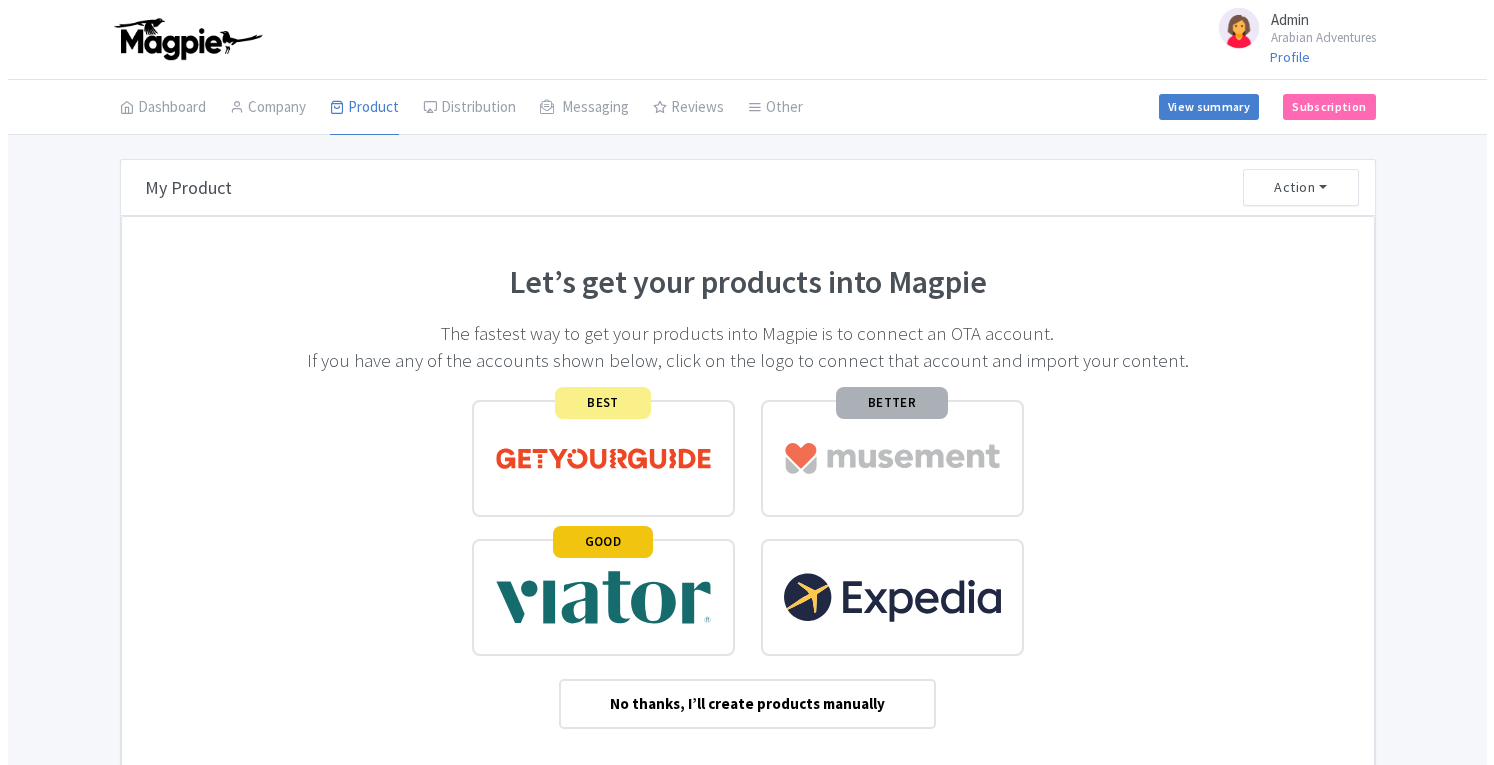 scroll, scrollTop: 0, scrollLeft: 0, axis: both 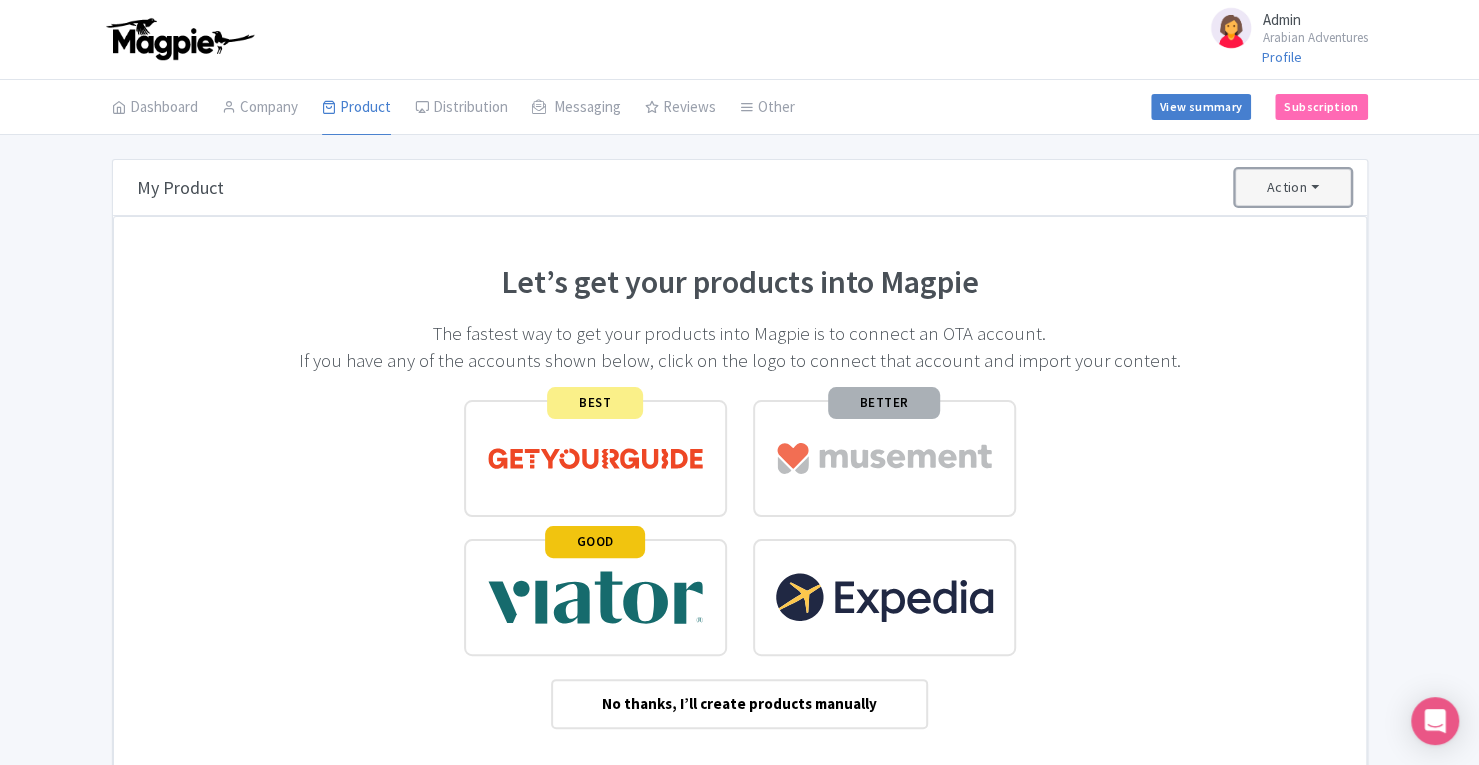 click on "Action" at bounding box center (1293, 187) 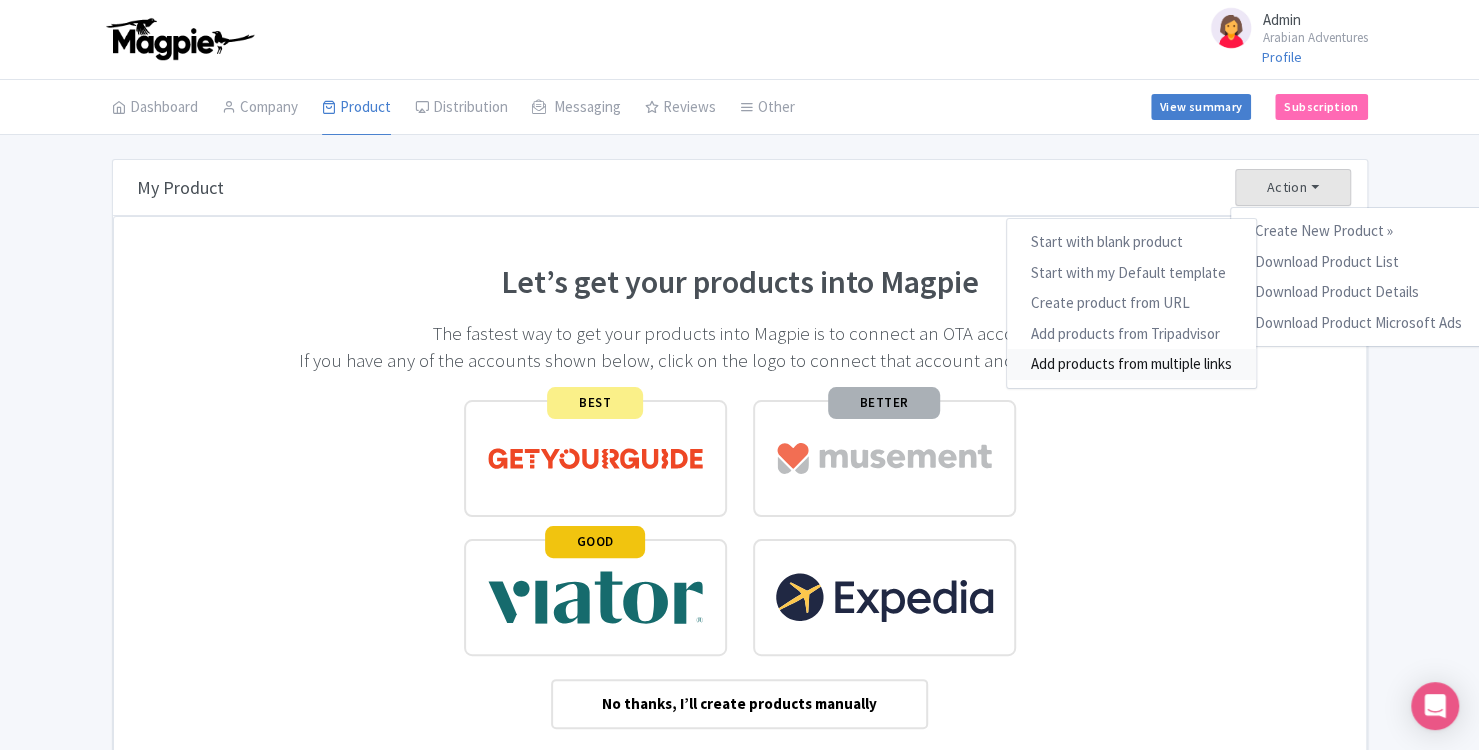 click on "Add products from multiple links" at bounding box center [1130, 364] 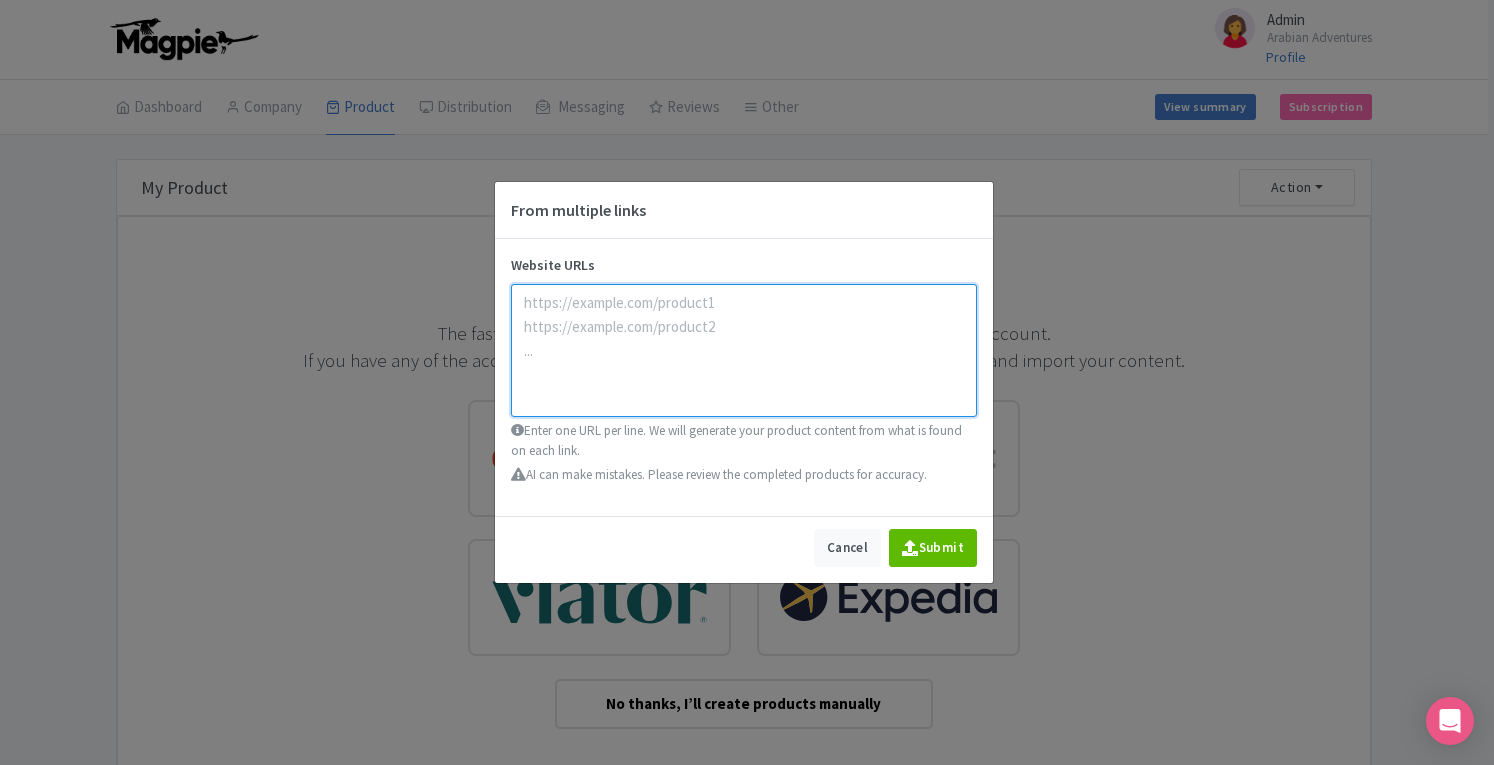 click at bounding box center [744, 350] 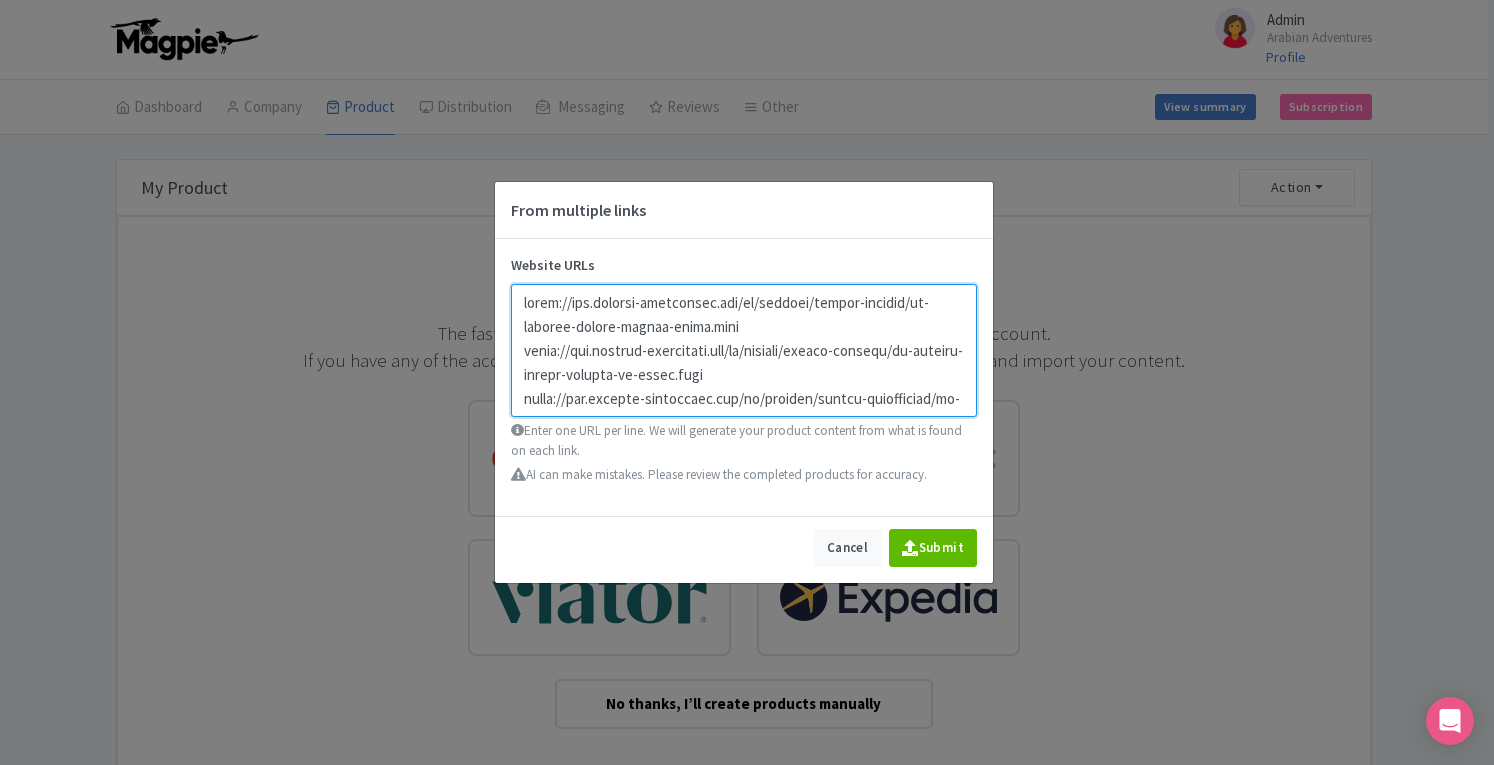 scroll, scrollTop: 497, scrollLeft: 0, axis: vertical 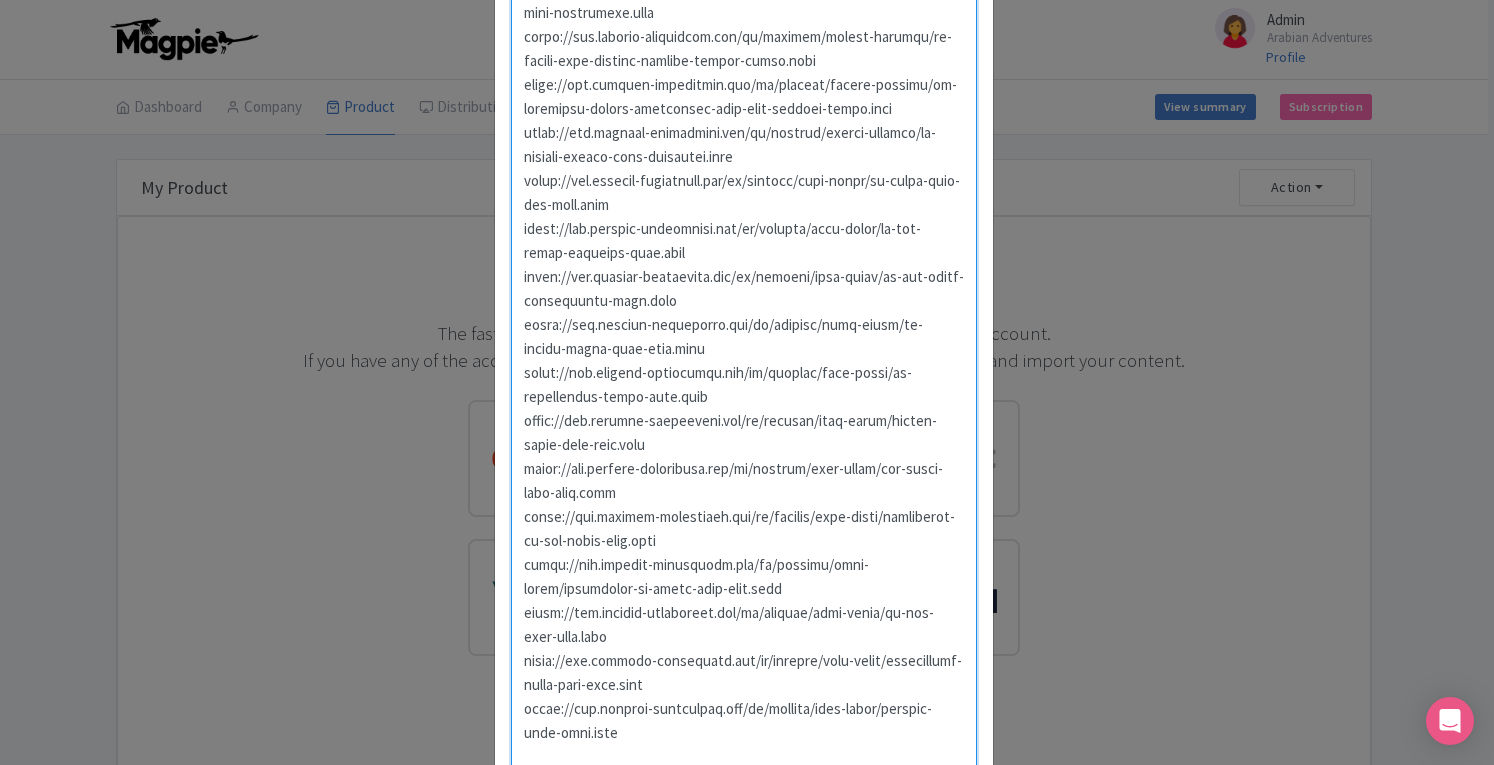 type on "https://www.arabian-adventures.com/ae/english/desert-safaris/aa-evening-desert-safari-dubai.html
https://www.arabian-adventures.com/ae/english/desert-safaris/aa-morning-desert-safaris-in-dubai.html
https://www.arabian-adventures.com/ae/english/desert-experiences/aa-exclusive-desert-experience.html
https://www.arabian-adventures.com/ae/english/desert-adventures/aa-overnight-safari-in-dubai.html
https://www.arabian-adventures.com/ae/english/desert-safaris/aa-the-fort-lisaili.html
https://www.arabian-adventures.com/ae/english/dune-buggies/aa-desert-dune-buggies-in-dubai.html
https://www.arabian-adventures.com/ae/english/desert-experiences/aa-camel-trekking-in-dubai.html
https://www.arabian-adventures.com/ae/english/desert-experiences/aa-wadi-adventures.html
https://www.arabian-adventures.com/ae/english/desert-safaris/aa-desert-dune-buggies-evening-safari-combo.html
https://www.arabian-adventures.com/ae/english/desert-safaris/aa-exclusive-desert-experience-with-dune-buggies-combo.html
https://www.arabian-adven..." 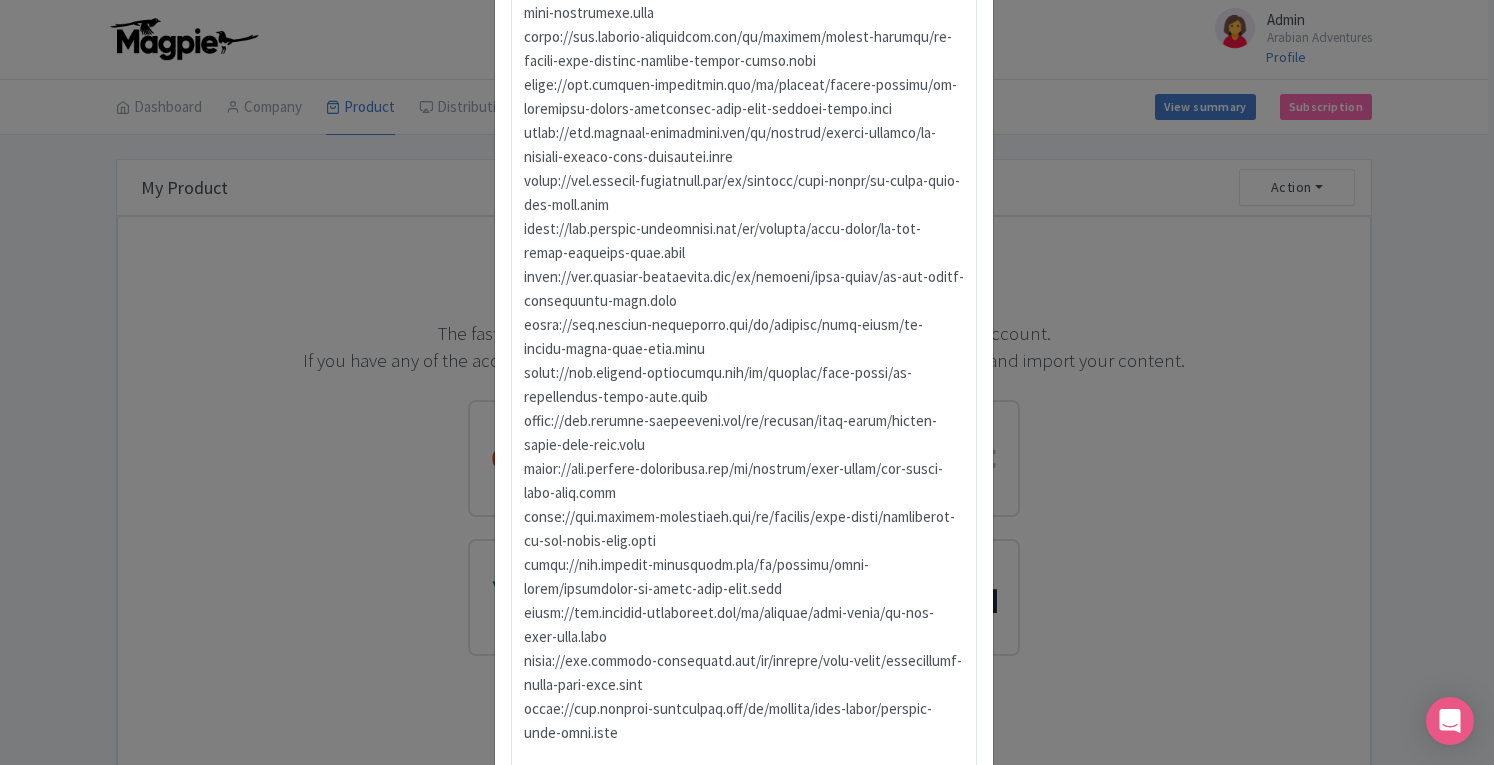 scroll, scrollTop: 700, scrollLeft: 0, axis: vertical 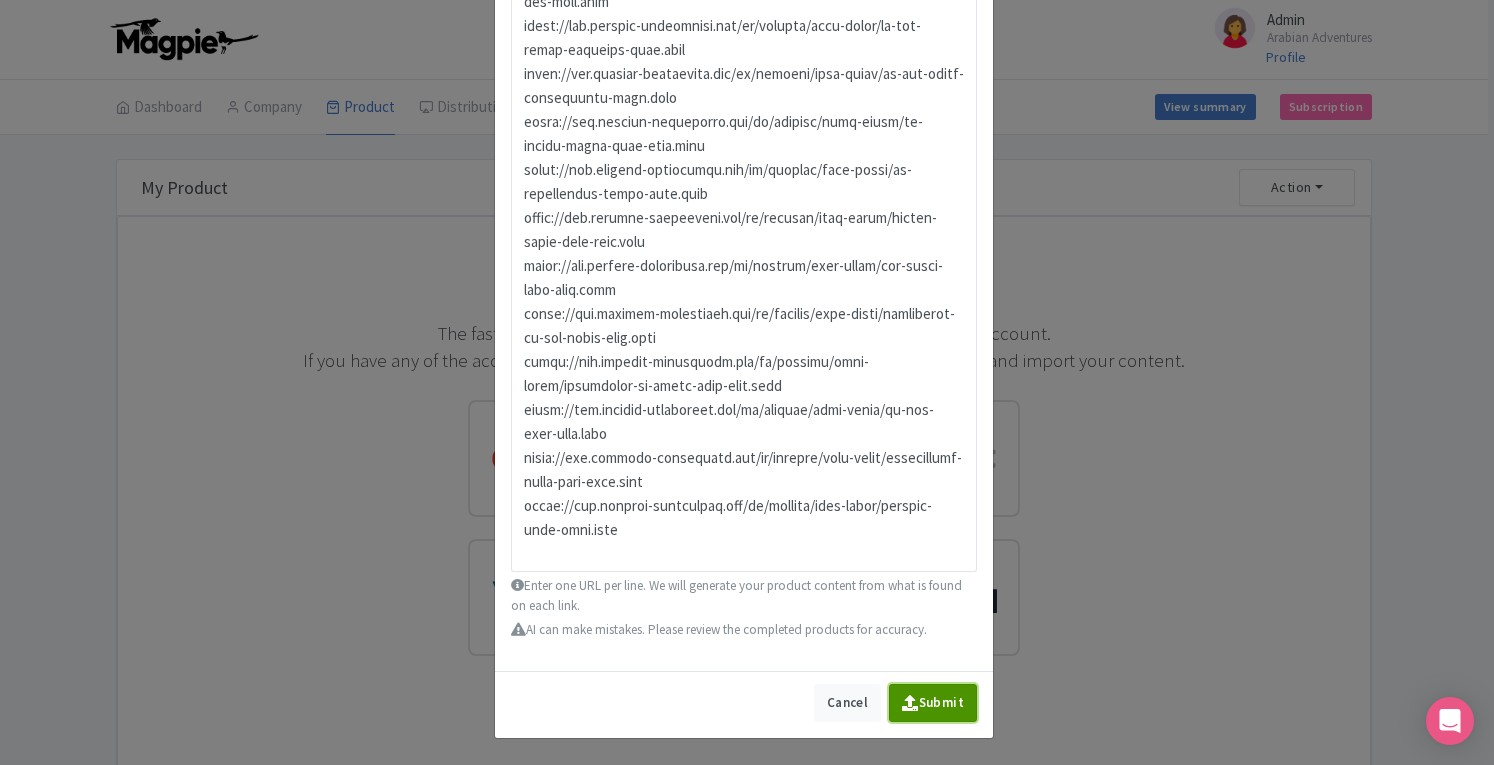 click on "Submit" at bounding box center (933, 703) 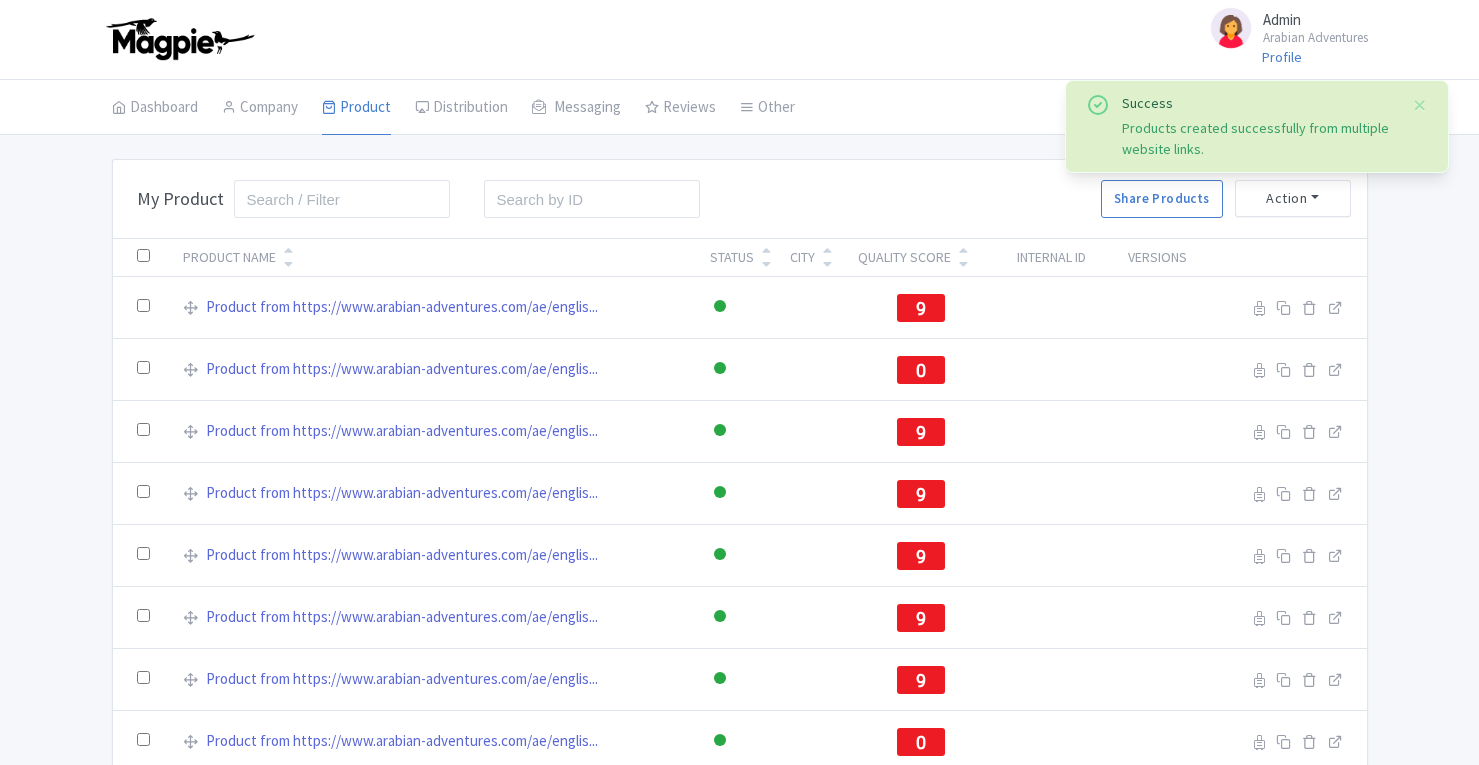 scroll, scrollTop: 0, scrollLeft: 0, axis: both 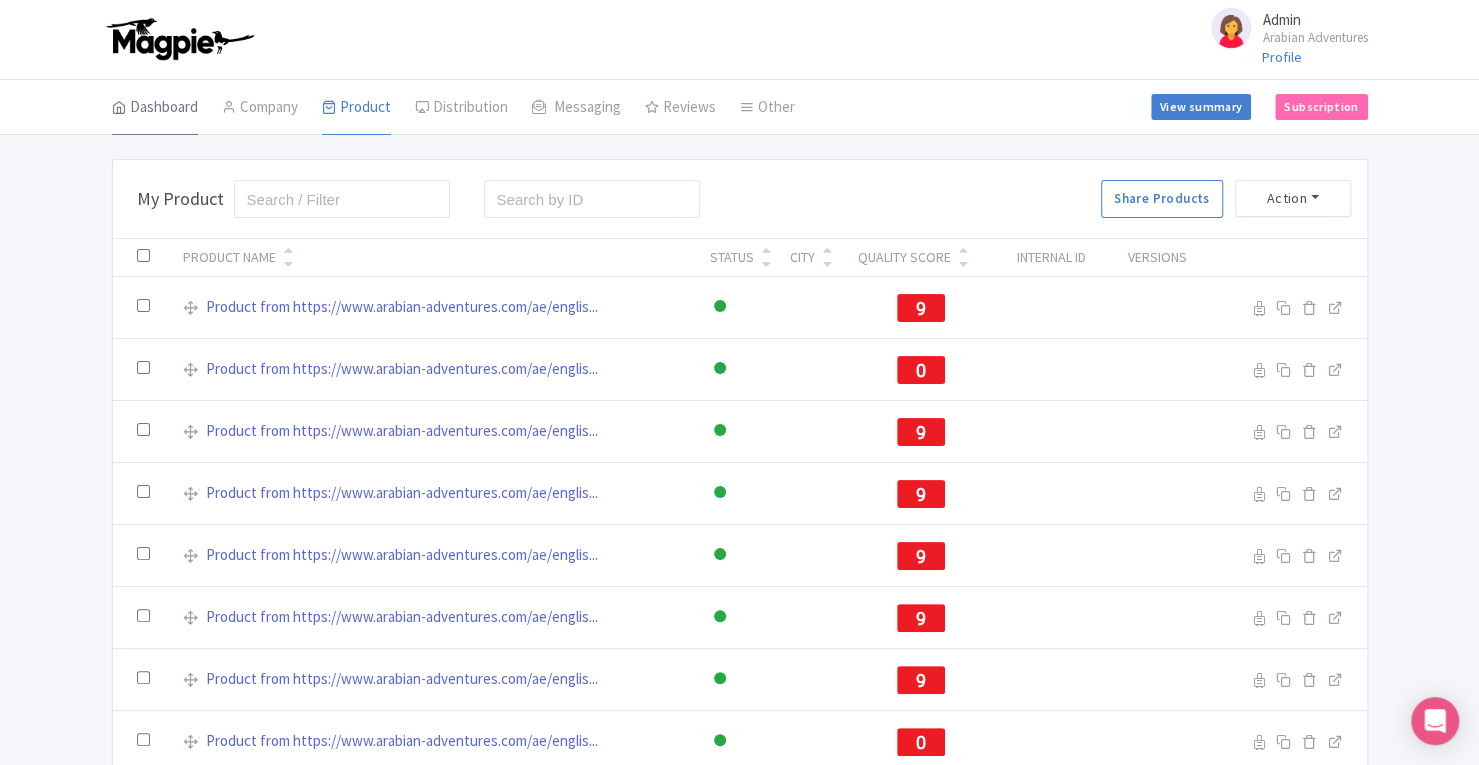 click on "Dashboard" at bounding box center (155, 108) 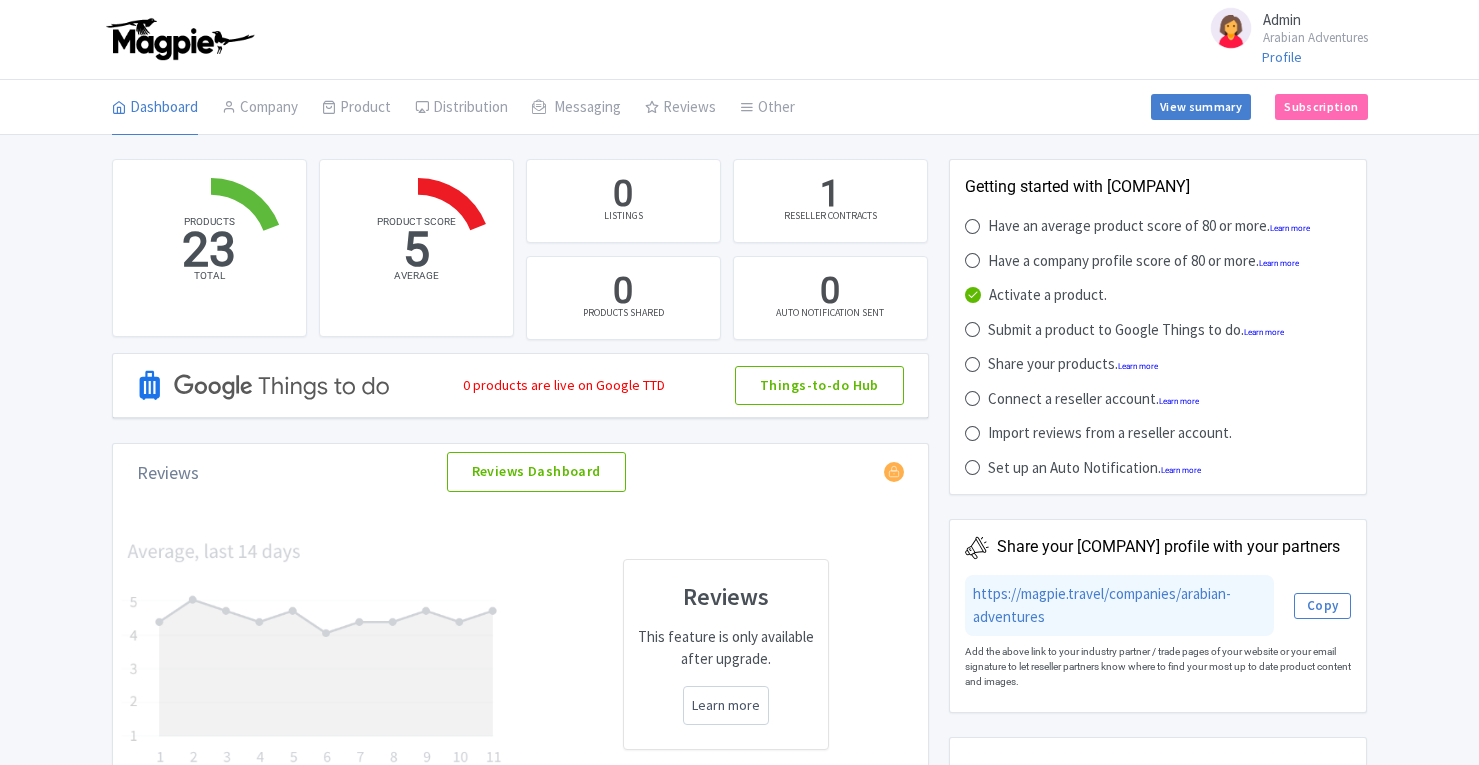 scroll, scrollTop: 0, scrollLeft: 0, axis: both 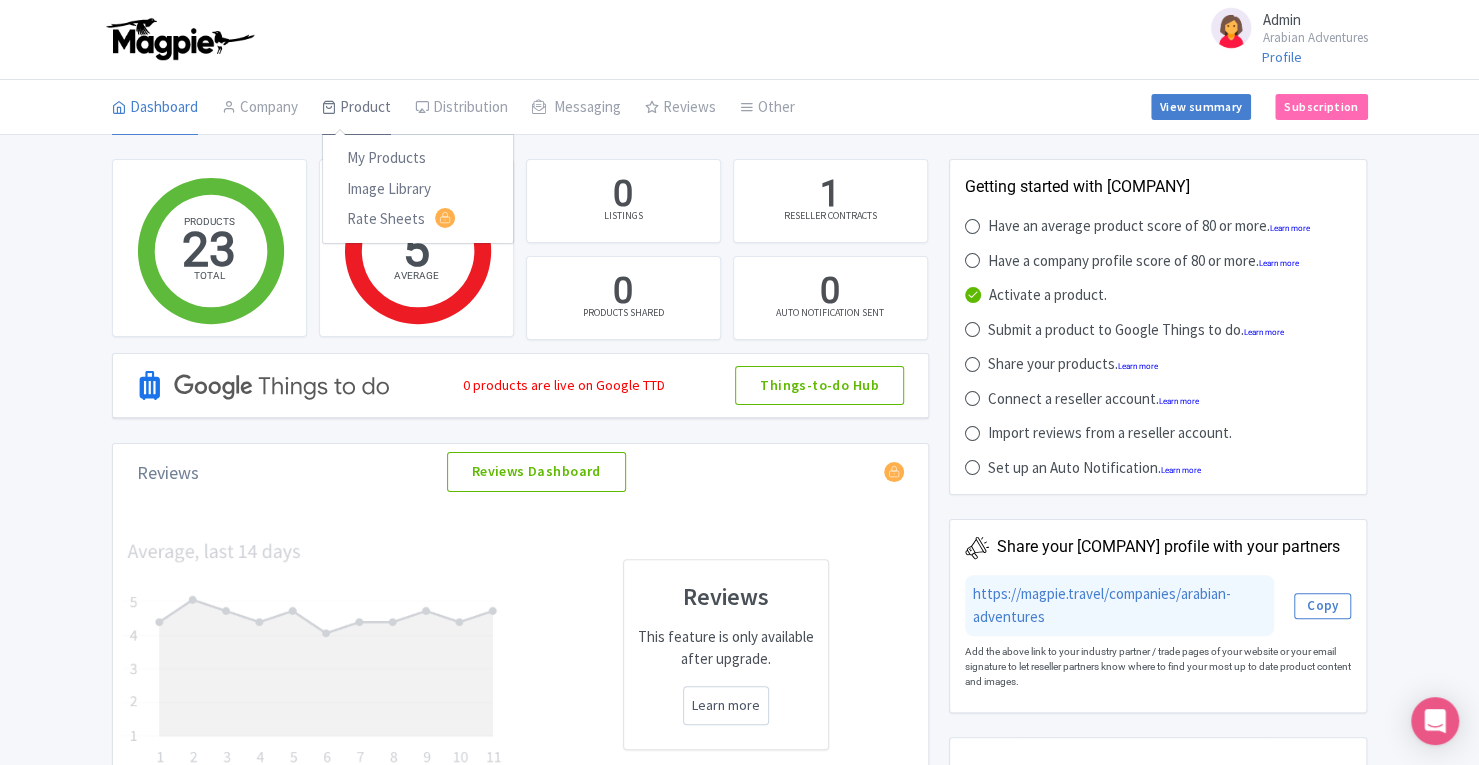 click on "Product" at bounding box center [356, 108] 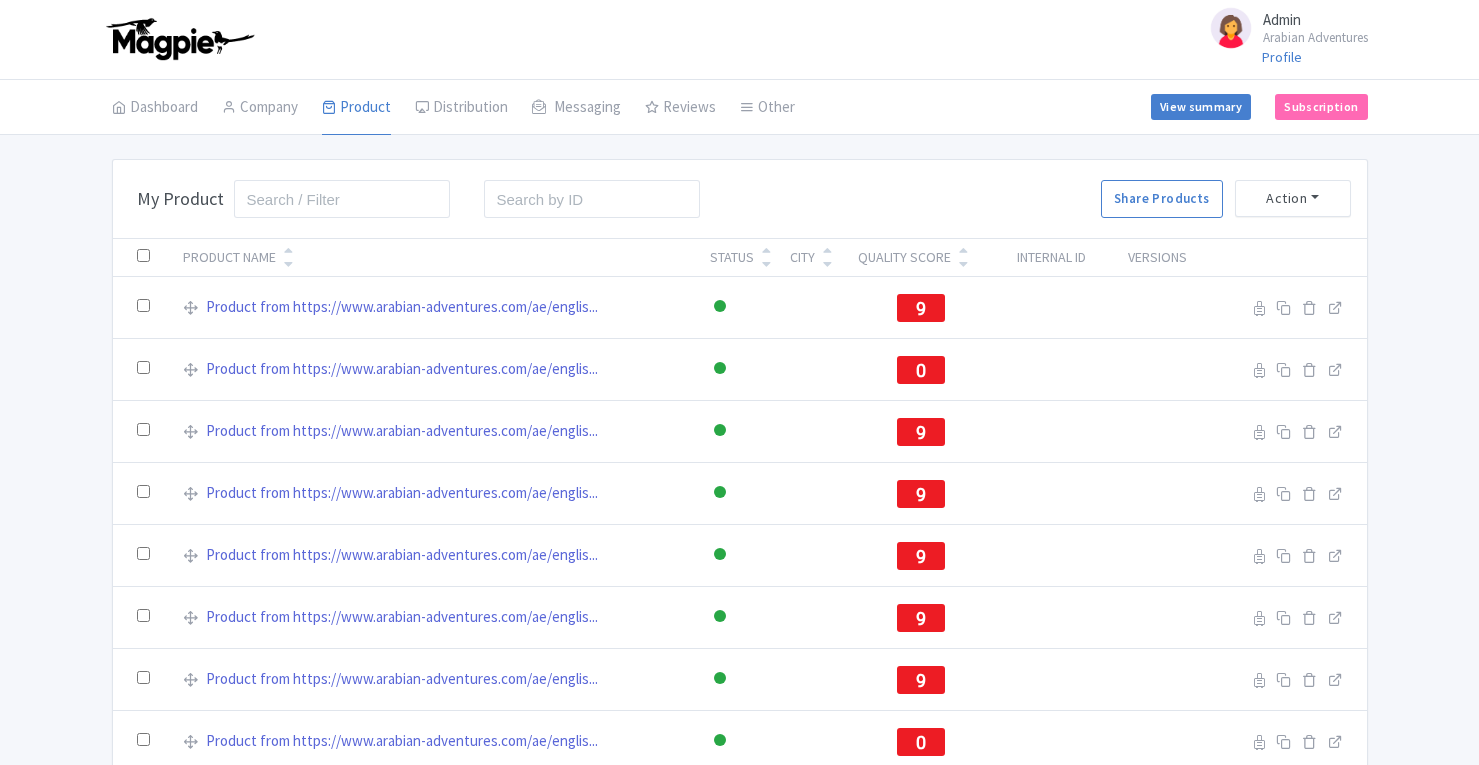 scroll, scrollTop: 0, scrollLeft: 0, axis: both 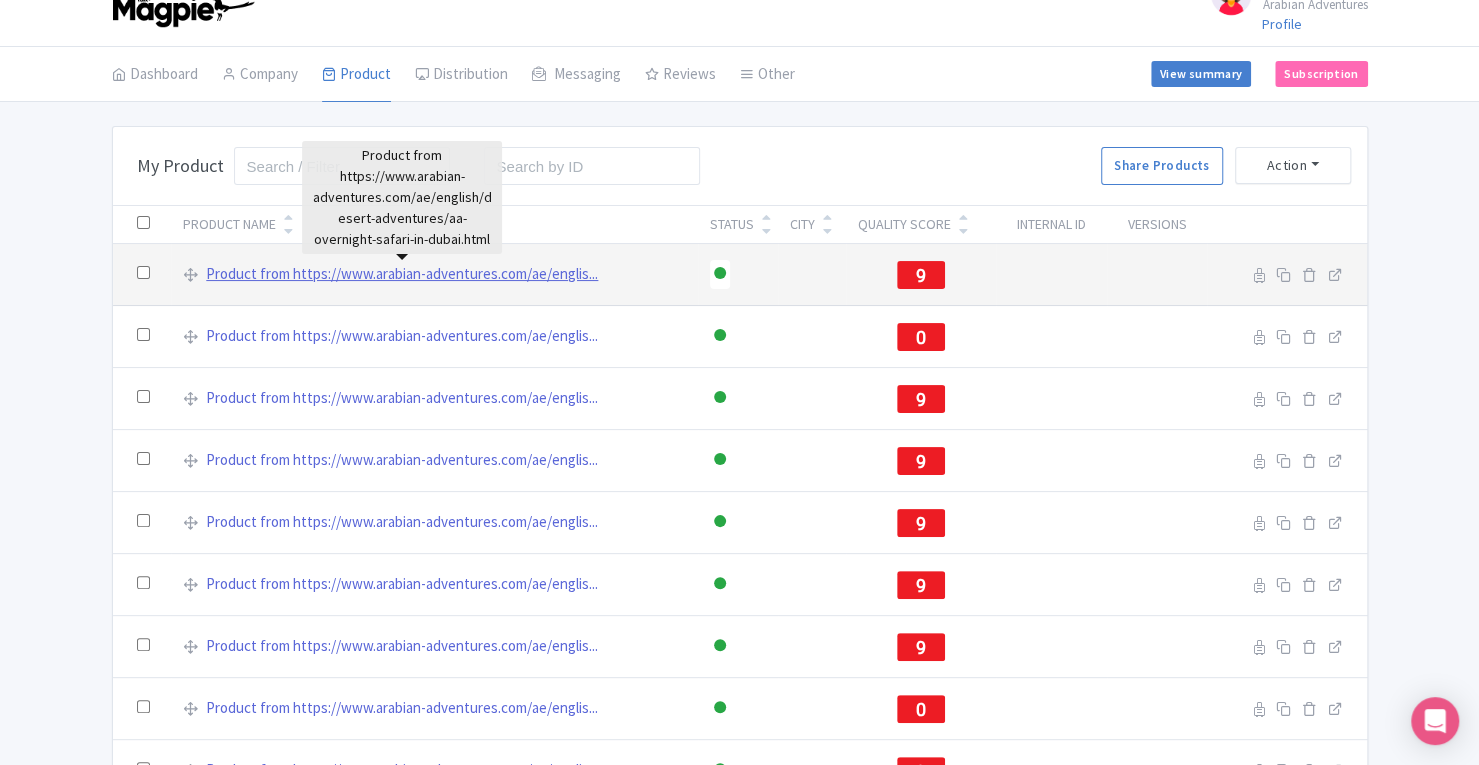 click on "Product from https://www.arabian-adventures.com/ae/englis..." at bounding box center (402, 274) 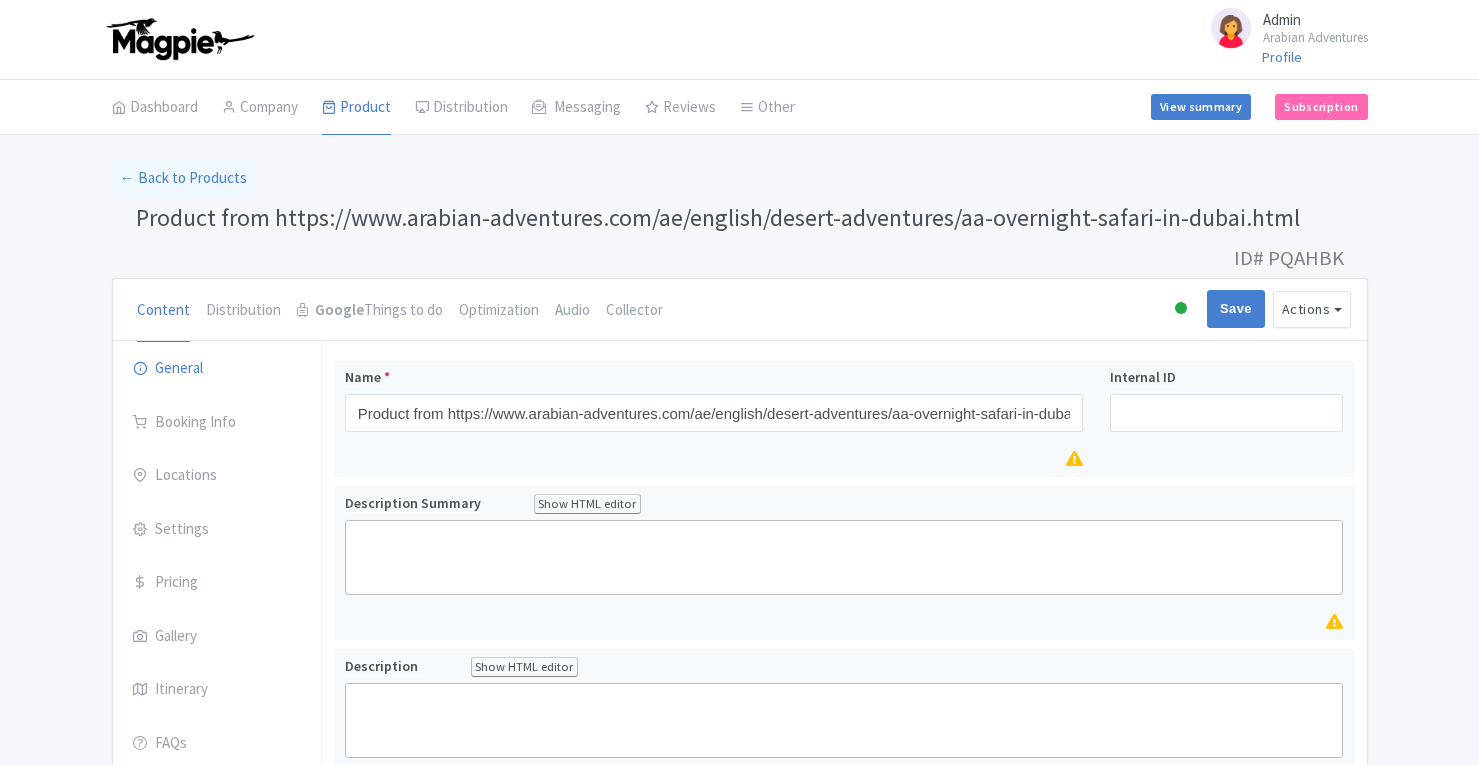 scroll, scrollTop: 0, scrollLeft: 0, axis: both 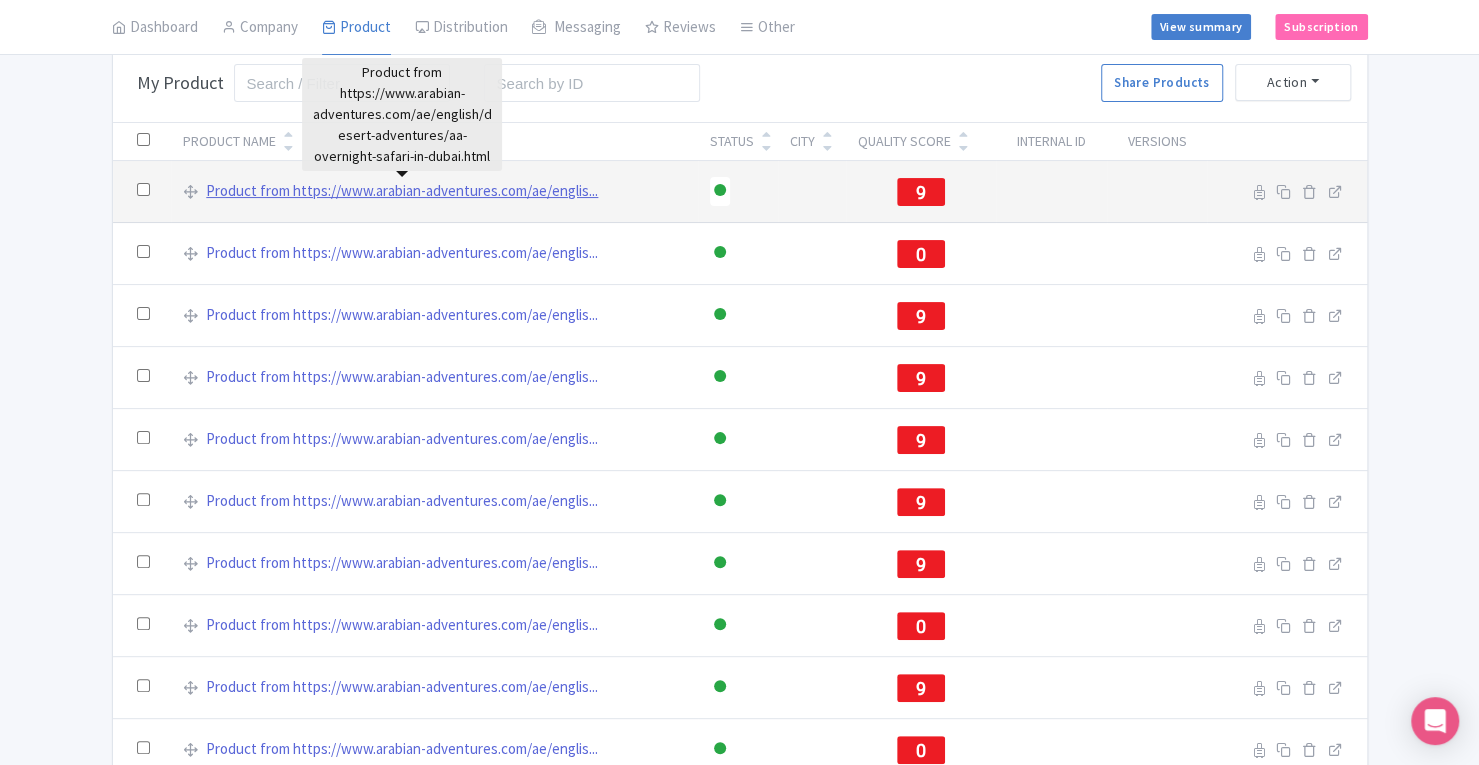 click on "Product from https://www.arabian-adventures.com/ae/englis..." at bounding box center [402, 191] 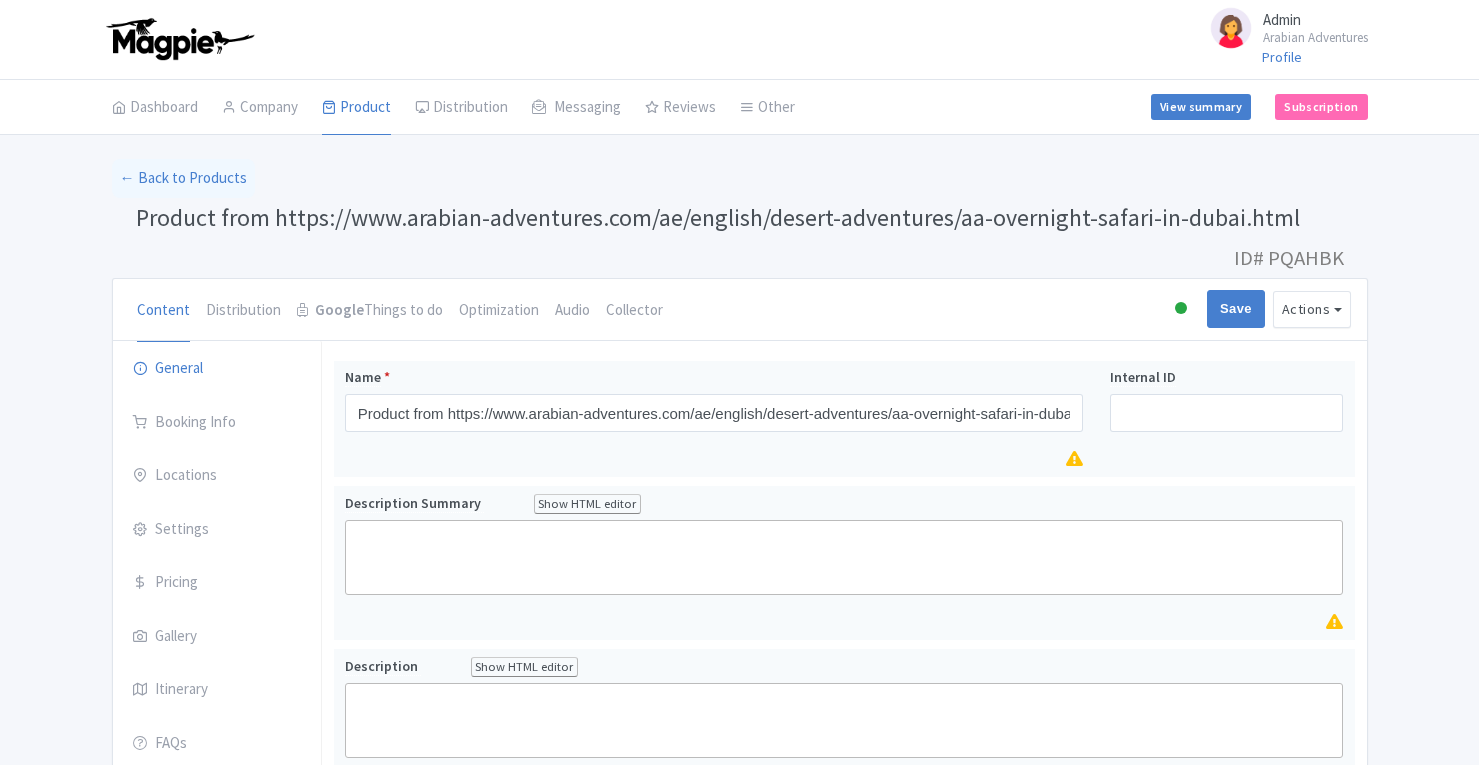 scroll, scrollTop: 0, scrollLeft: 0, axis: both 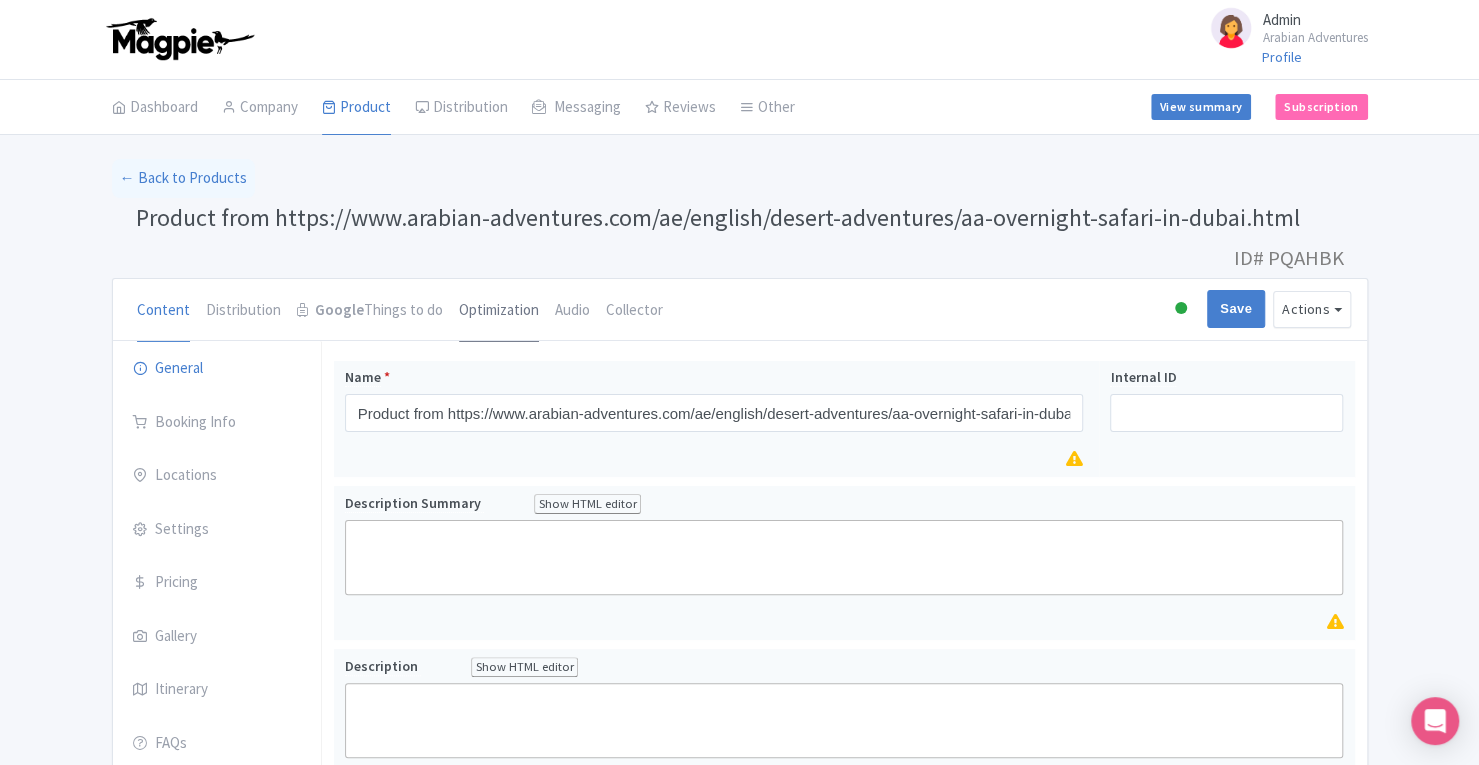 click on "Optimization" at bounding box center [499, 311] 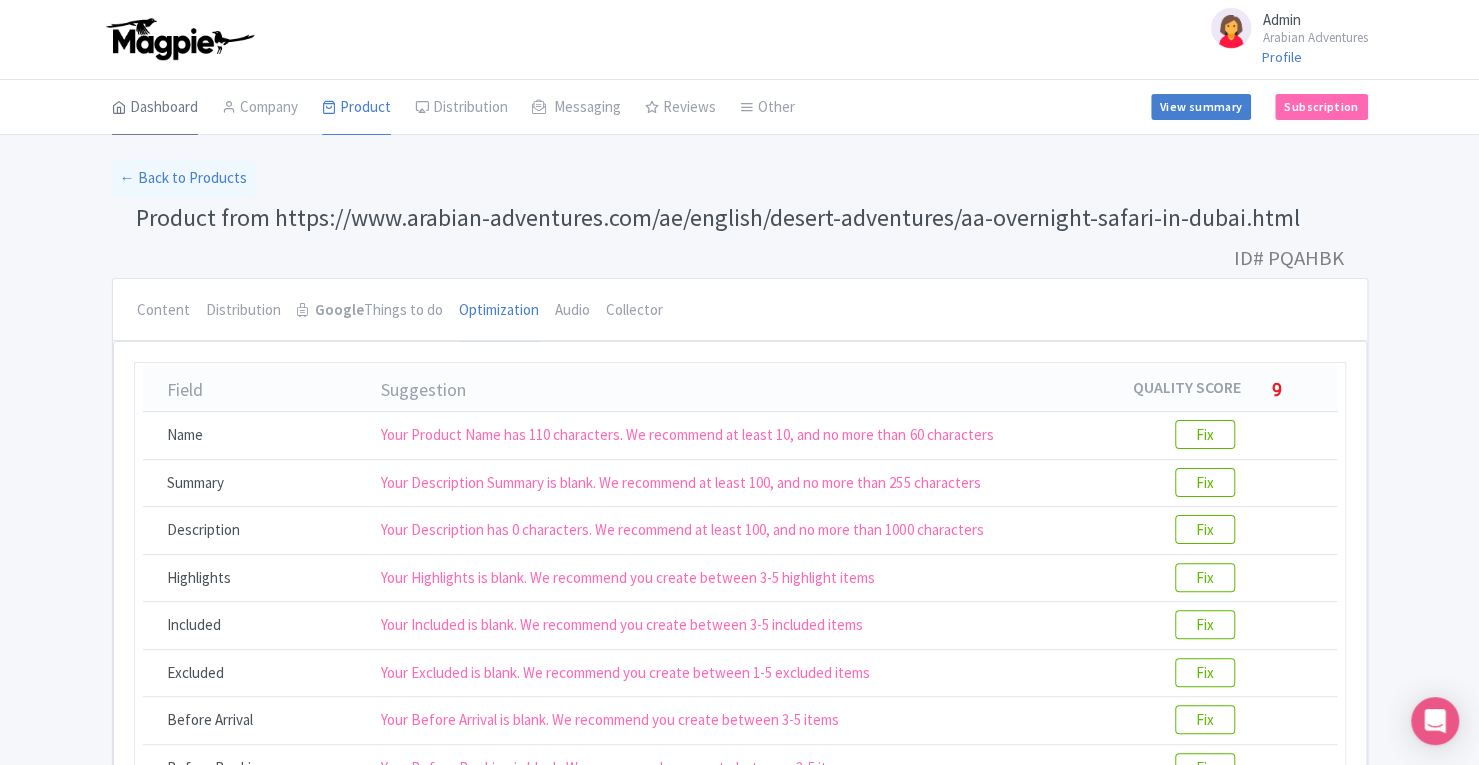 click on "Dashboard" at bounding box center [155, 108] 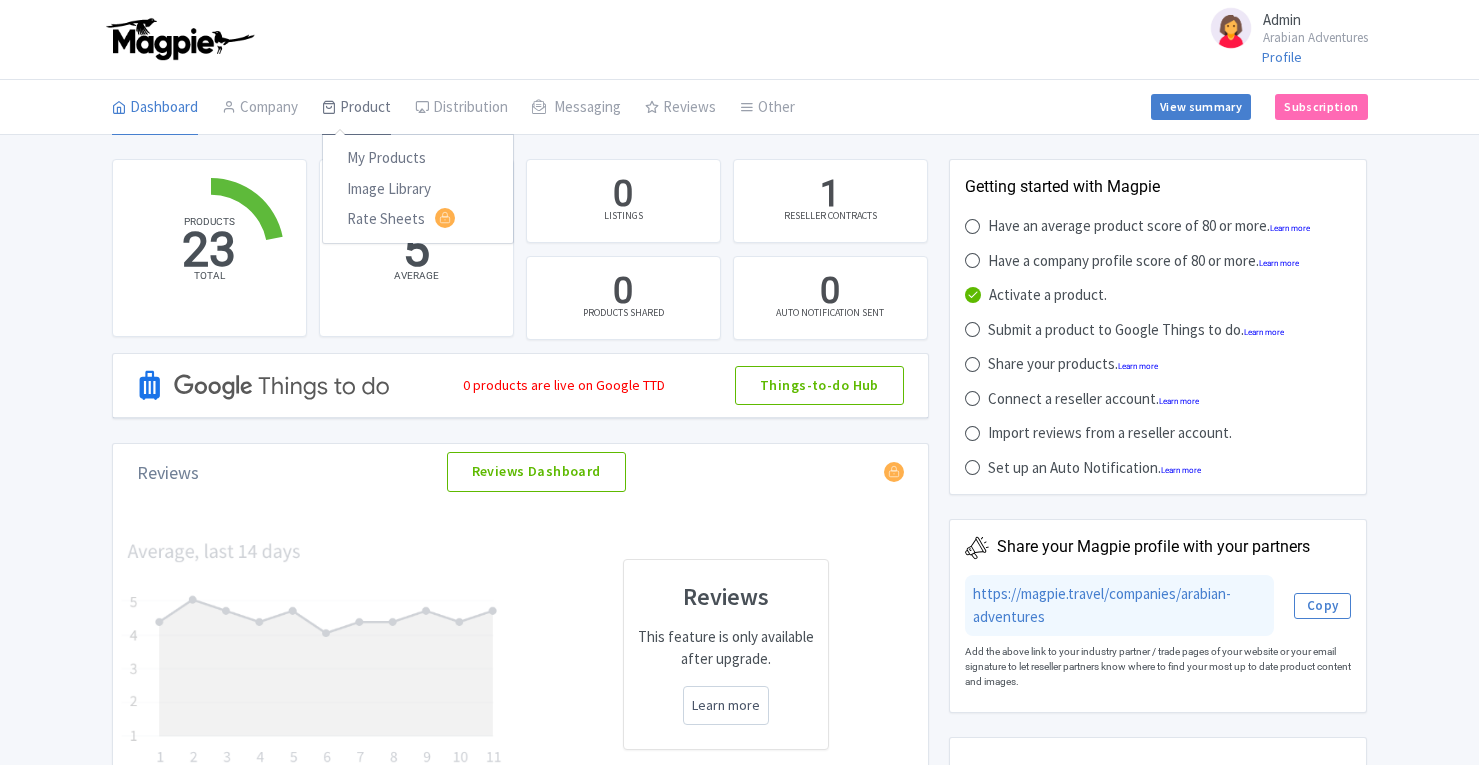 scroll, scrollTop: 0, scrollLeft: 0, axis: both 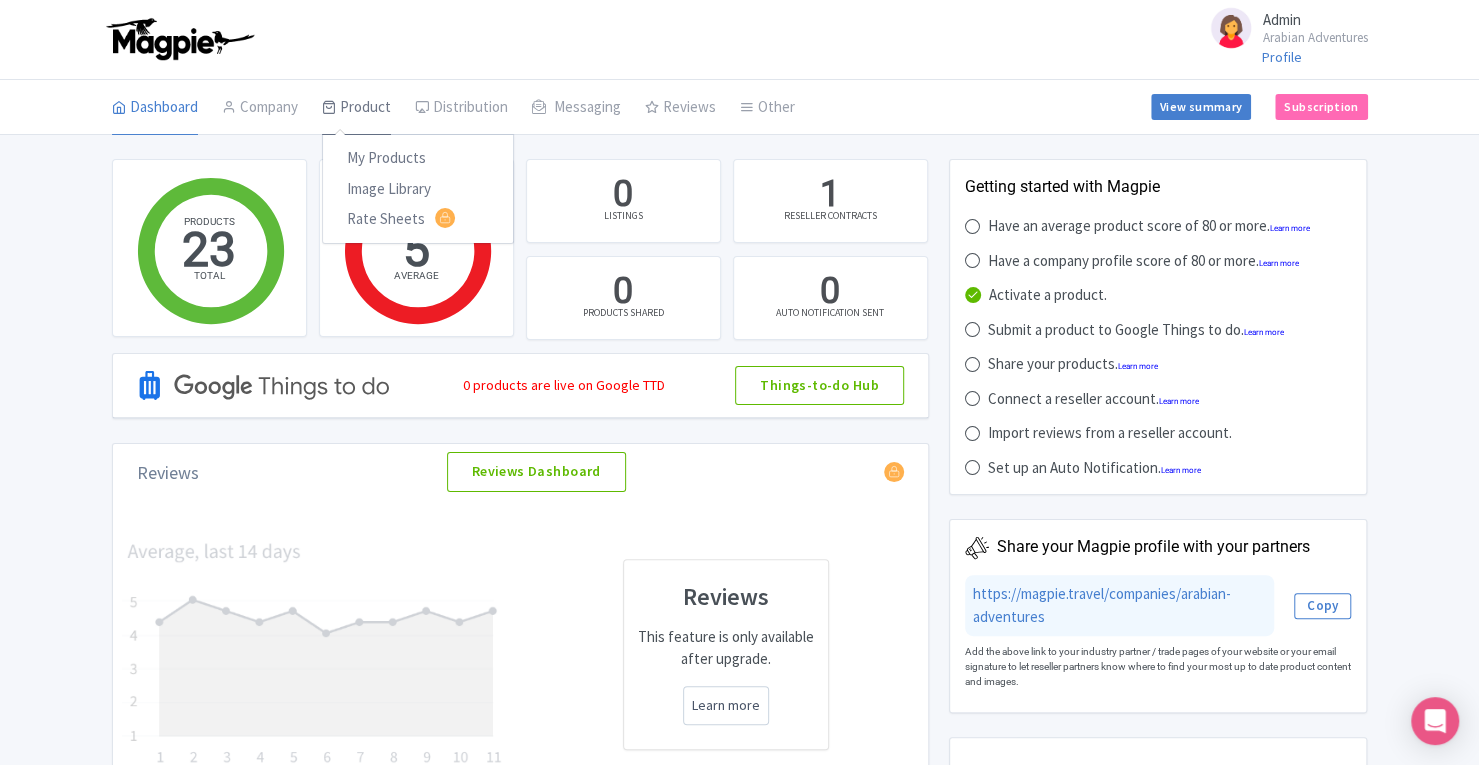 click on "Product" at bounding box center (356, 108) 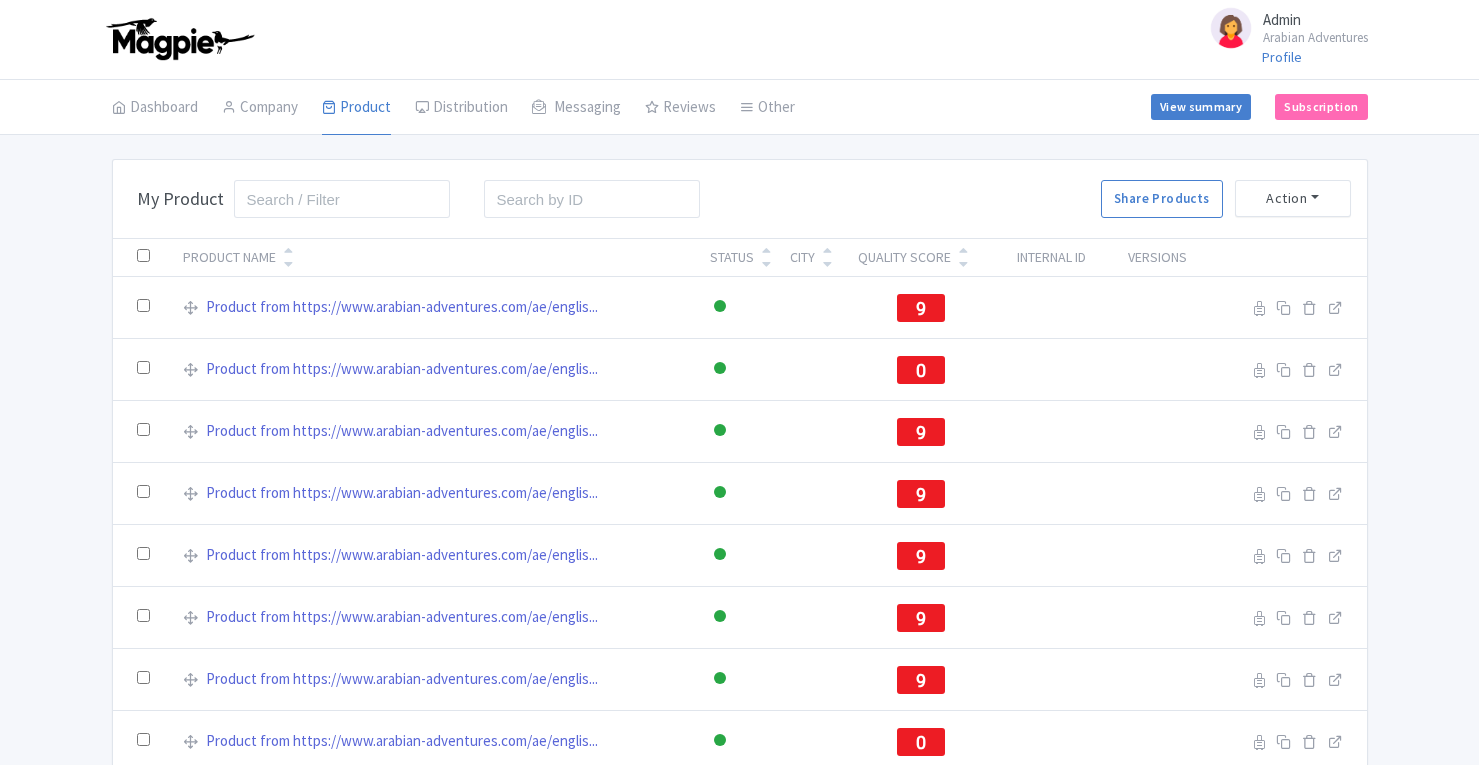 scroll, scrollTop: 0, scrollLeft: 0, axis: both 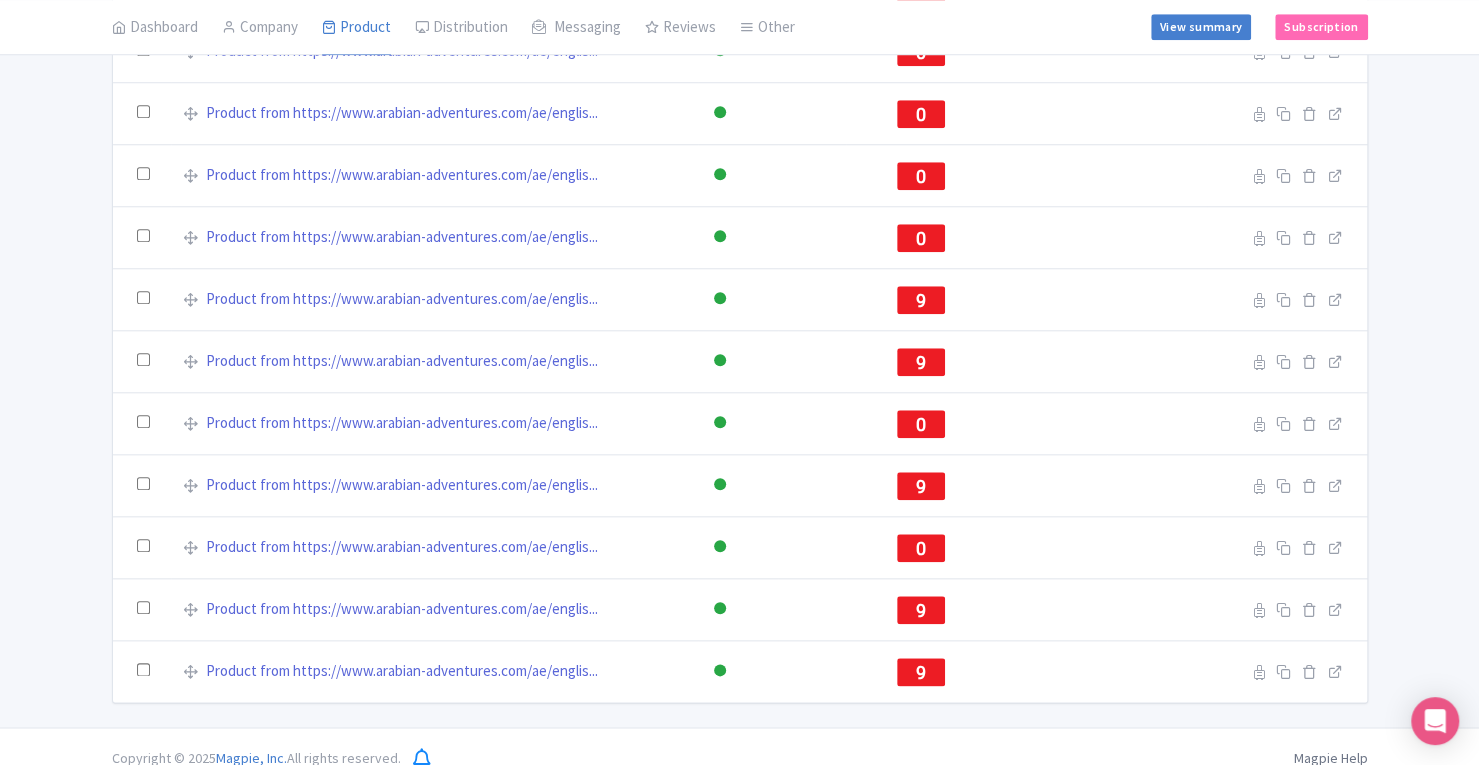 click on "Bulk Actions
Delete
Add to Collection
Translate
Share Products
Add to Collection
Collections   *
Add
Cancel
My Product
Search
Search
Share Products
Action
Create New Product  »
Start with blank product
Start with my Default template
Create product from URL
Add products from Tripadvisor
Add products from multiple links
Download Product List
Download Product Details
Download Product Microsoft Ads
Product Name
Status
City
Quality Score
Internal ID
Versions
Product from https://www.arabian-adventures.com/ae/englis...
Active
Inactive
Building
Archived
9
Reseller
Product name on reseller
Extranet
Listing
Edit listing
Stage" at bounding box center (739, -69) 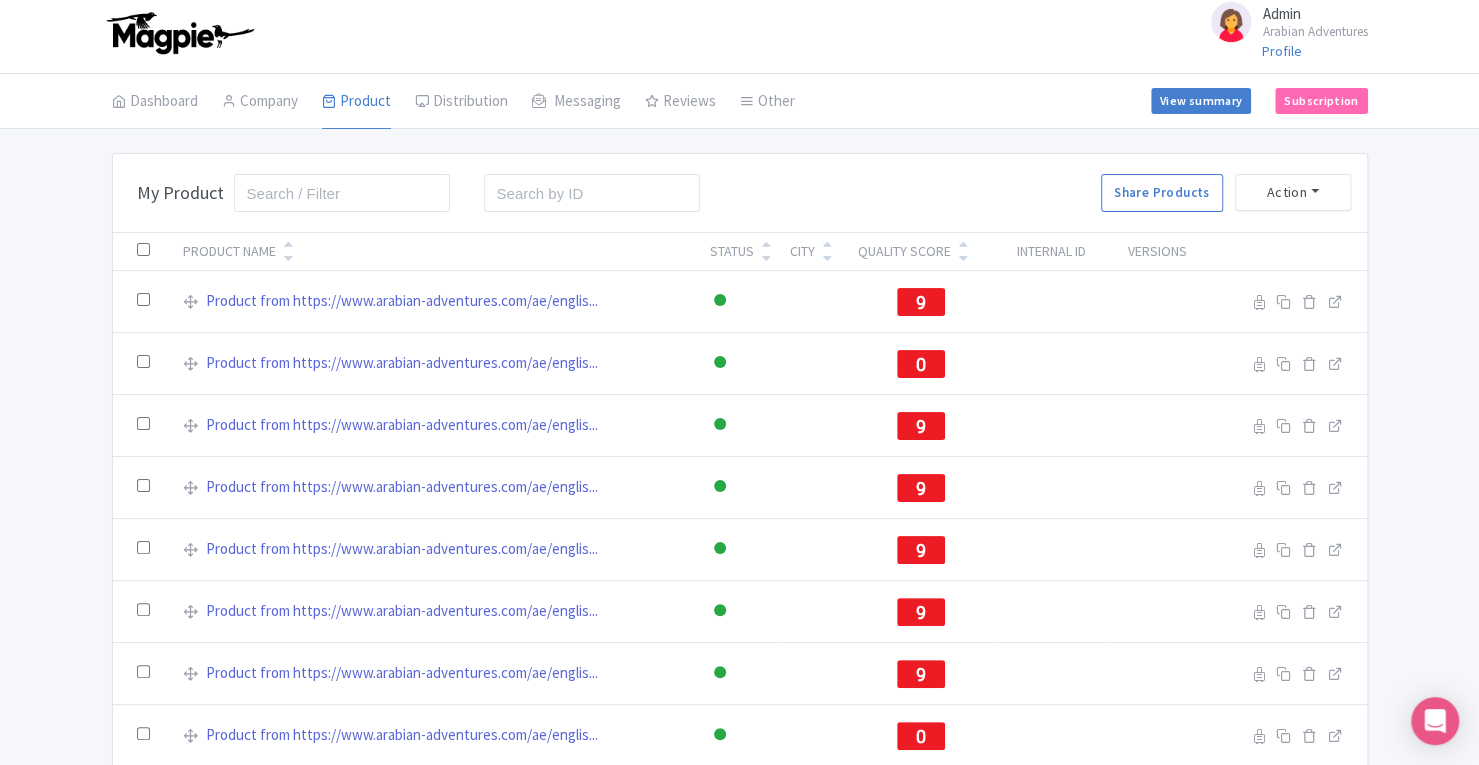 scroll, scrollTop: 0, scrollLeft: 0, axis: both 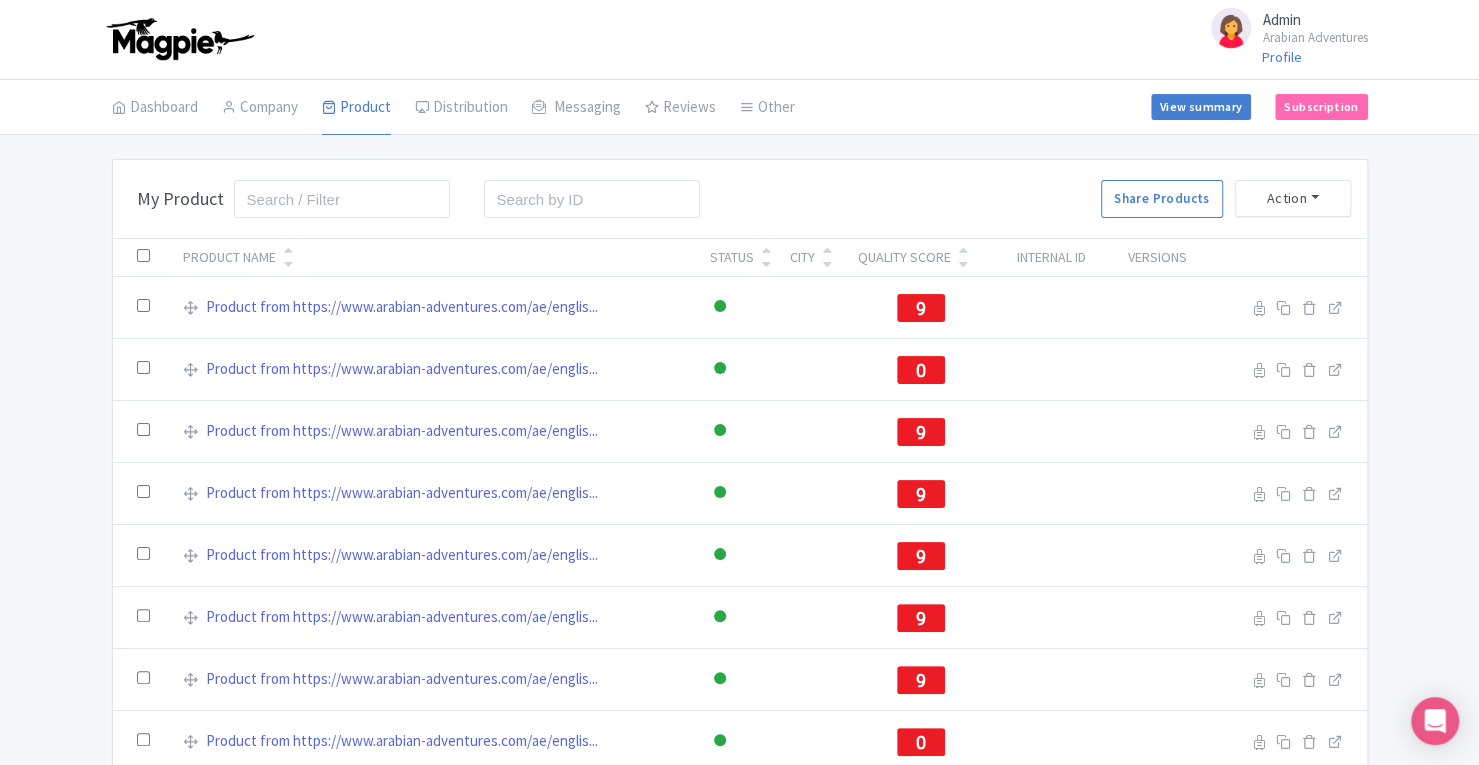 drag, startPoint x: 1448, startPoint y: 220, endPoint x: 1492, endPoint y: 212, distance: 44.72136 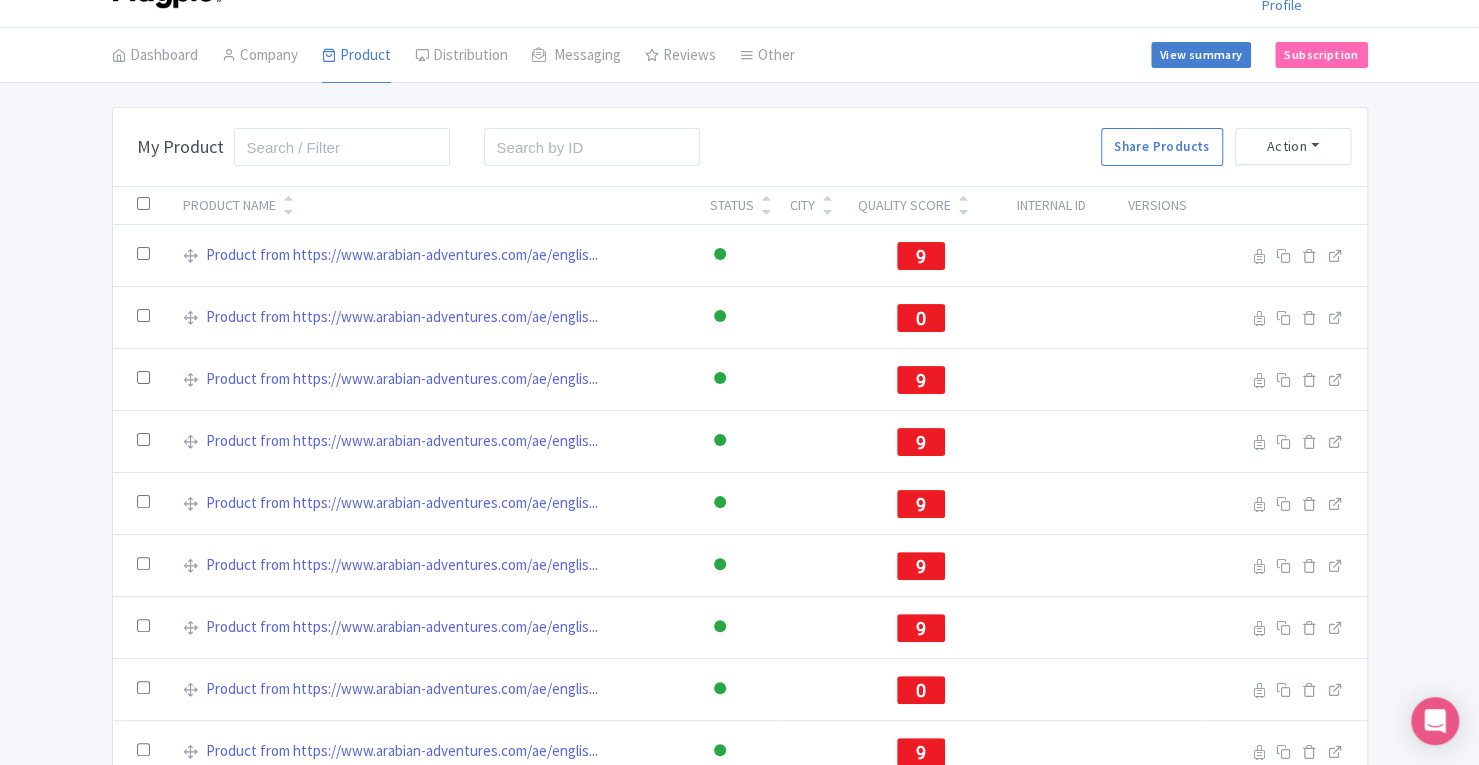 scroll, scrollTop: 54, scrollLeft: 0, axis: vertical 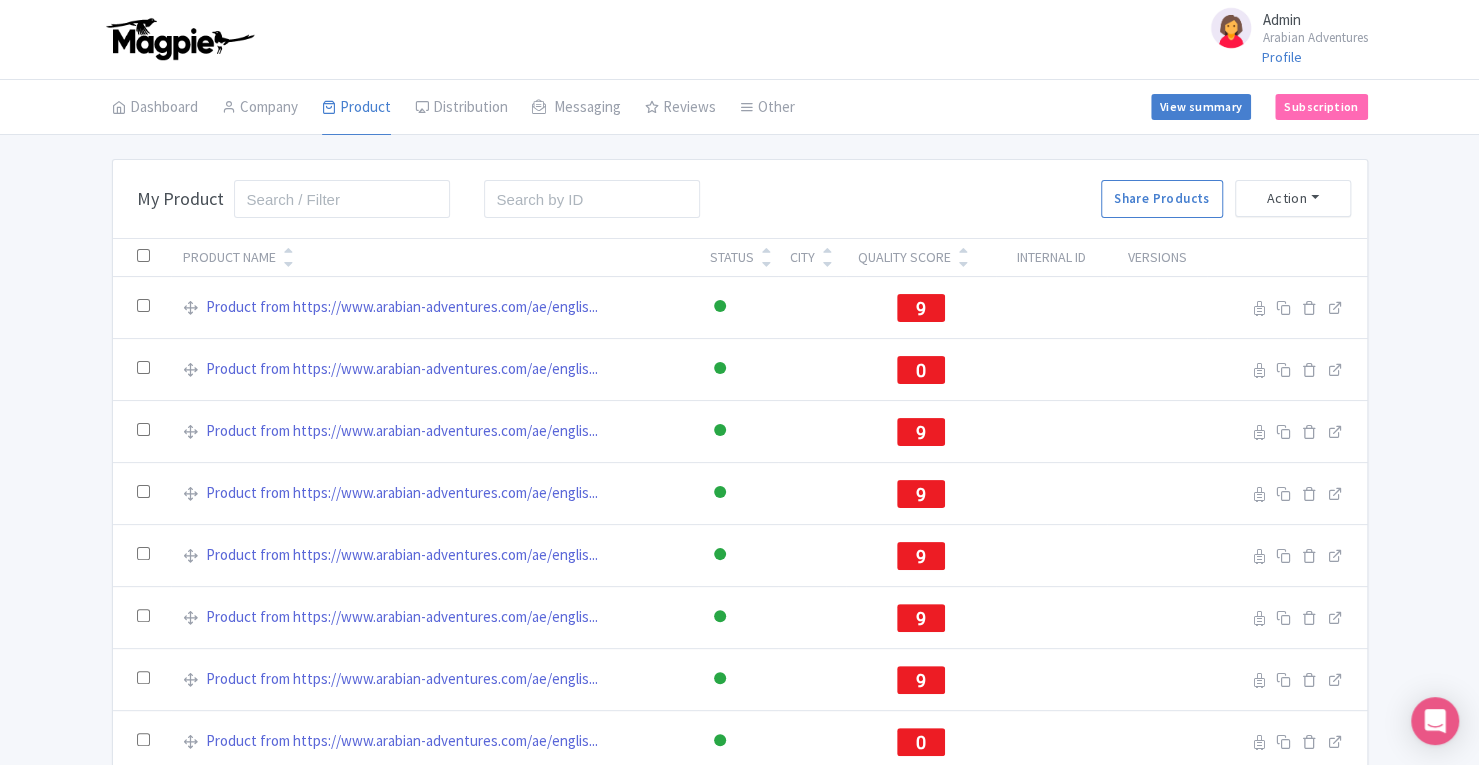 click at bounding box center [143, 255] 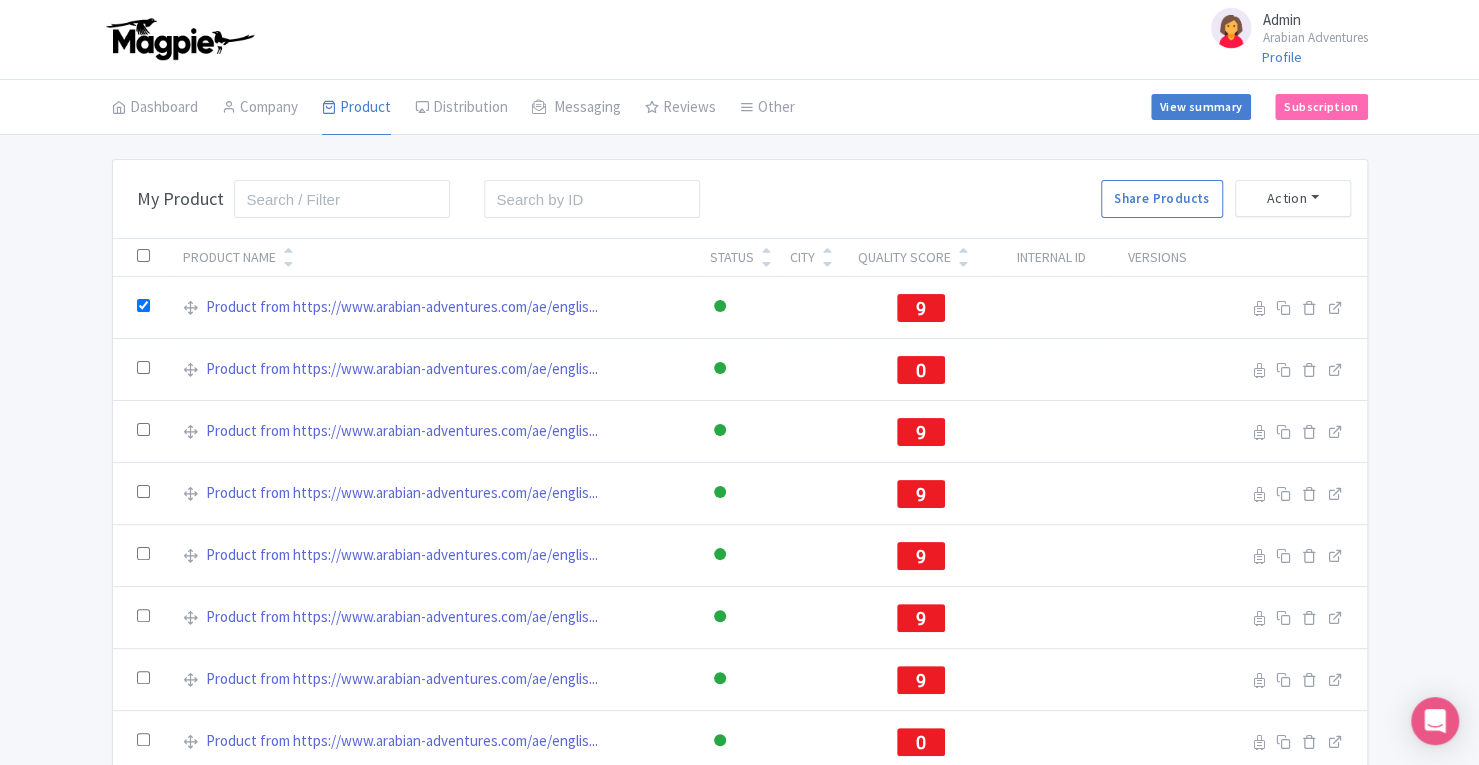 checkbox on "true" 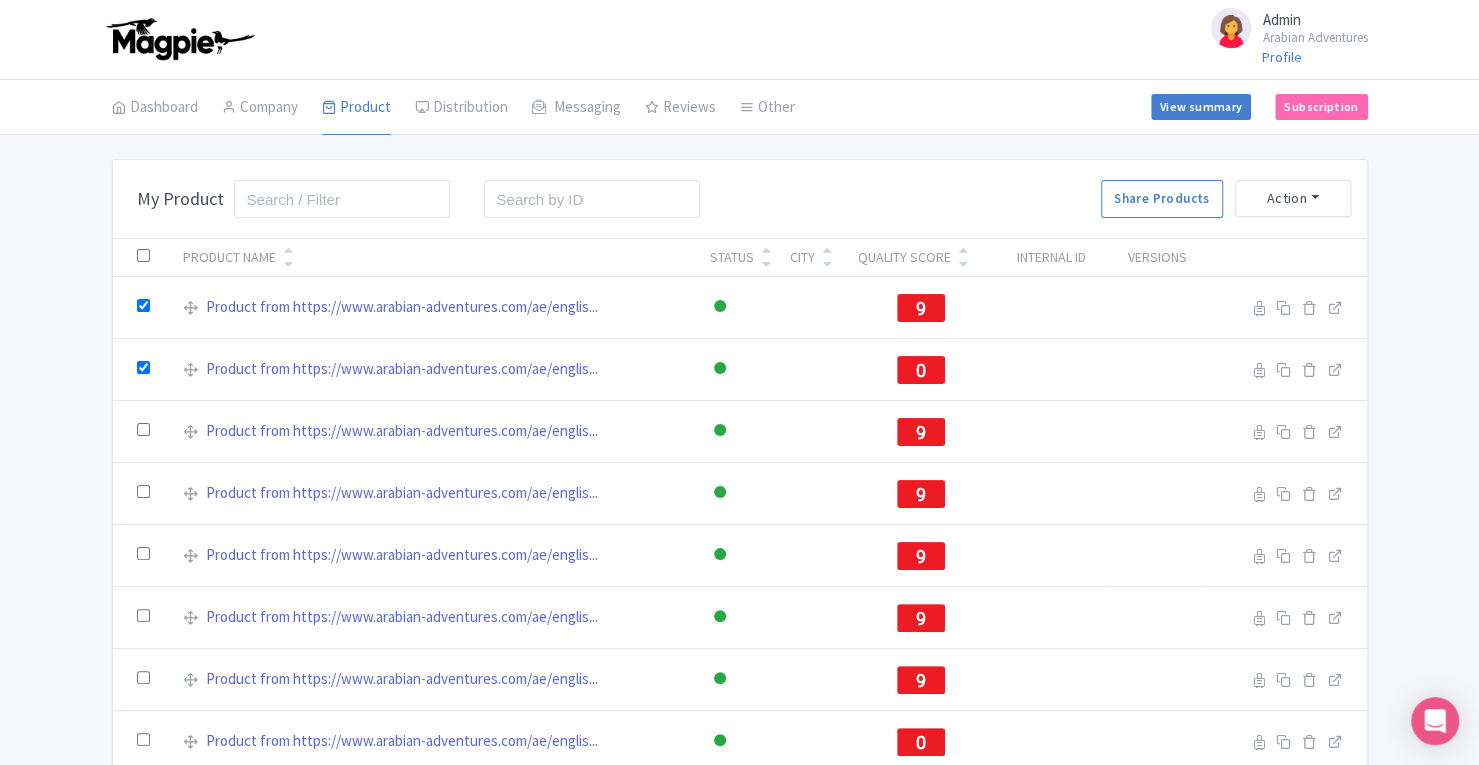 checkbox on "true" 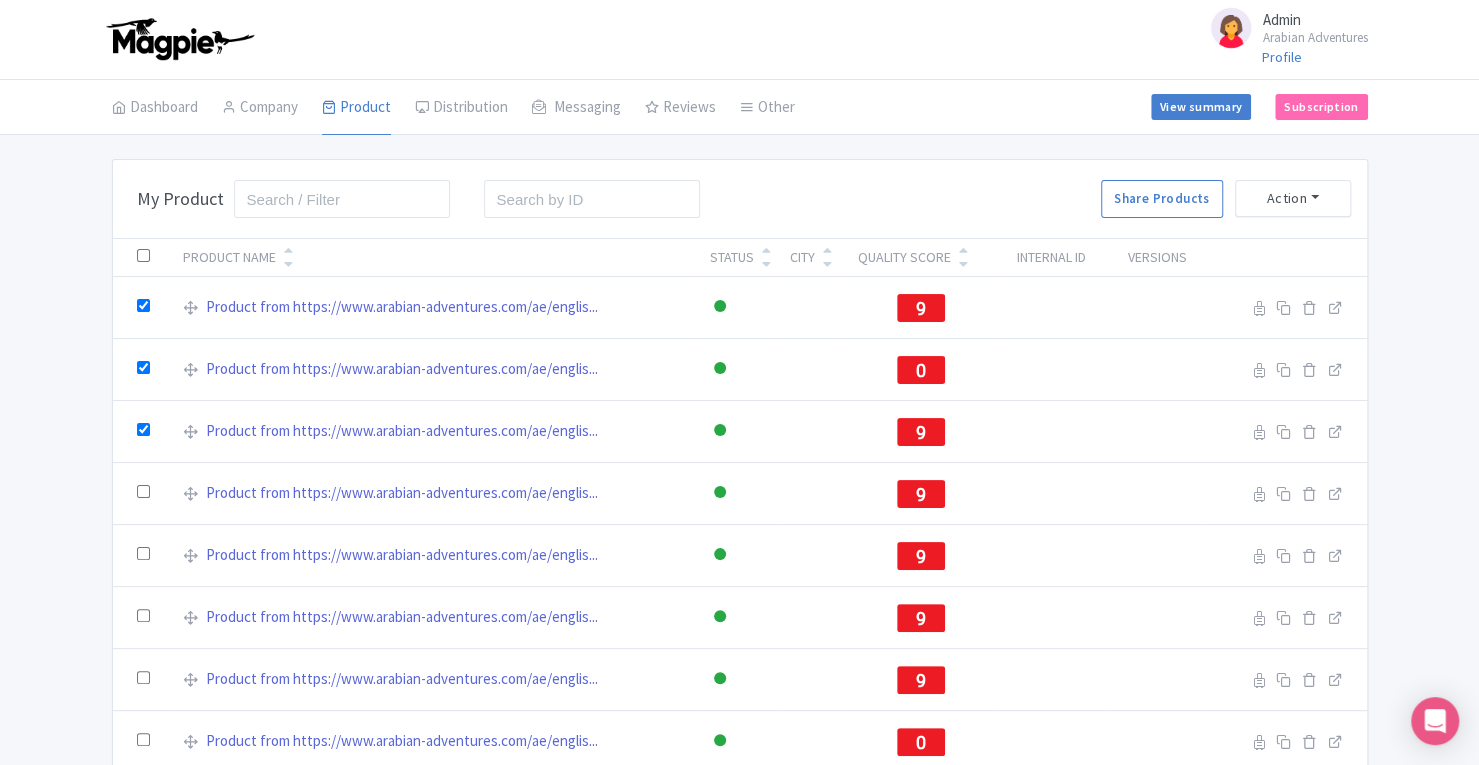 checkbox on "true" 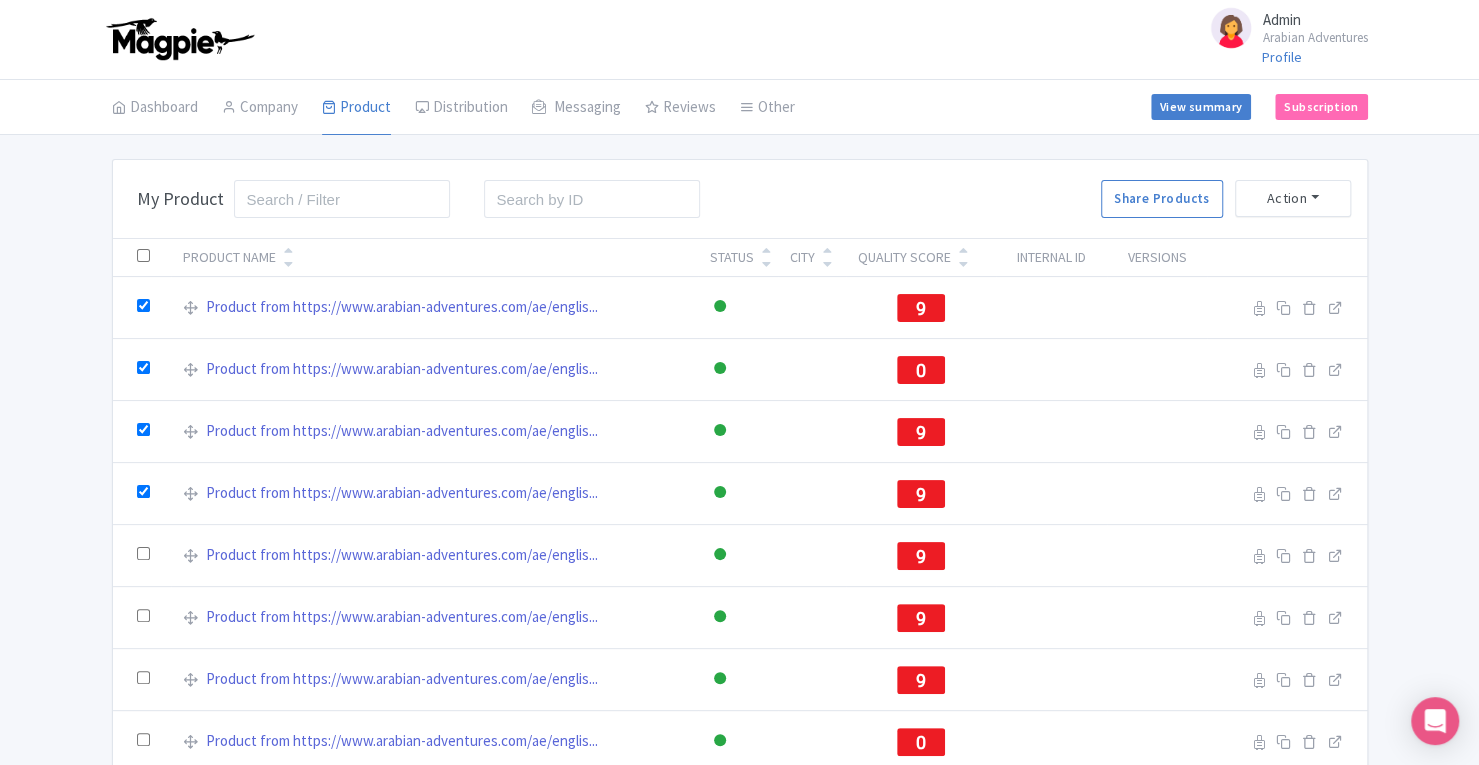 checkbox on "true" 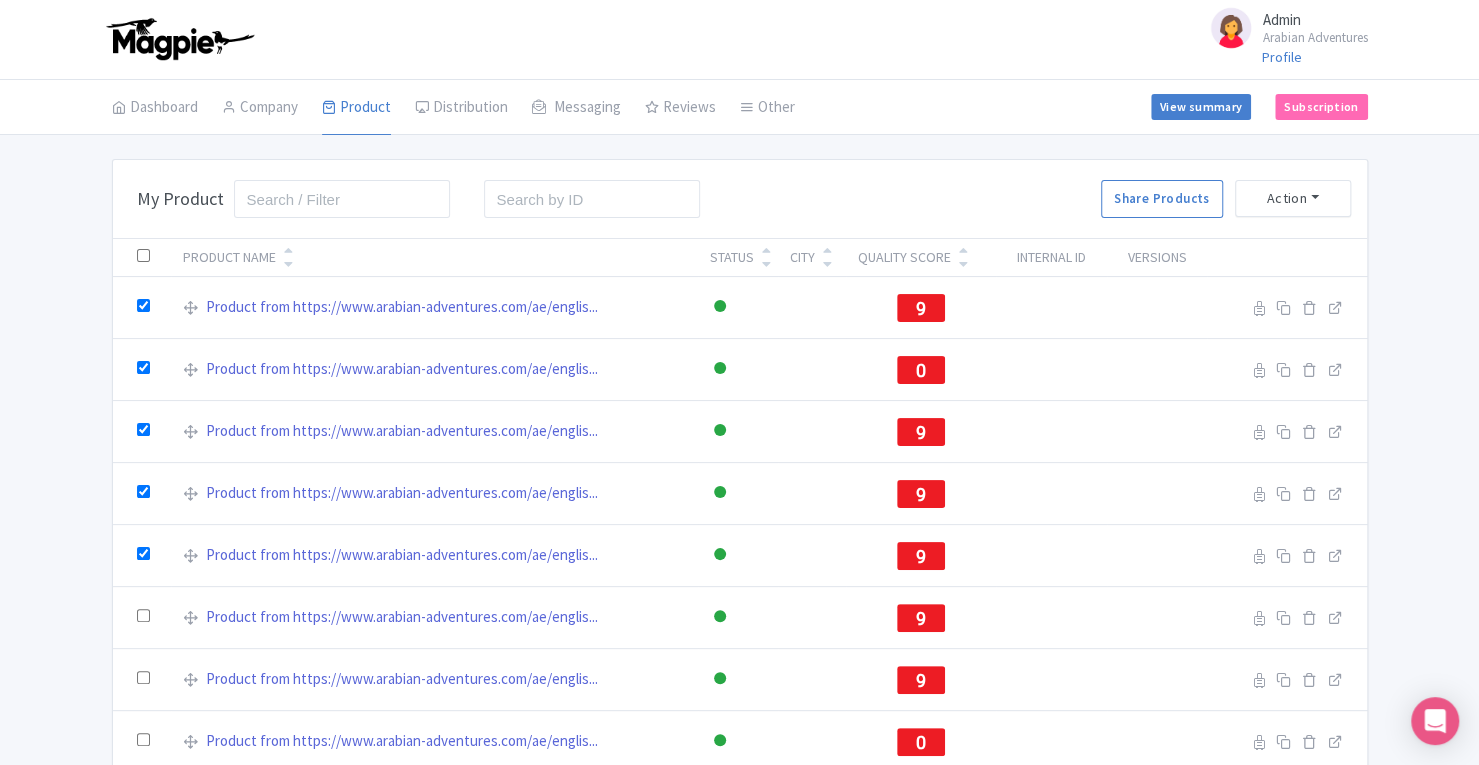 checkbox on "true" 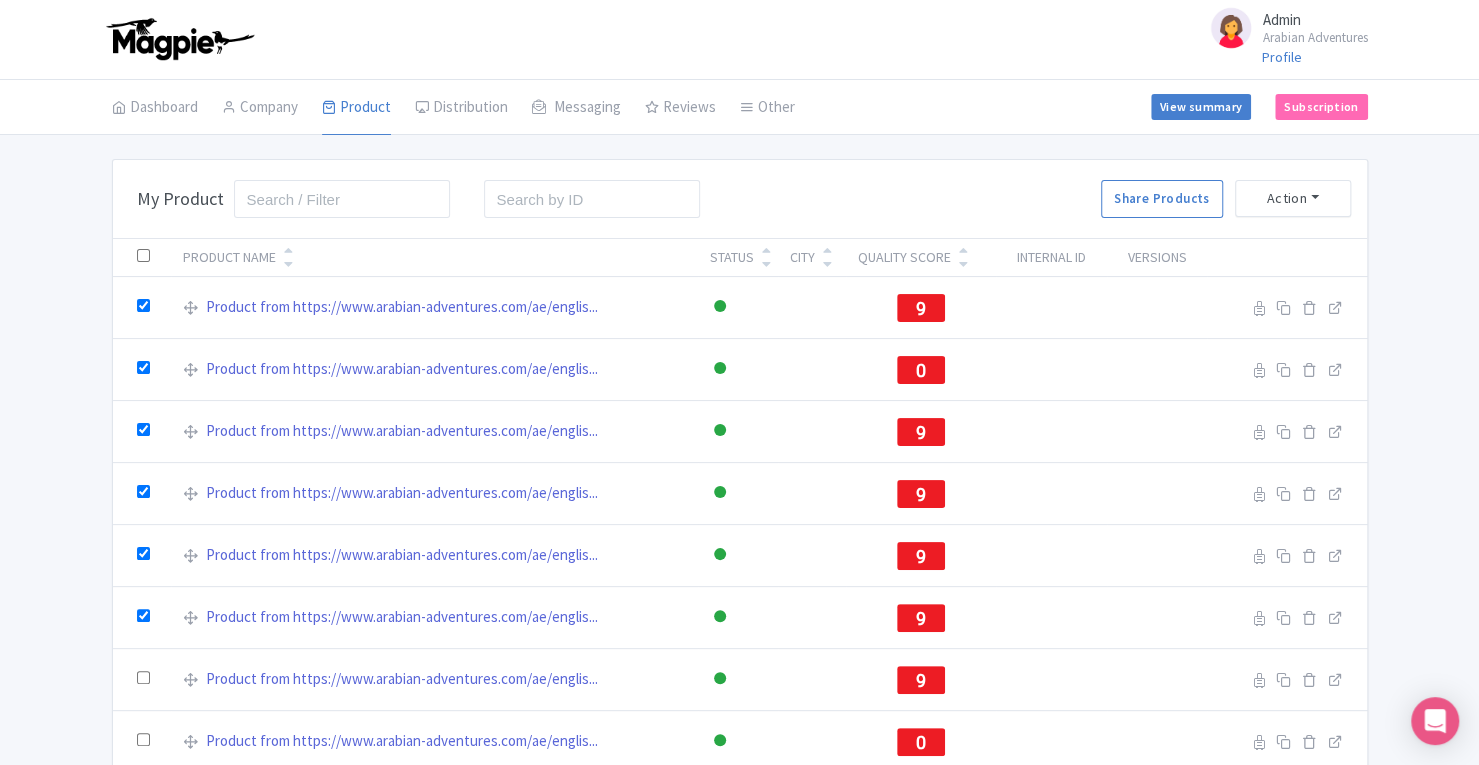 checkbox on "true" 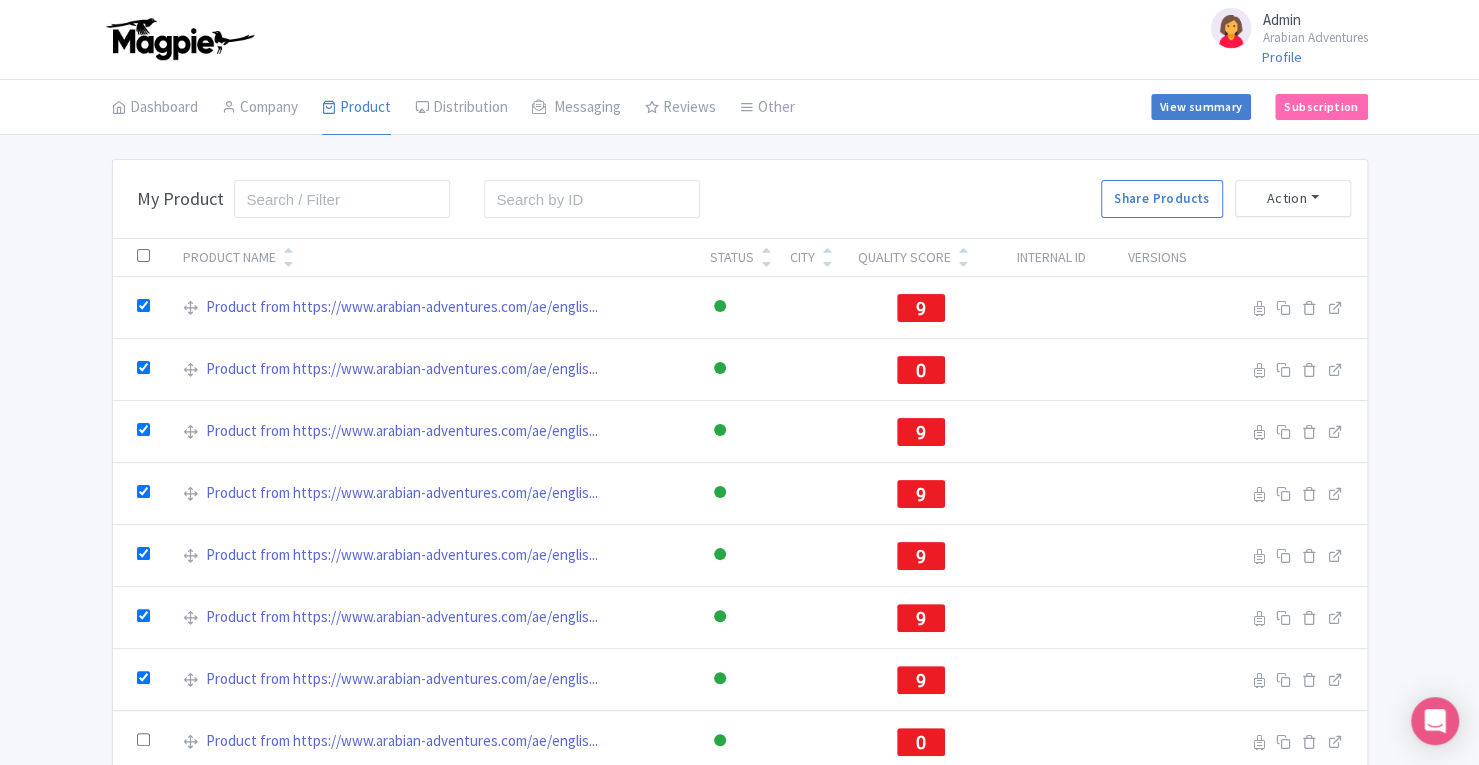 checkbox on "true" 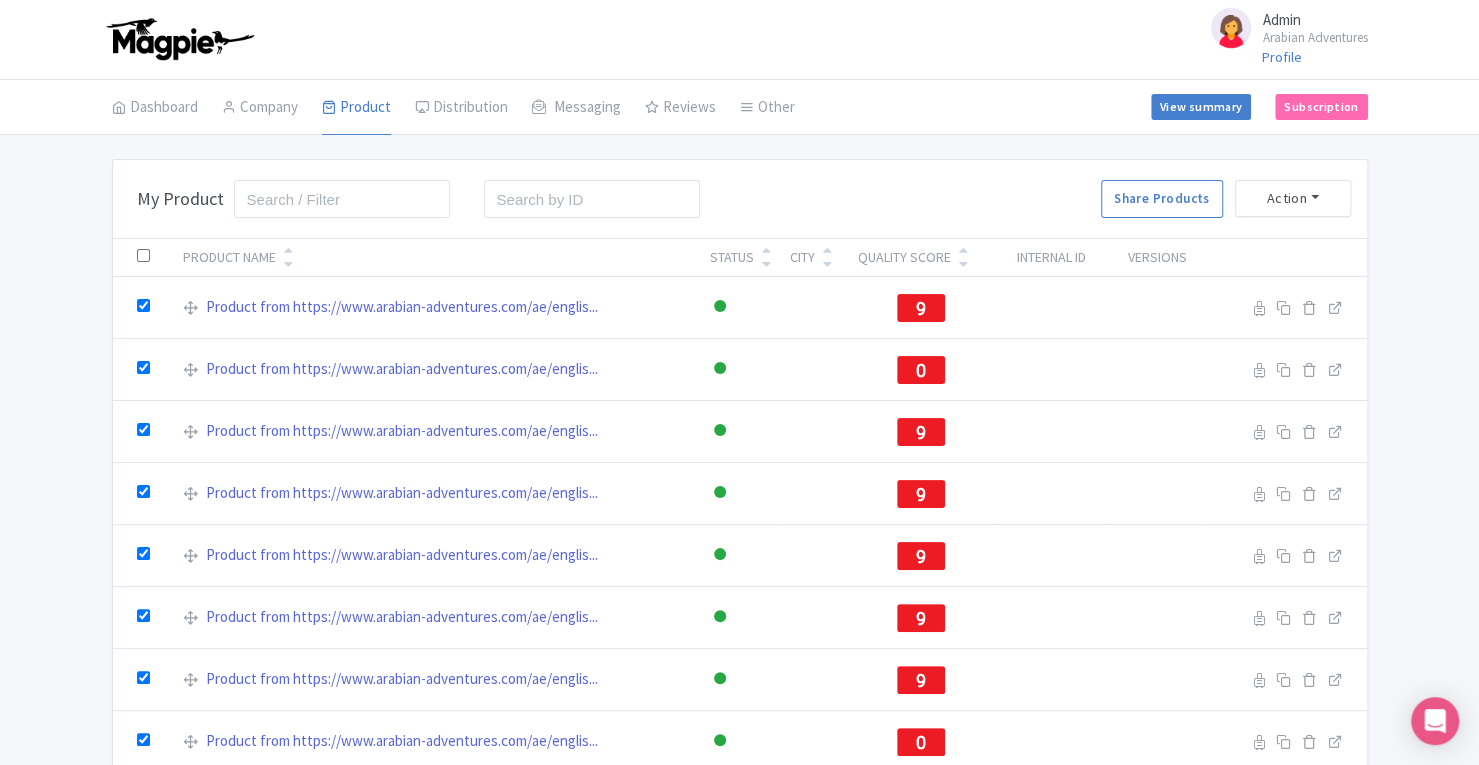 checkbox on "true" 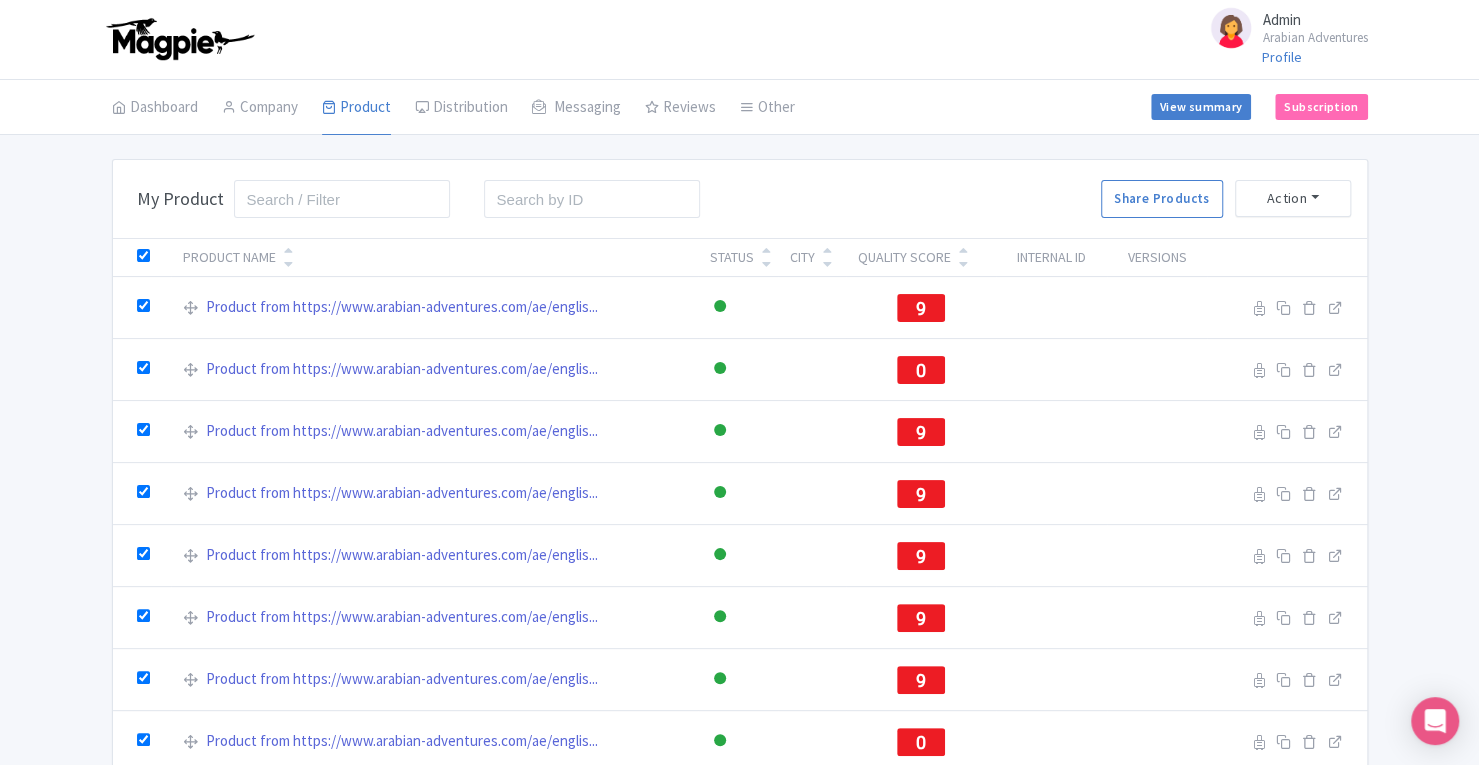 checkbox on "true" 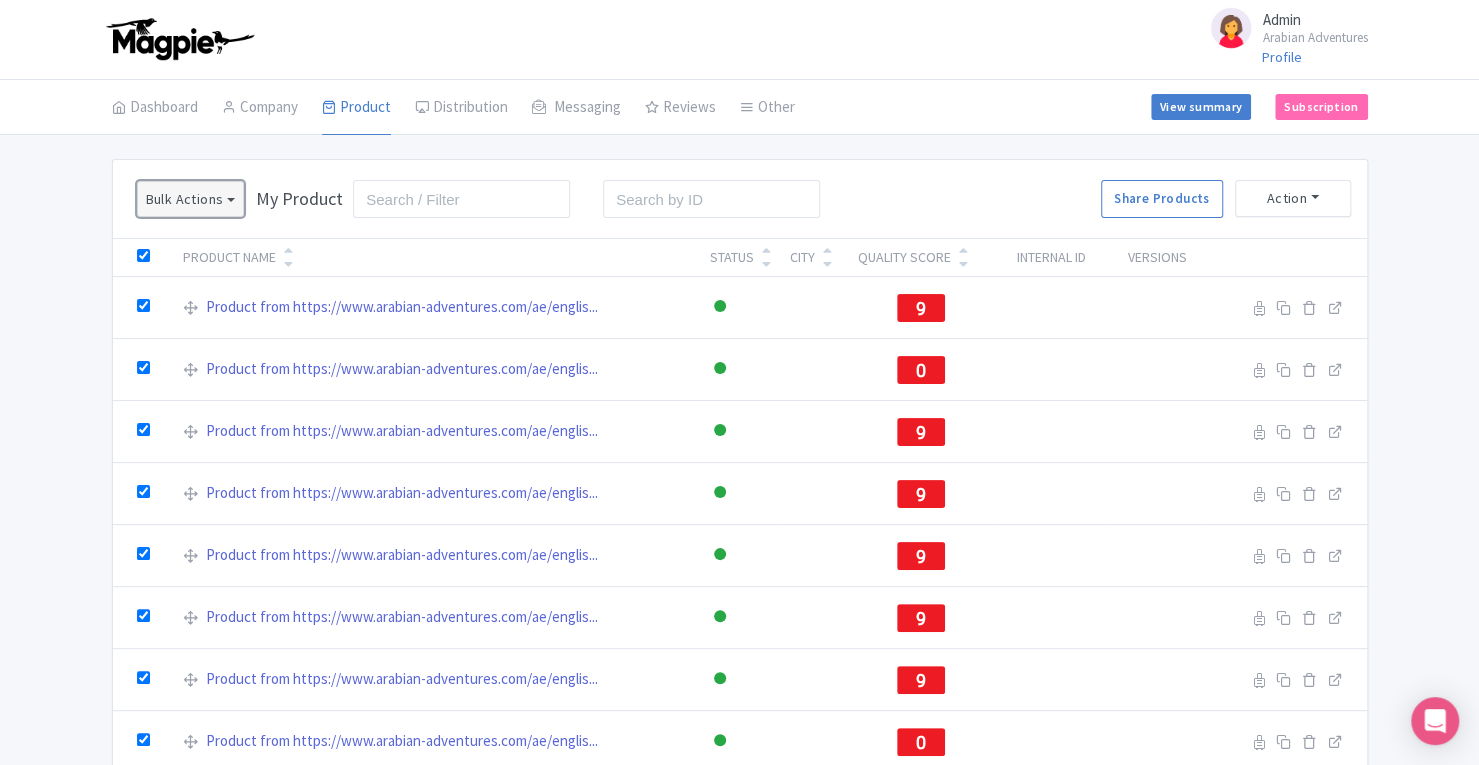 click on "Bulk Actions" at bounding box center [191, 199] 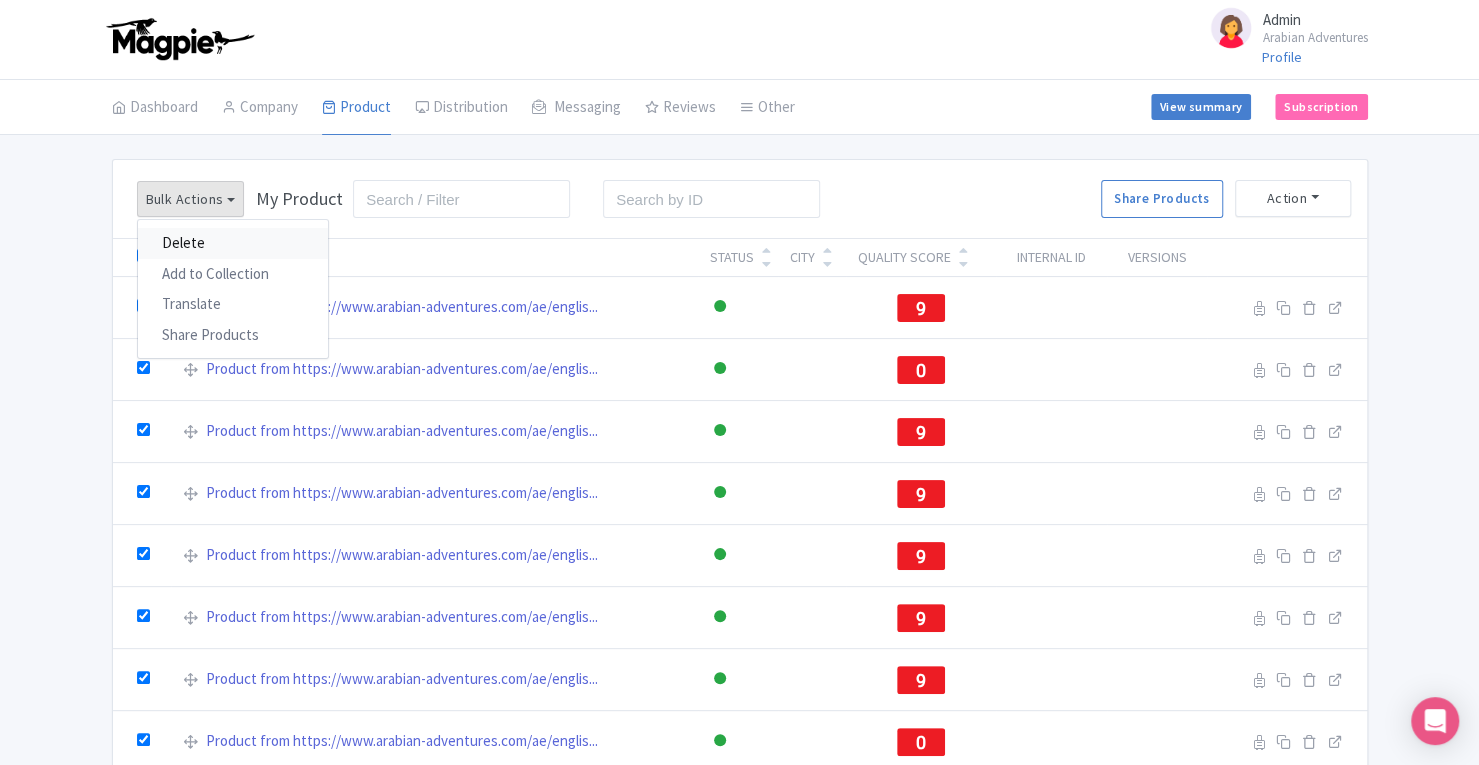 click on "Delete" at bounding box center (233, 243) 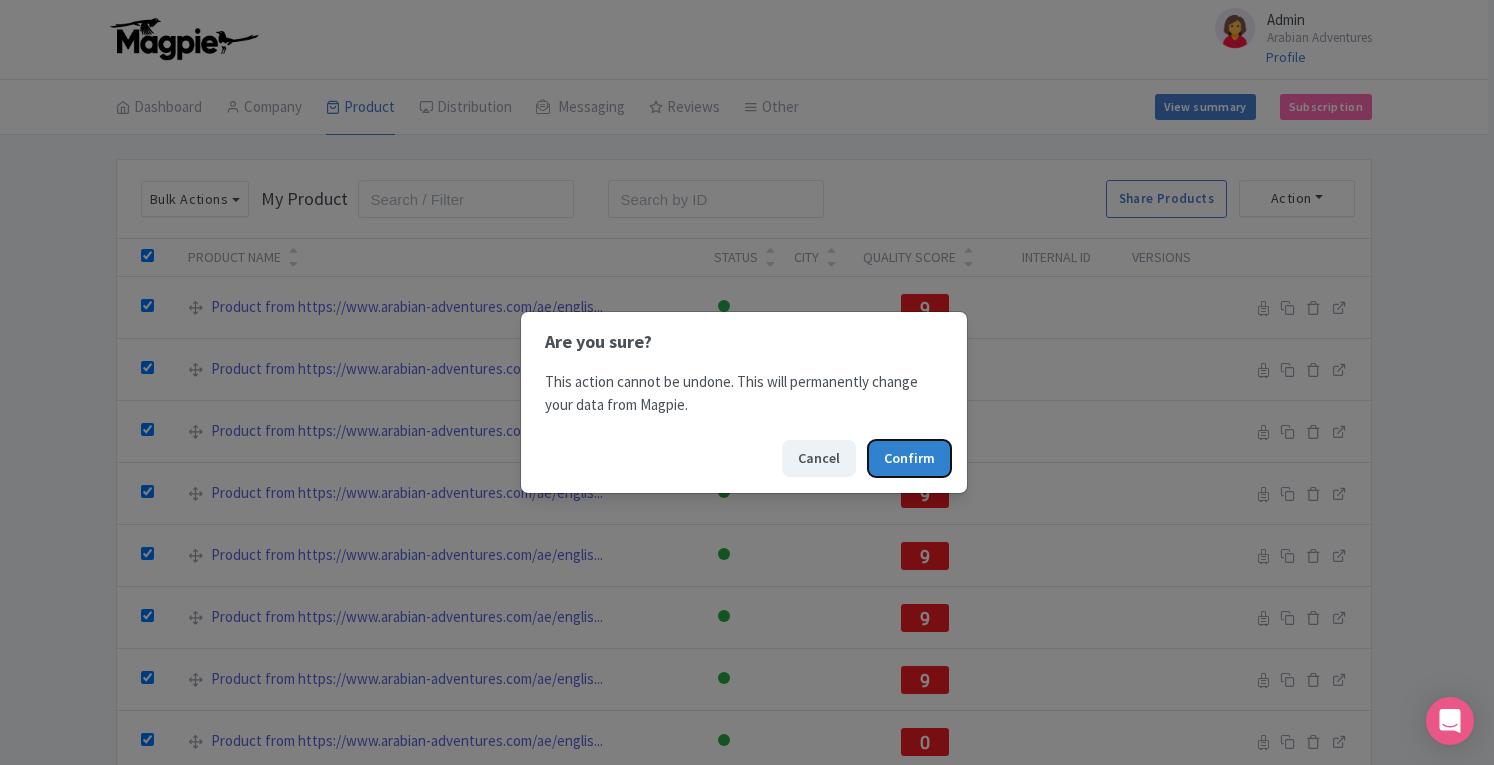 click on "Confirm" at bounding box center (909, 458) 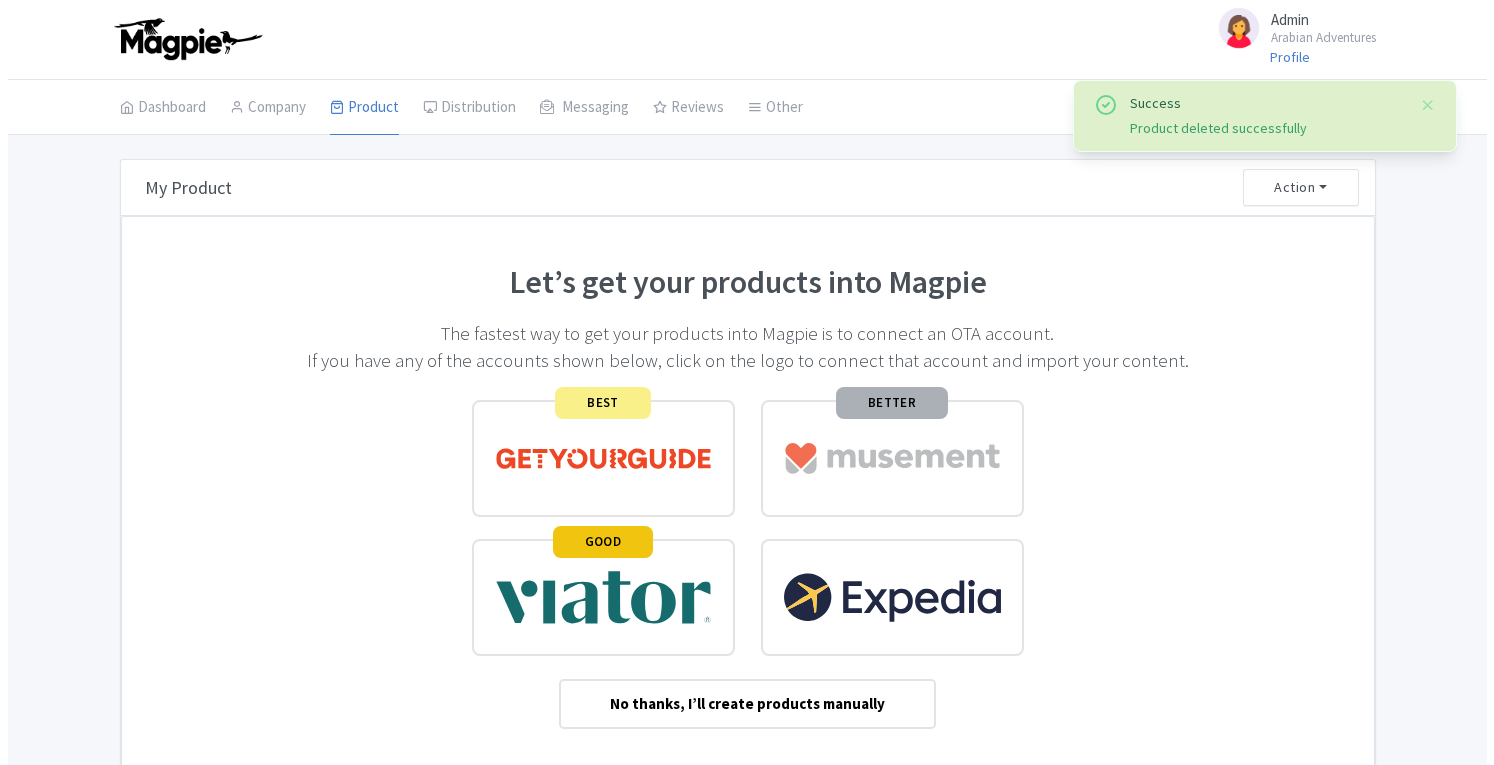 scroll, scrollTop: 0, scrollLeft: 0, axis: both 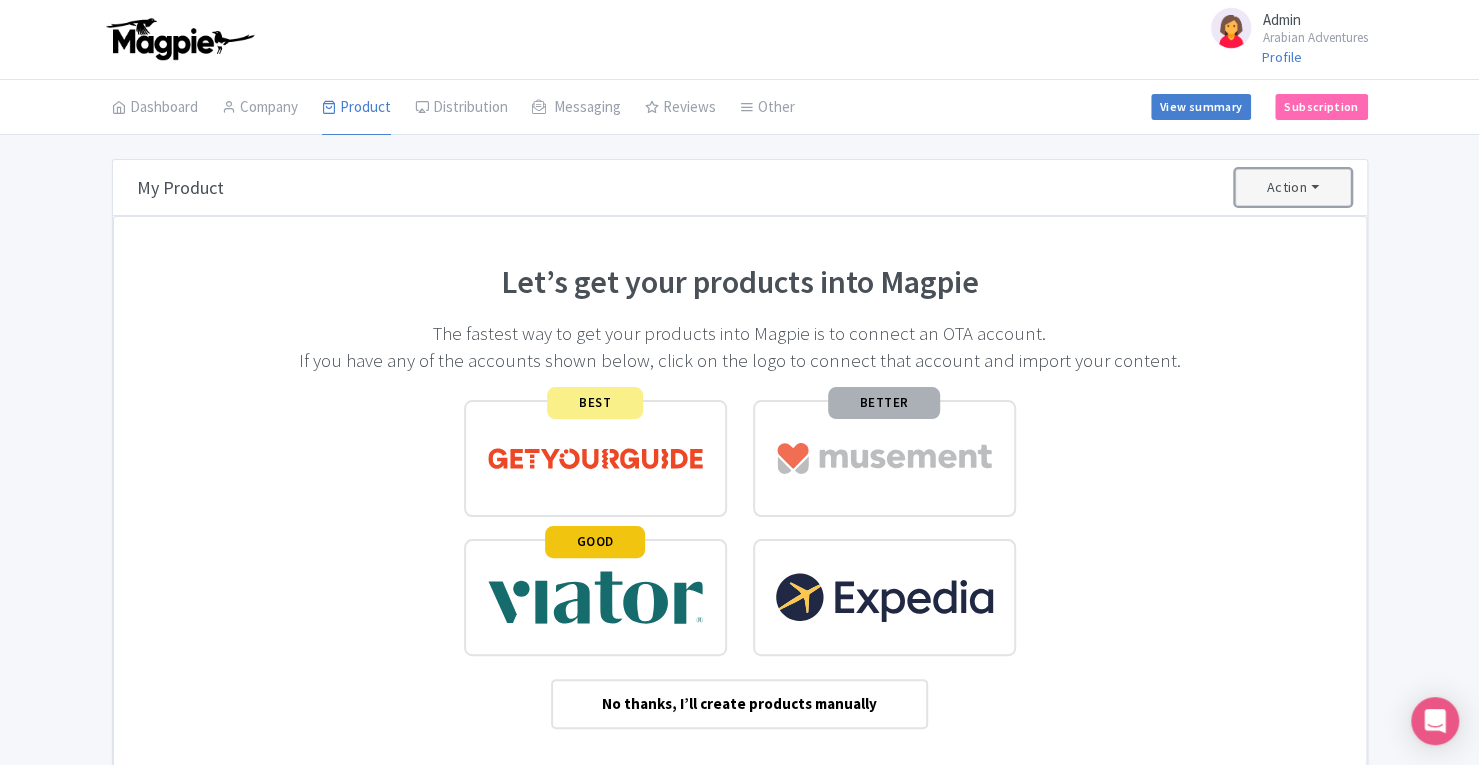 click on "Action" at bounding box center [1293, 187] 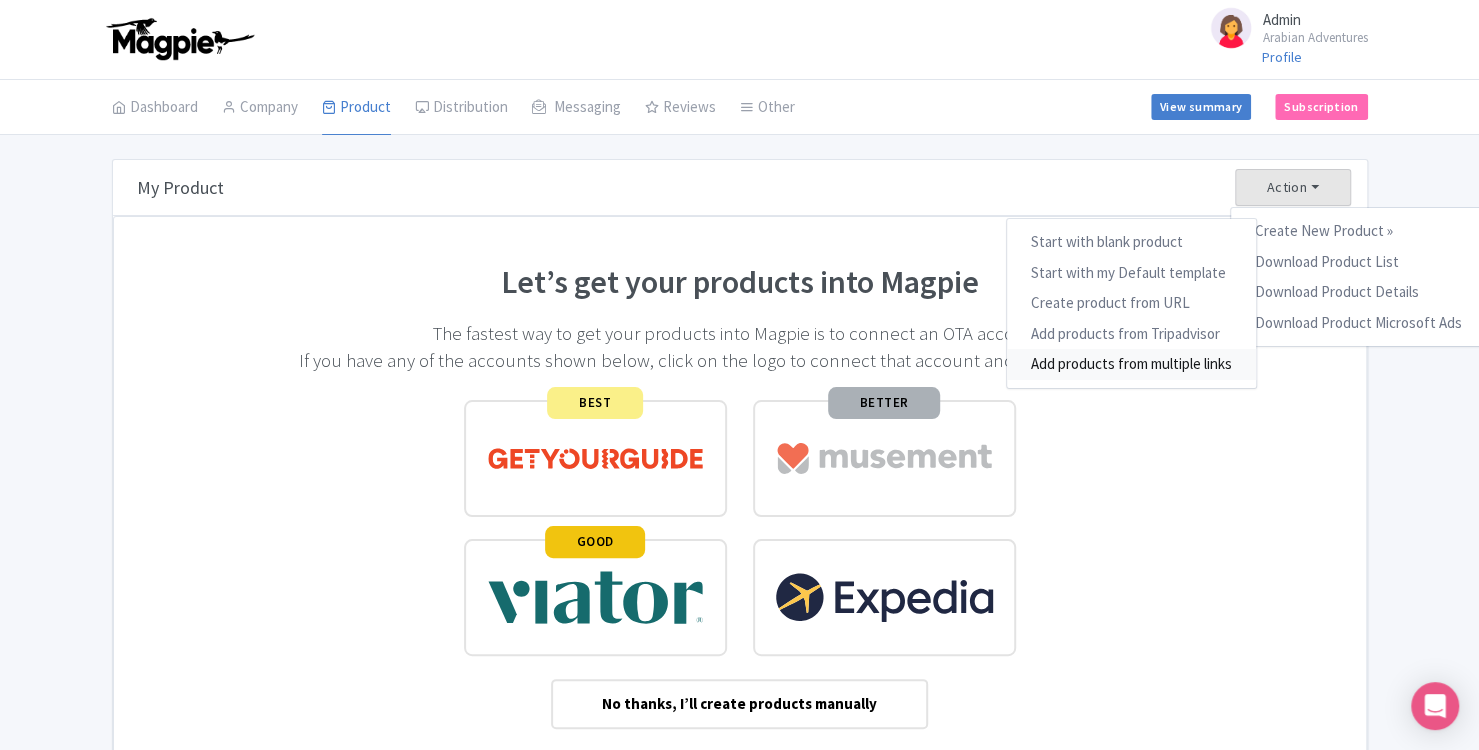 click on "Add products from multiple links" at bounding box center [1130, 364] 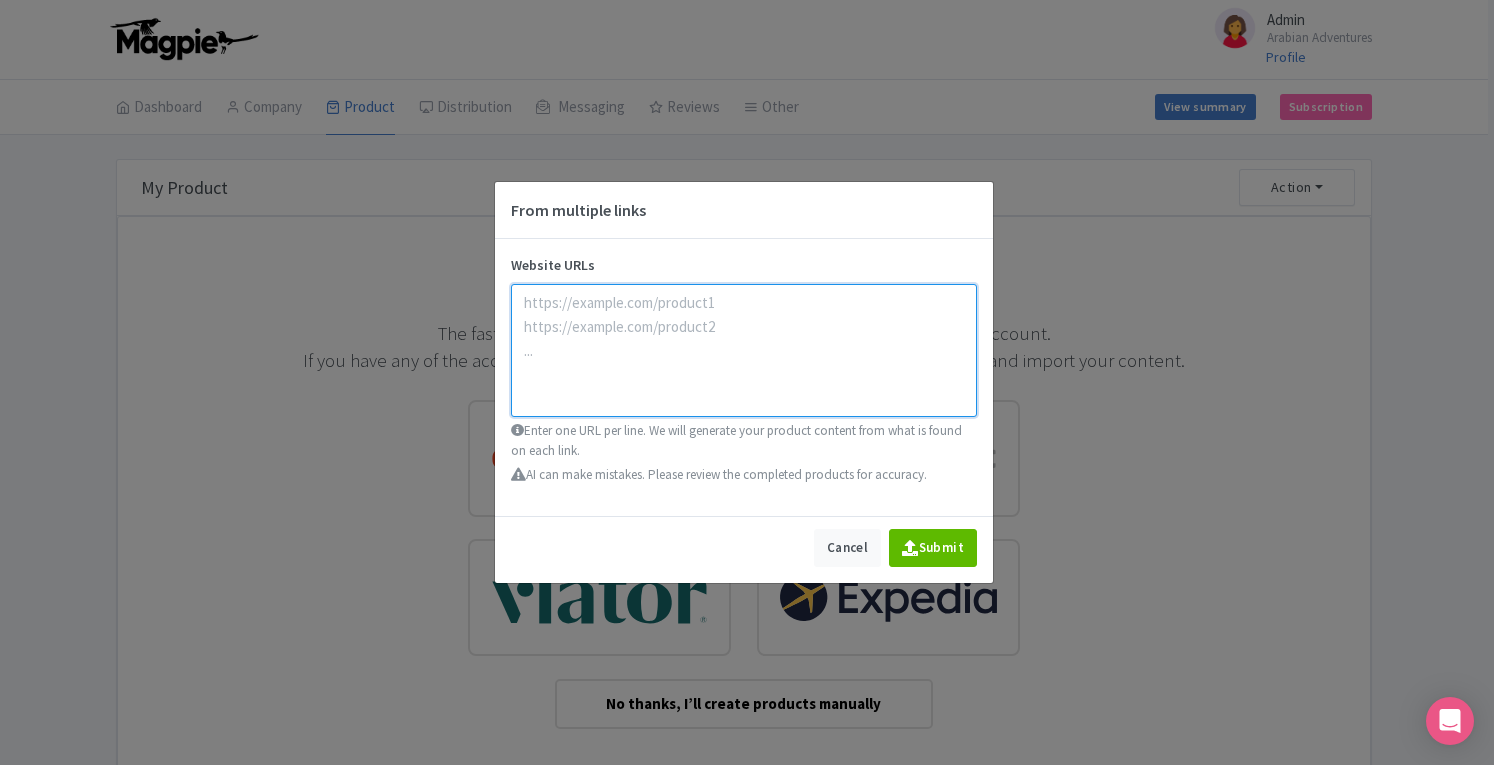 click at bounding box center [744, 350] 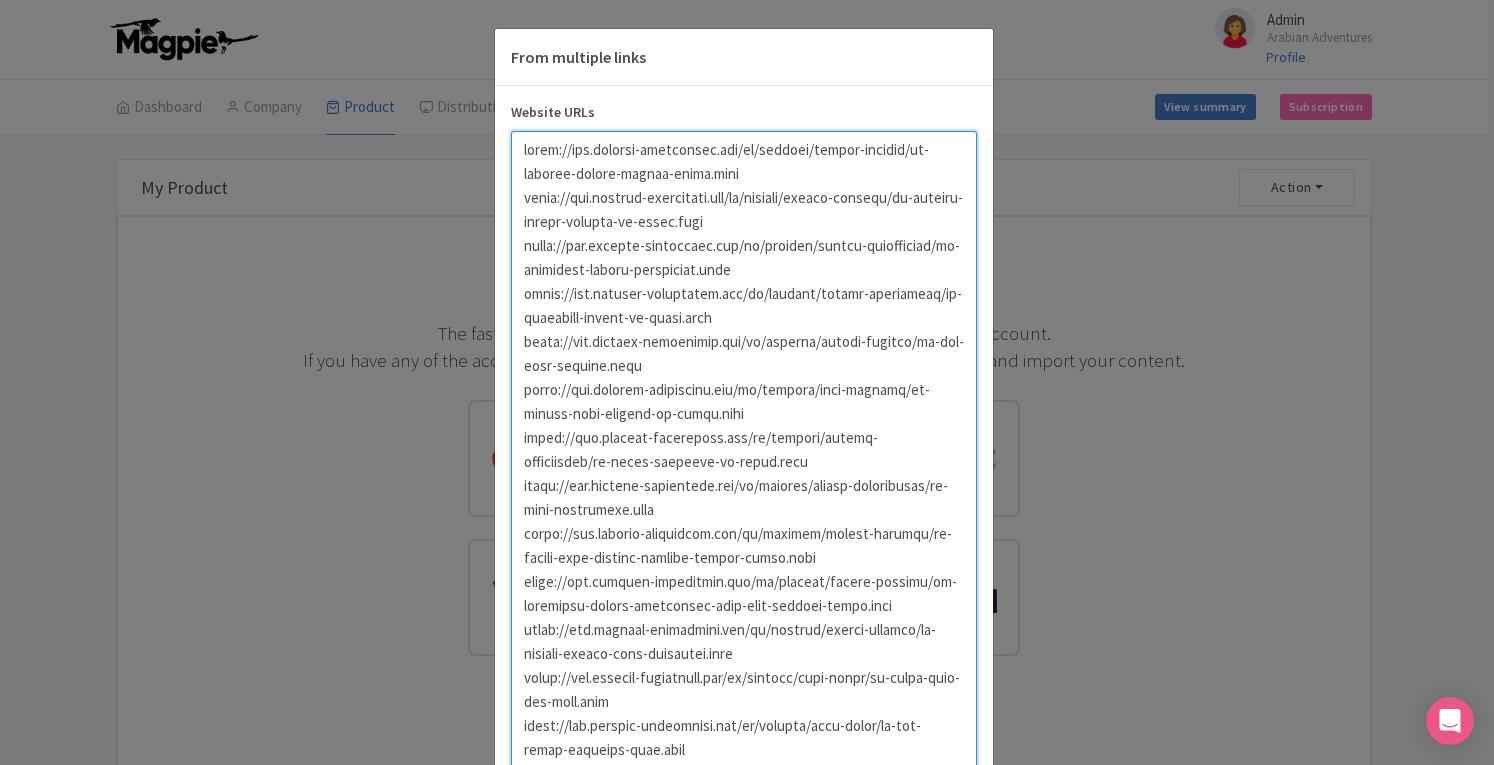 scroll, scrollTop: 497, scrollLeft: 0, axis: vertical 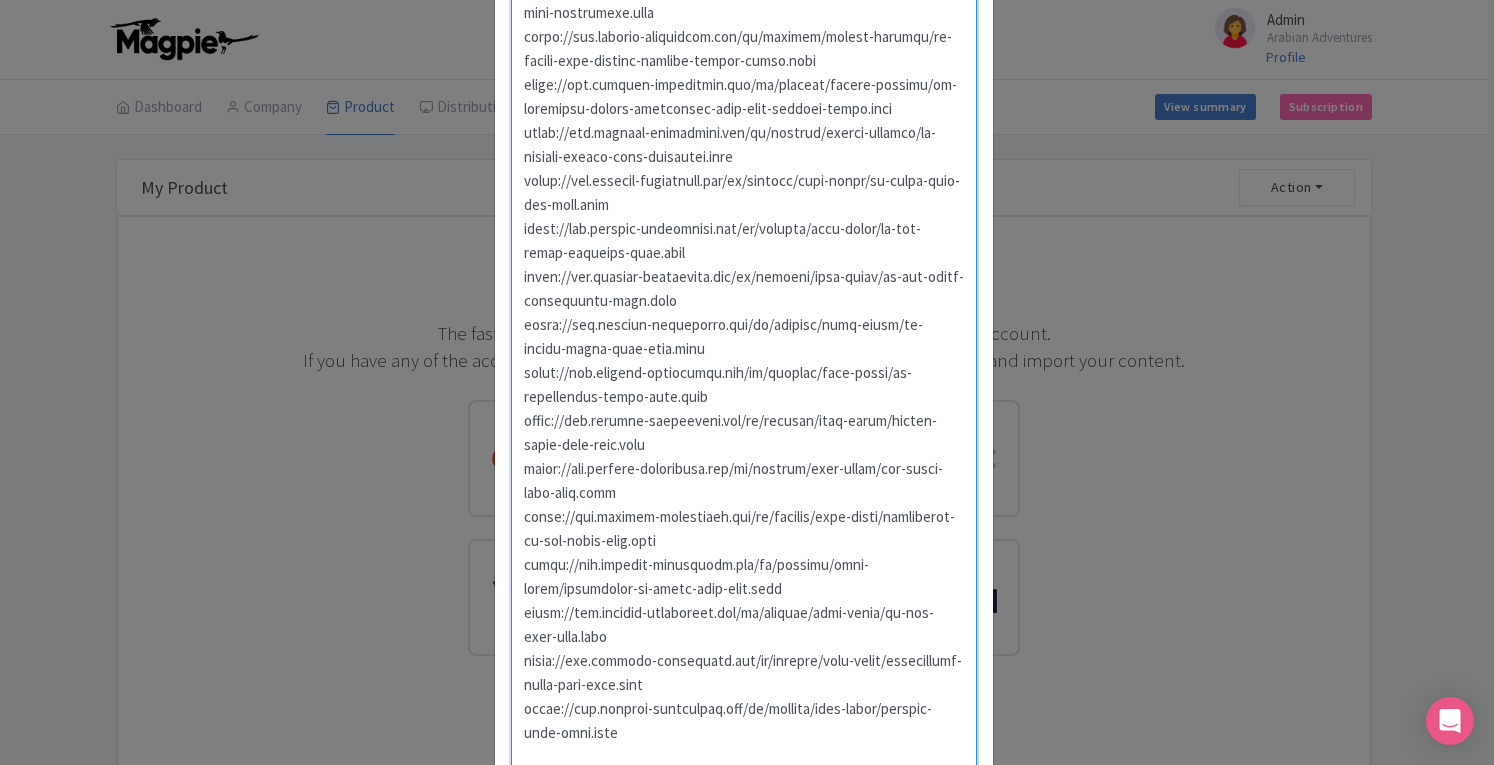 type on "https://www.arabian-adventures.com/ae/english/desert-safaris/aa-evening-desert-safari-dubai.html
https://www.arabian-adventures.com/ae/english/desert-safaris/aa-morning-desert-safaris-in-dubai.html
https://www.arabian-adventures.com/ae/english/desert-experiences/aa-exclusive-desert-experience.html
https://www.arabian-adventures.com/ae/english/desert-adventures/aa-overnight-safari-in-dubai.html
https://www.arabian-adventures.com/ae/english/desert-safaris/aa-the-fort-lisaili.html
https://www.arabian-adventures.com/ae/english/dune-buggies/aa-desert-dune-buggies-in-dubai.html
https://www.arabian-adventures.com/ae/english/desert-experiences/aa-camel-trekking-in-dubai.html
https://www.arabian-adventures.com/ae/english/desert-experiences/aa-wadi-adventures.html
https://www.arabian-adventures.com/ae/english/desert-safaris/aa-desert-dune-buggies-evening-safari-combo.html
https://www.arabian-adventures.com/ae/english/desert-safaris/aa-exclusive-desert-experience-with-dune-buggies-combo.html
https://www.arabian-adven..." 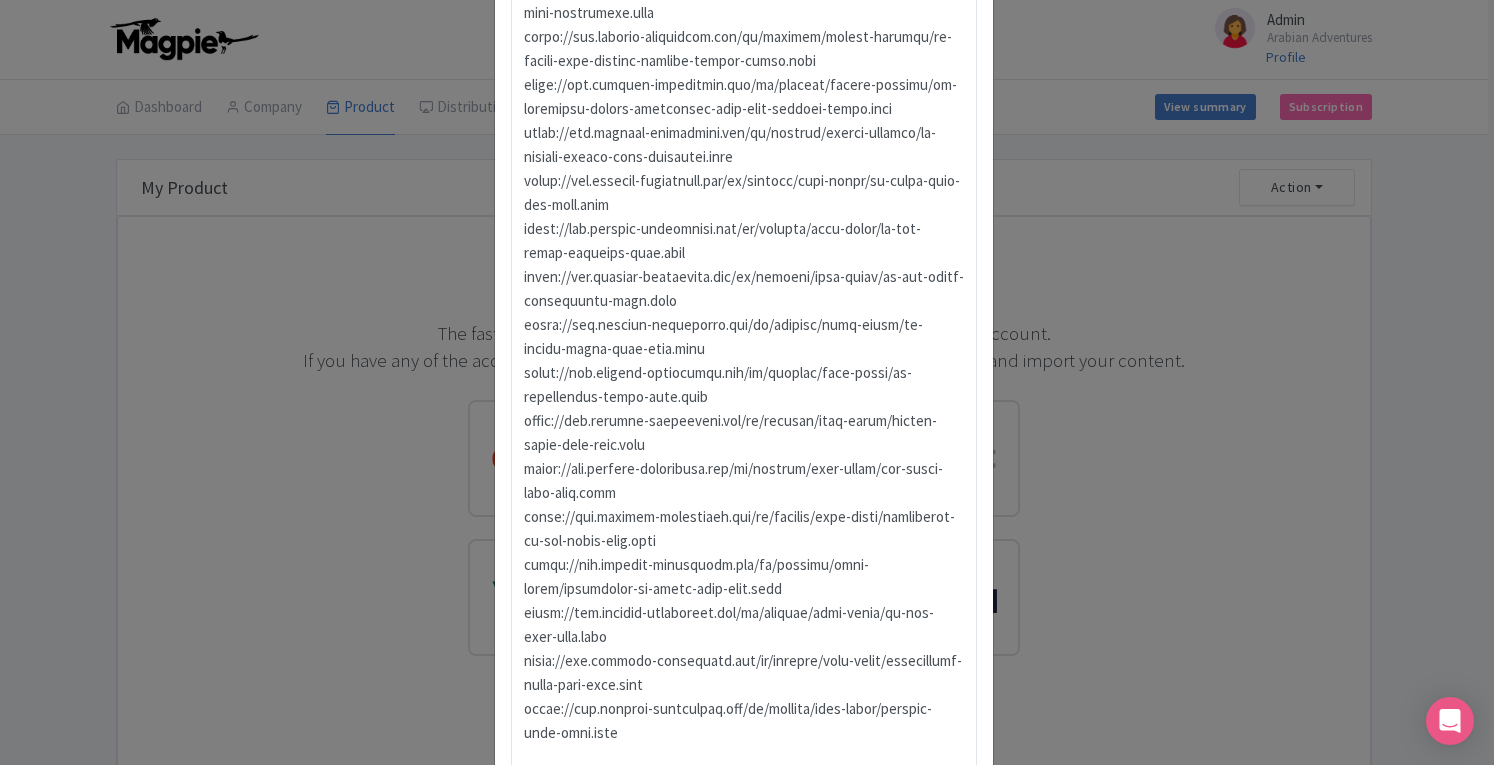 scroll, scrollTop: 700, scrollLeft: 0, axis: vertical 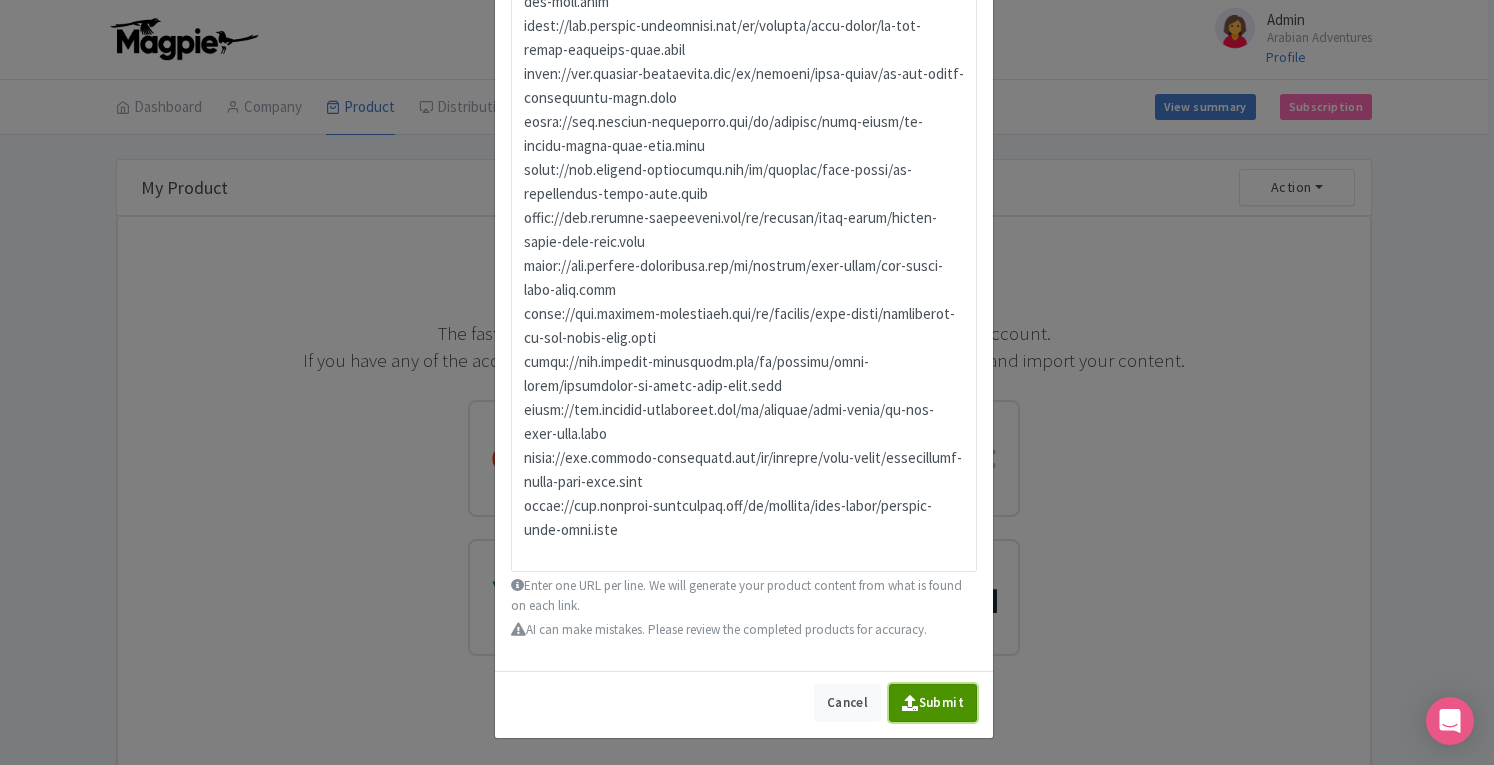 click on "Submit" at bounding box center (933, 703) 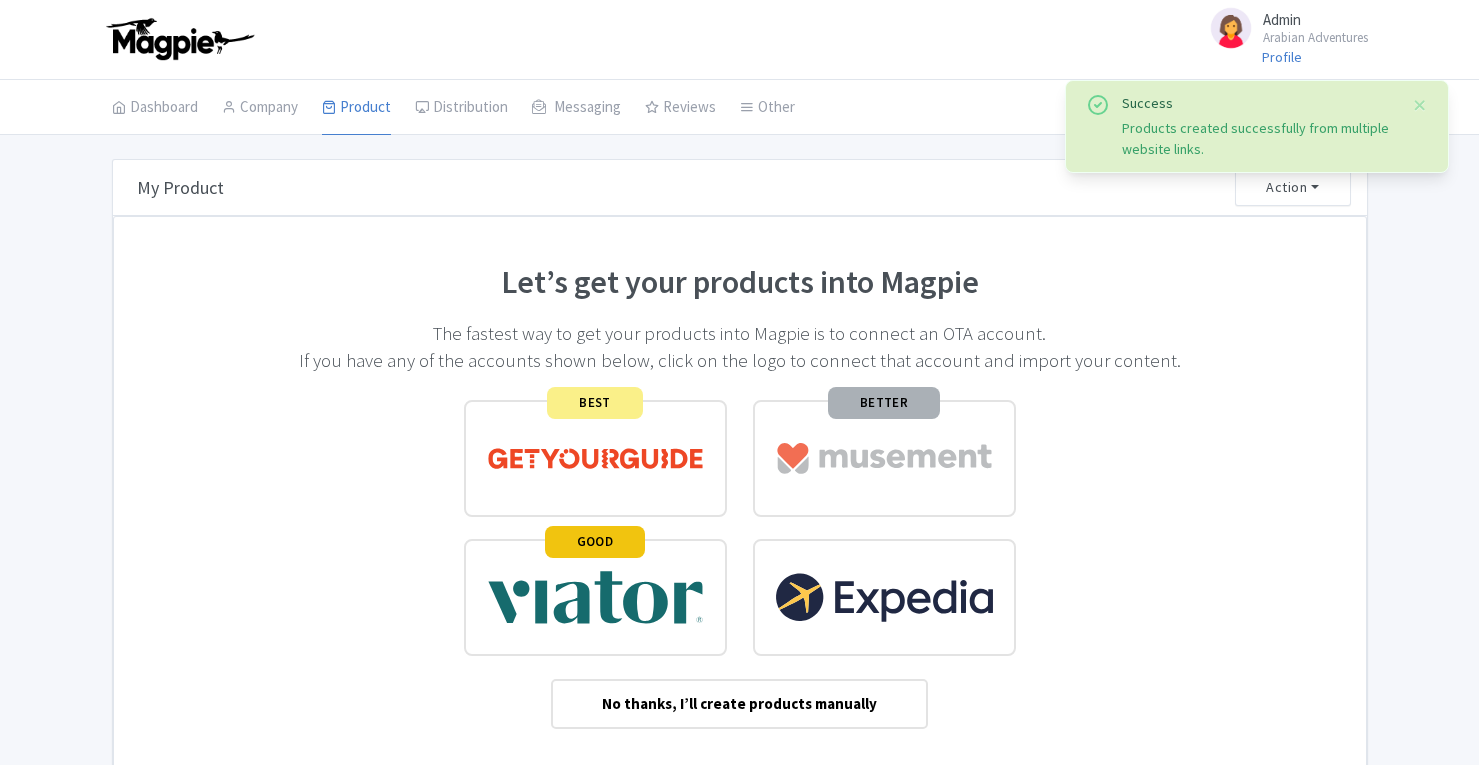 scroll, scrollTop: 0, scrollLeft: 0, axis: both 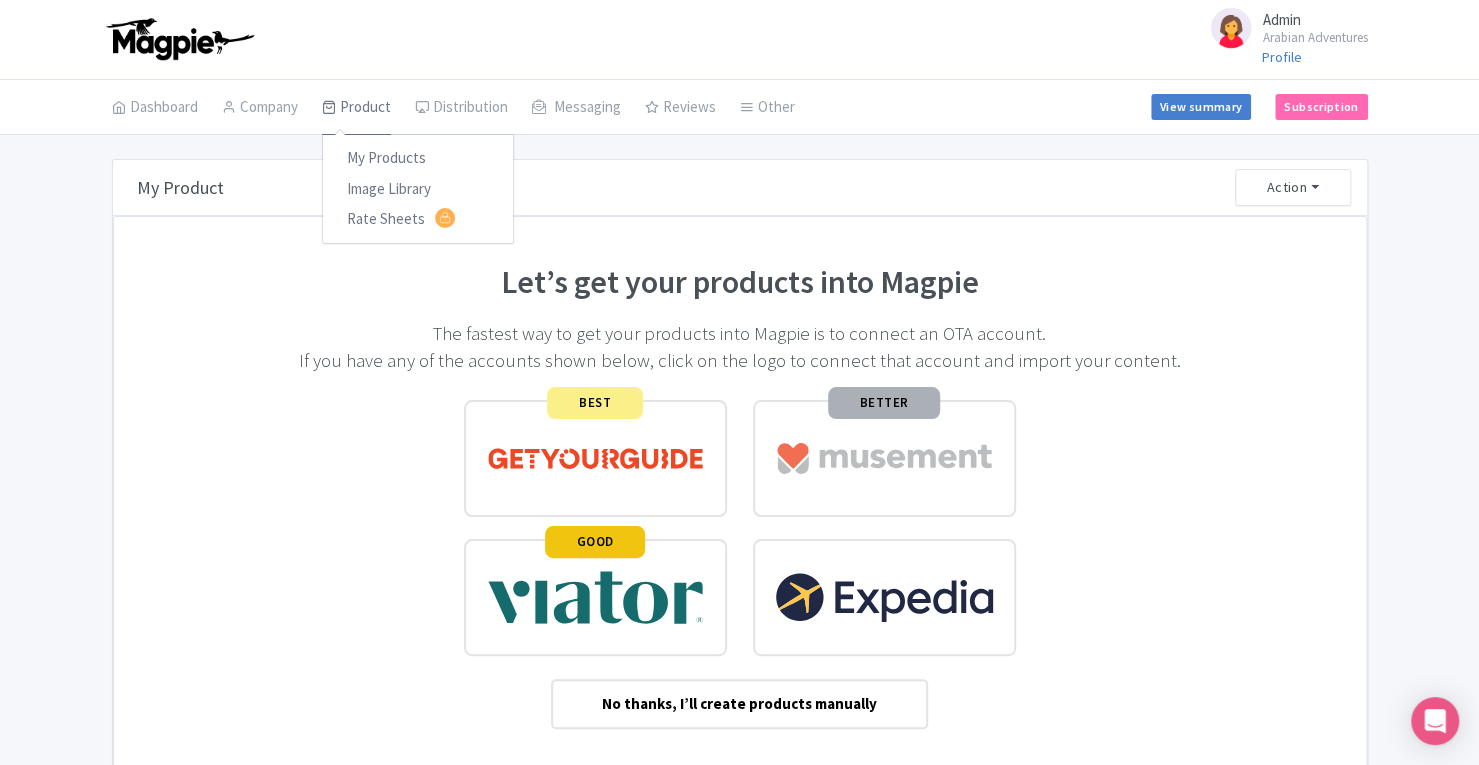 click on "Product" at bounding box center [356, 108] 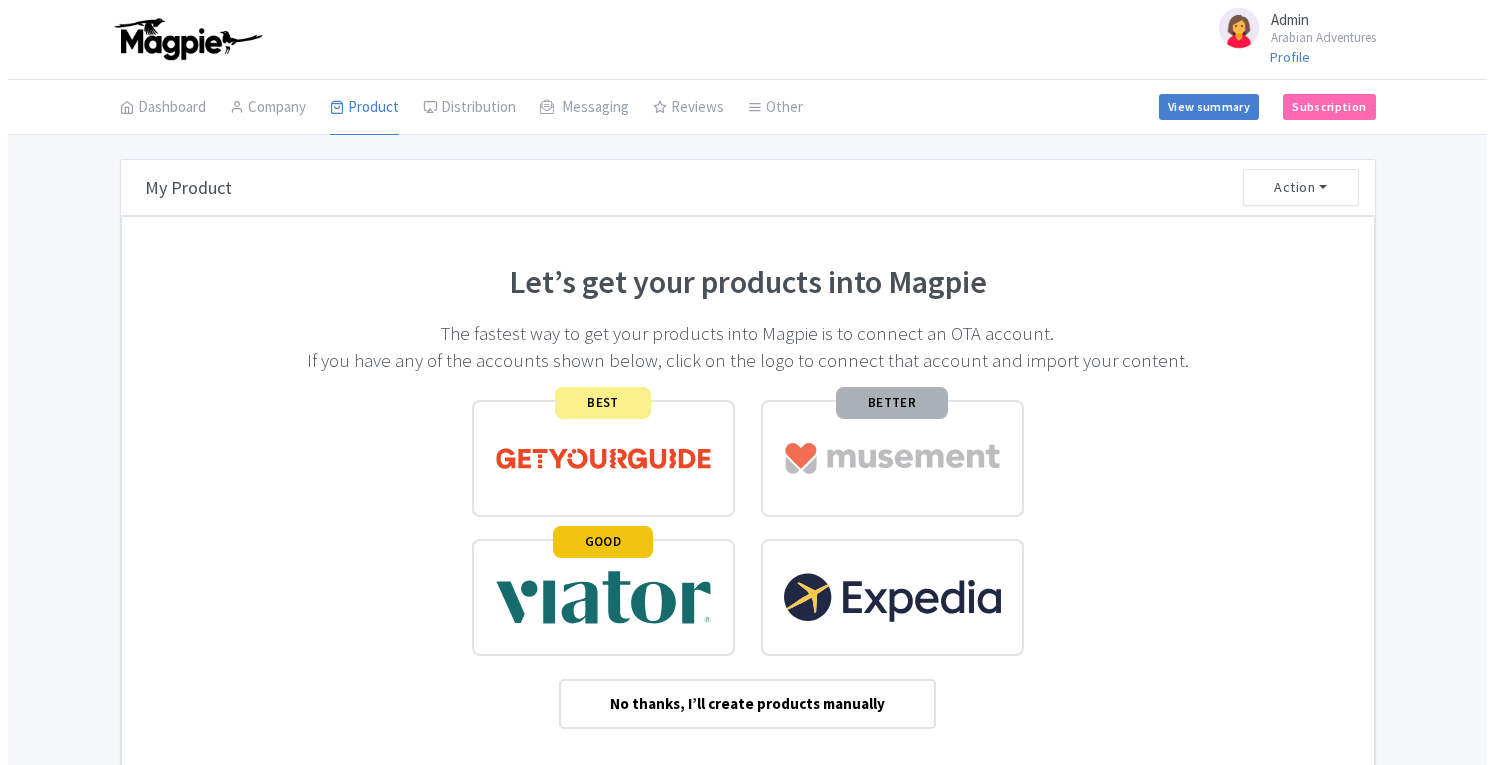 scroll, scrollTop: 0, scrollLeft: 0, axis: both 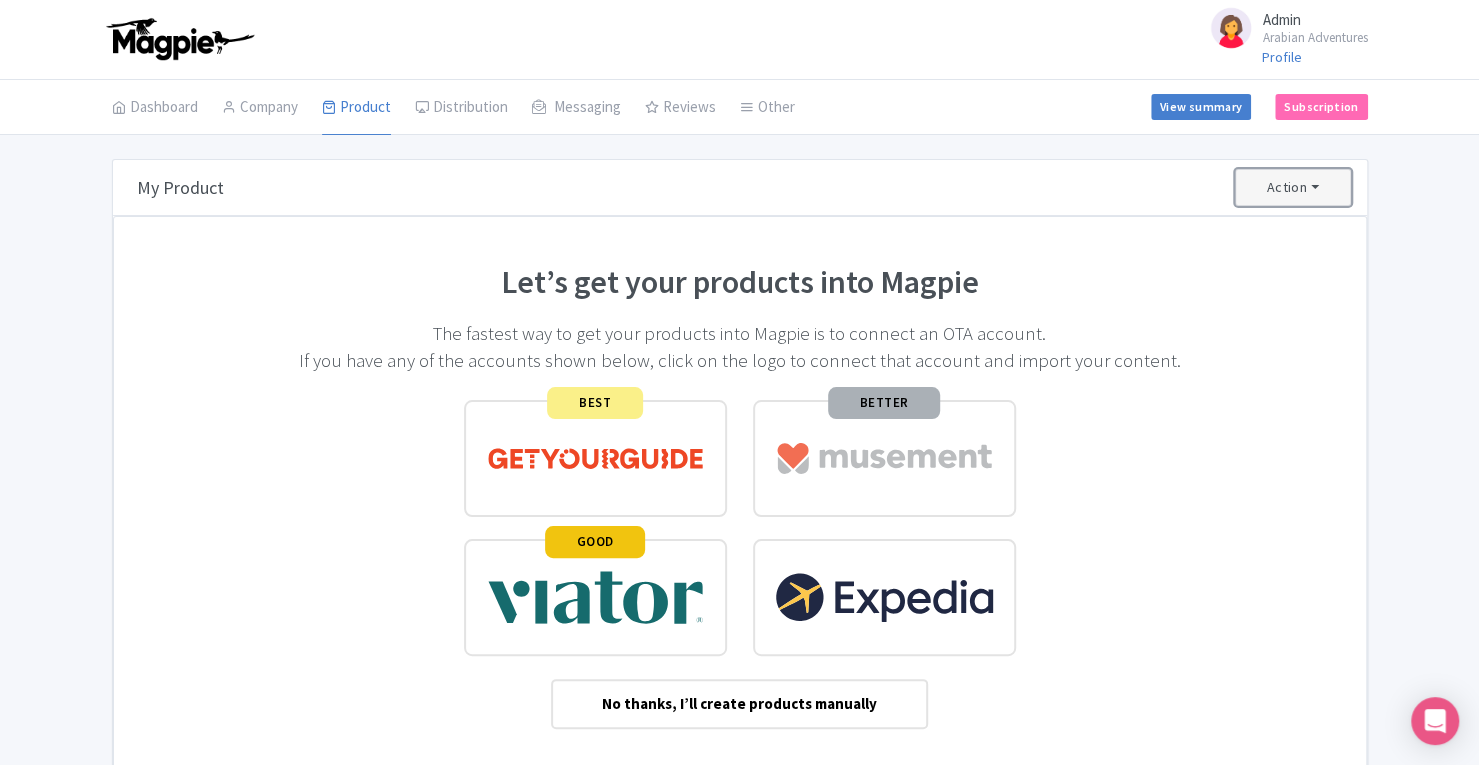 click on "Action" at bounding box center [1293, 187] 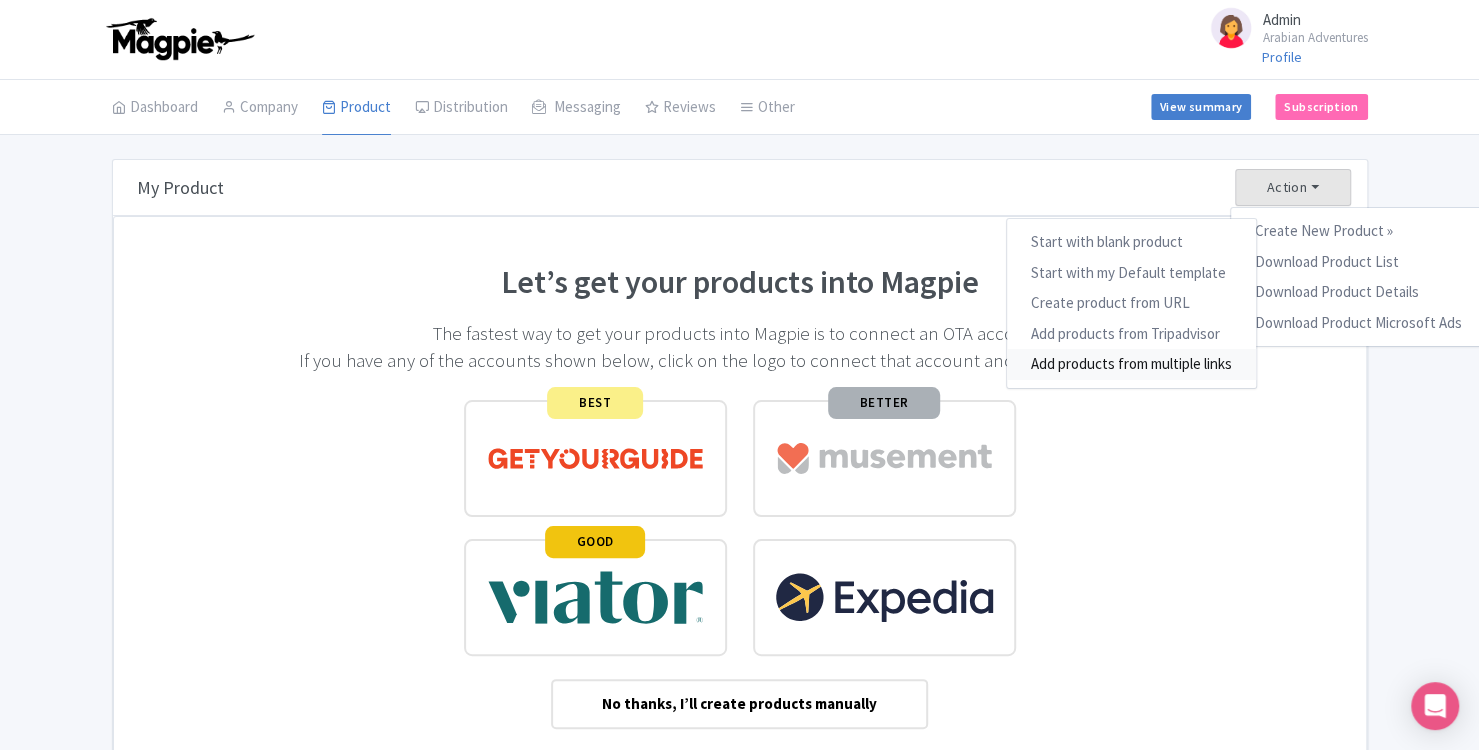 click on "Add products from multiple links" at bounding box center [1130, 364] 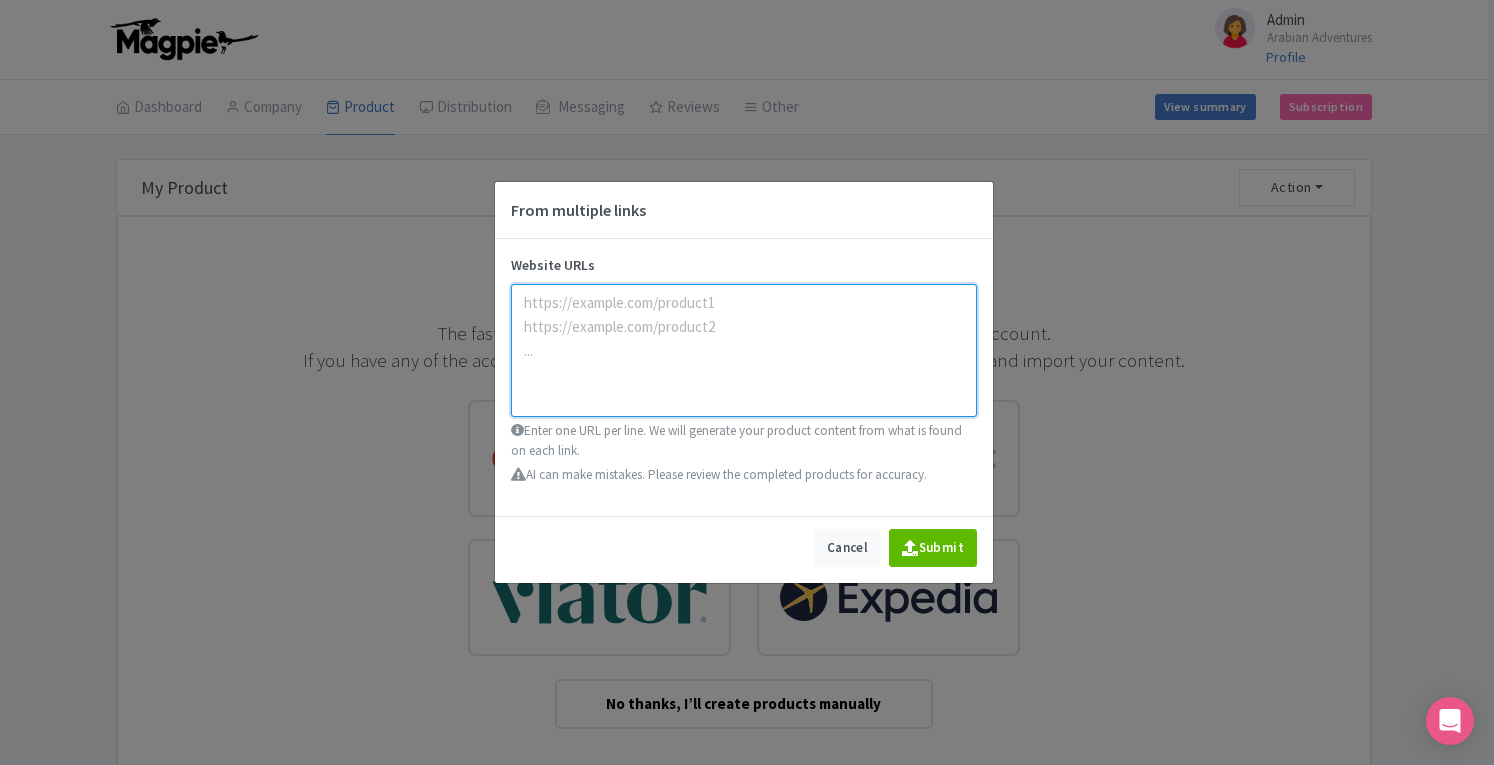 click at bounding box center [744, 350] 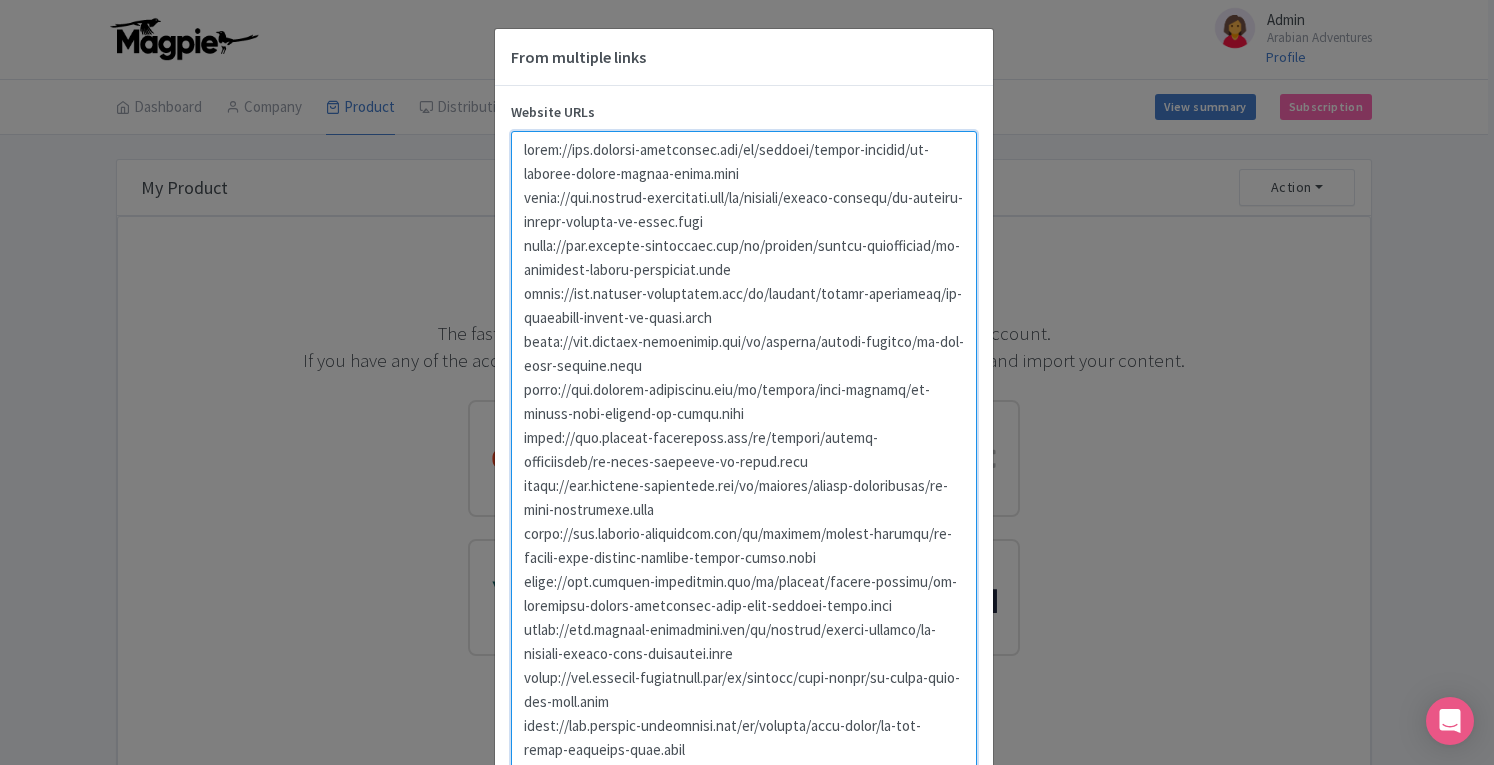 scroll, scrollTop: 497, scrollLeft: 0, axis: vertical 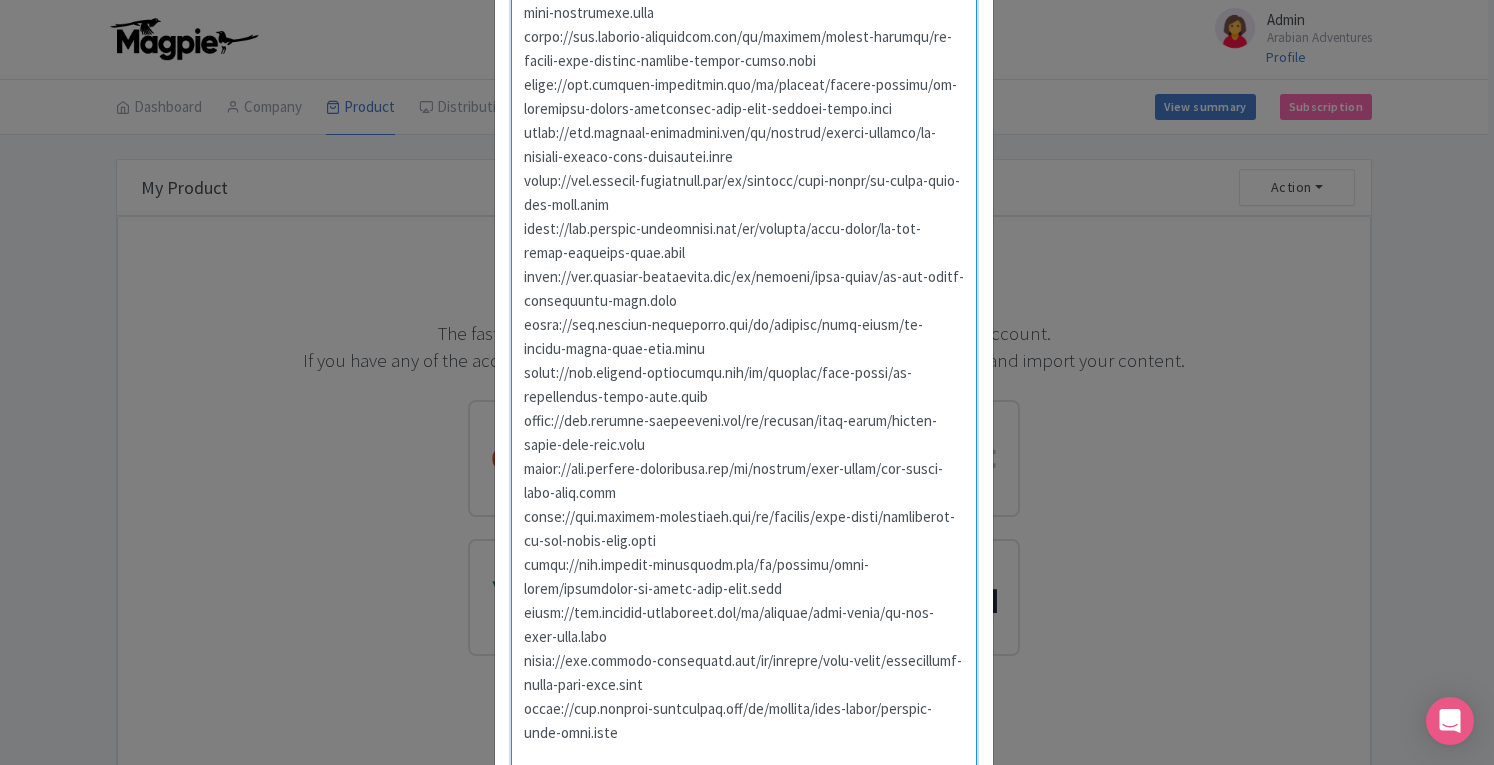 type on "https://www.arabian-adventures.com/ae/english/desert-safaris/aa-evening-desert-safari-dubai.html
https://www.arabian-adventures.com/ae/english/desert-safaris/aa-morning-desert-safaris-in-dubai.html
https://www.arabian-adventures.com/ae/english/desert-experiences/aa-exclusive-desert-experience.html
https://www.arabian-adventures.com/ae/english/desert-adventures/aa-overnight-safari-in-dubai.html
https://www.arabian-adventures.com/ae/english/desert-safaris/aa-the-fort-lisaili.html
https://www.arabian-adventures.com/ae/english/dune-buggies/aa-desert-dune-buggies-in-dubai.html
https://www.arabian-adventures.com/ae/english/desert-experiences/aa-camel-trekking-in-dubai.html
https://www.arabian-adventures.com/ae/english/desert-experiences/aa-wadi-adventures.html
https://www.arabian-adventures.com/ae/english/desert-safaris/aa-desert-dune-buggies-evening-safari-combo.html
https://www.arabian-adventures.com/ae/english/desert-safaris/aa-exclusive-desert-experience-with-dune-buggies-combo.html
https://www.arabian-adven..." 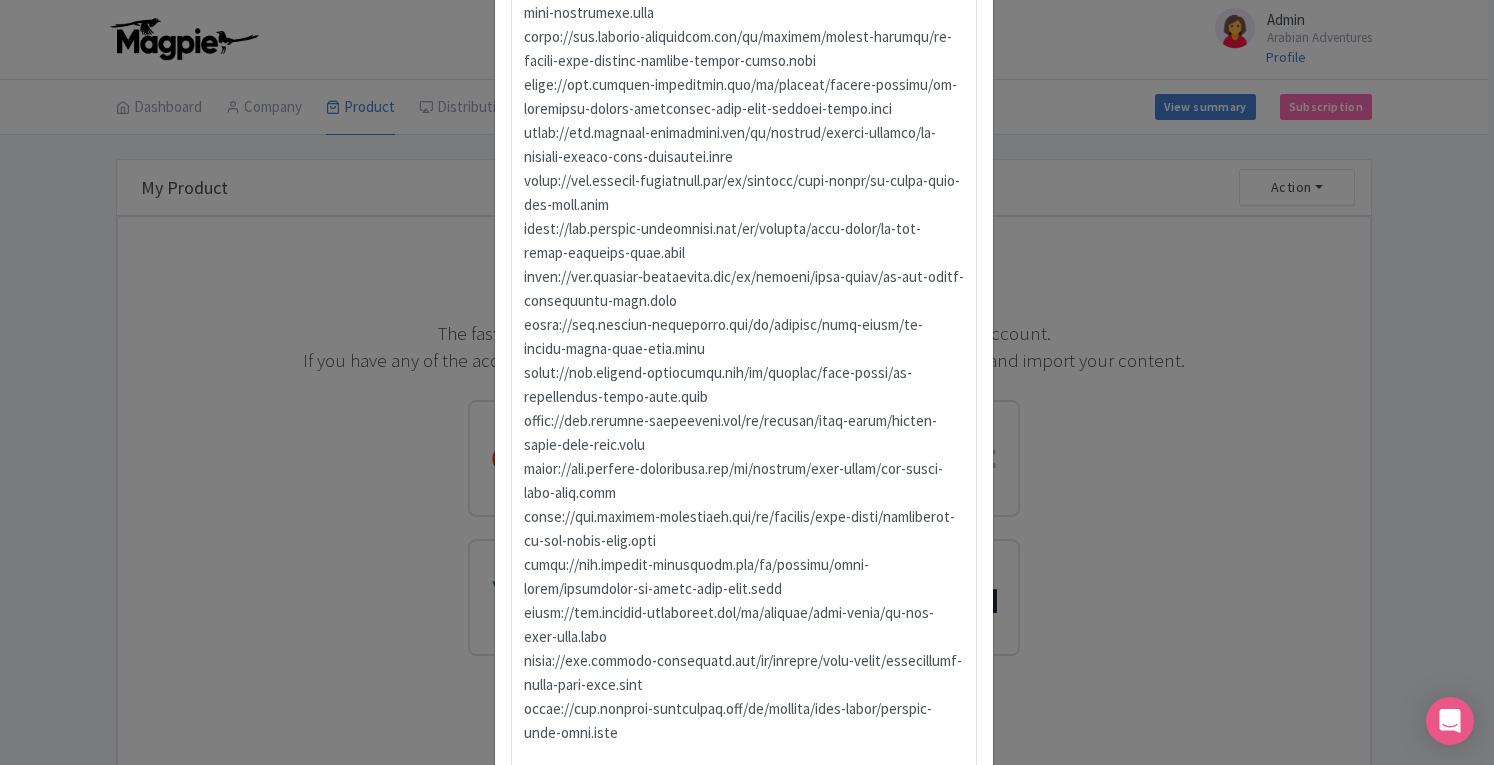 scroll, scrollTop: 700, scrollLeft: 0, axis: vertical 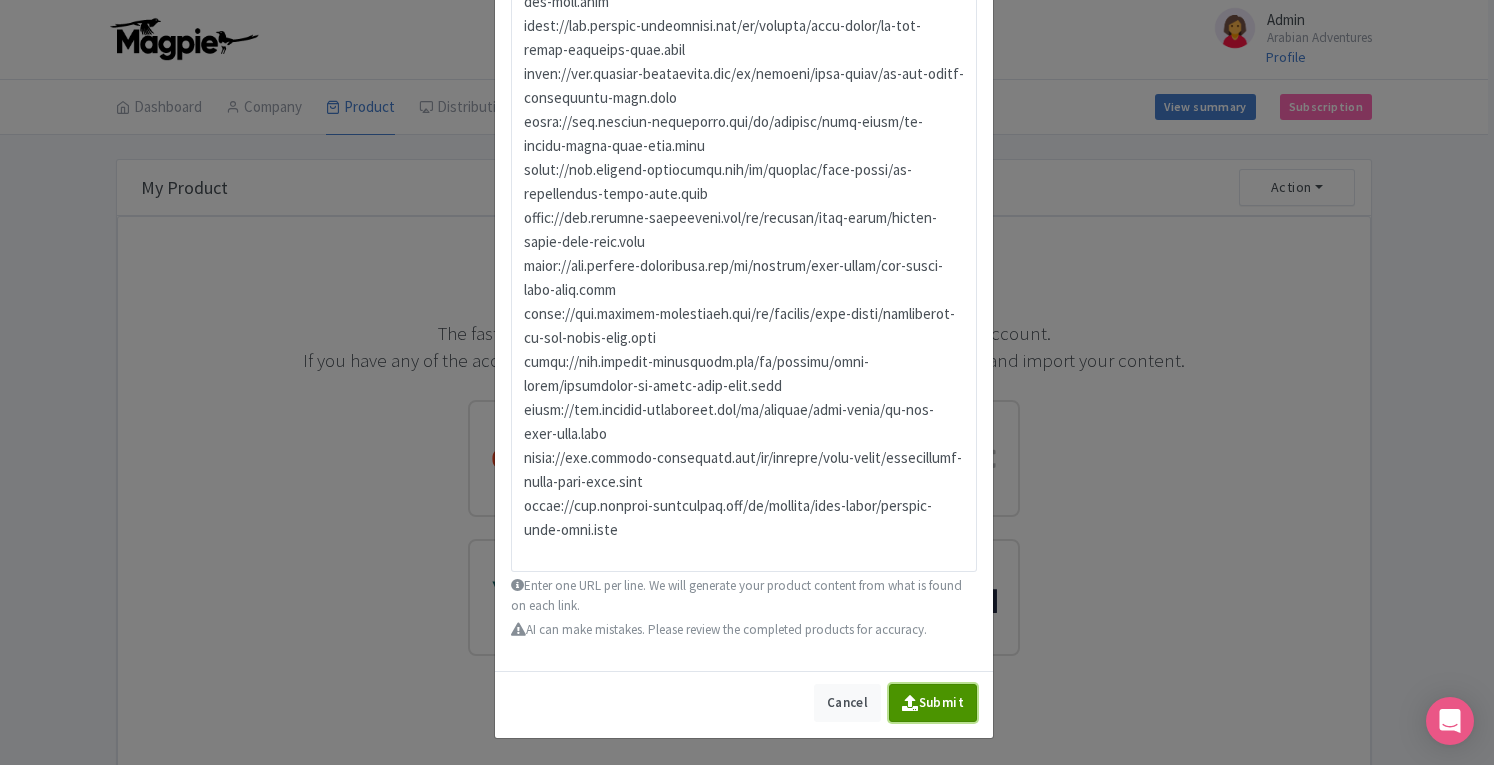 click on "Submit" at bounding box center [933, 703] 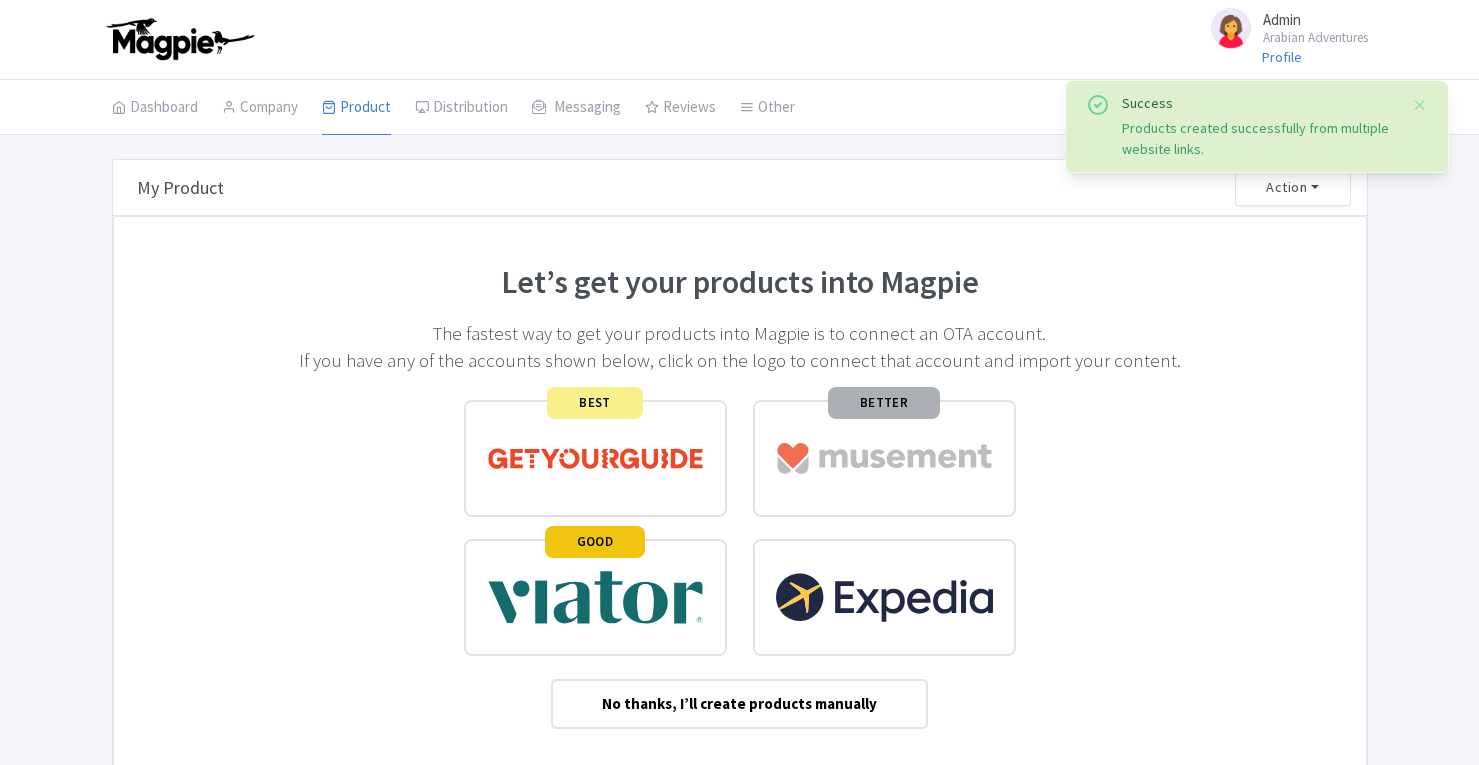 scroll, scrollTop: 0, scrollLeft: 0, axis: both 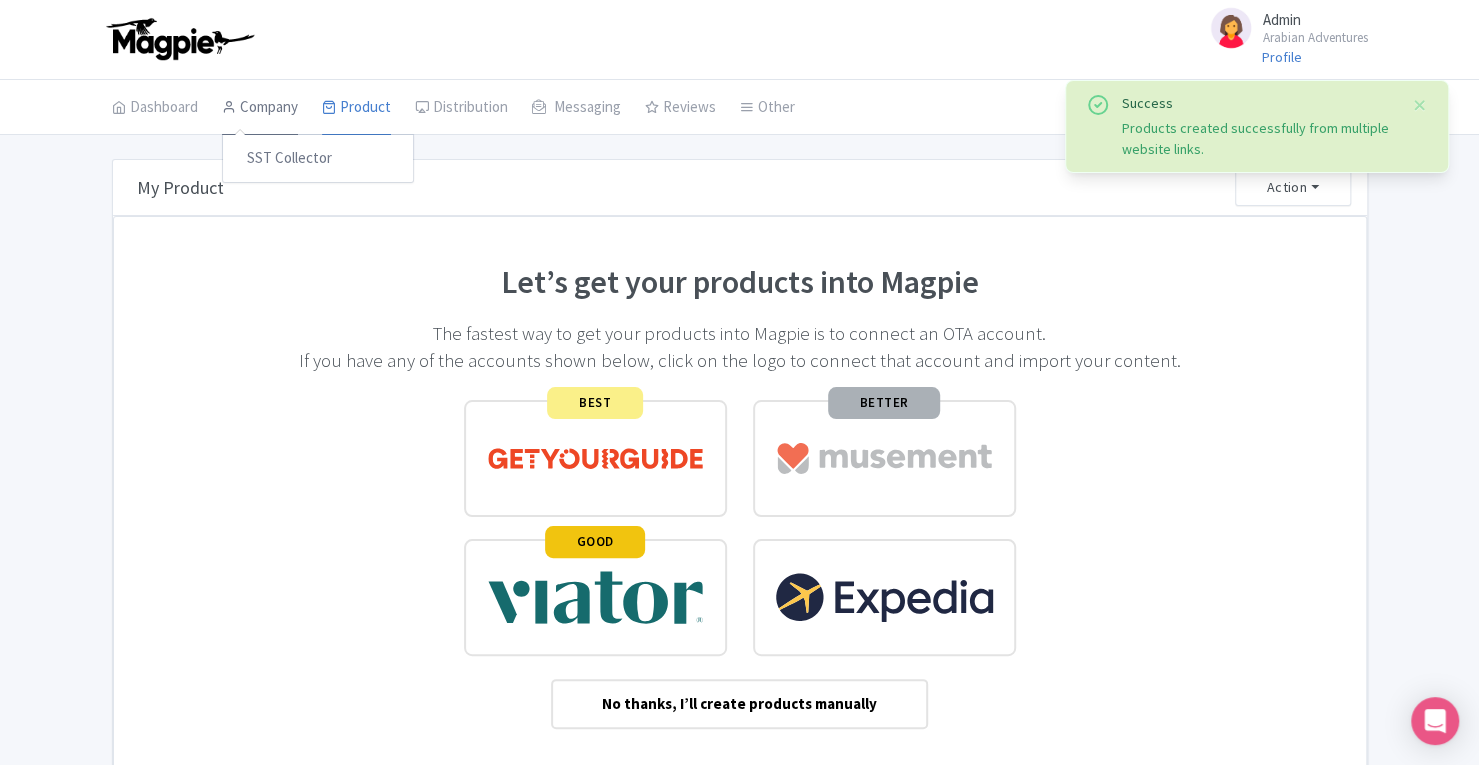 click on "Company" at bounding box center [260, 108] 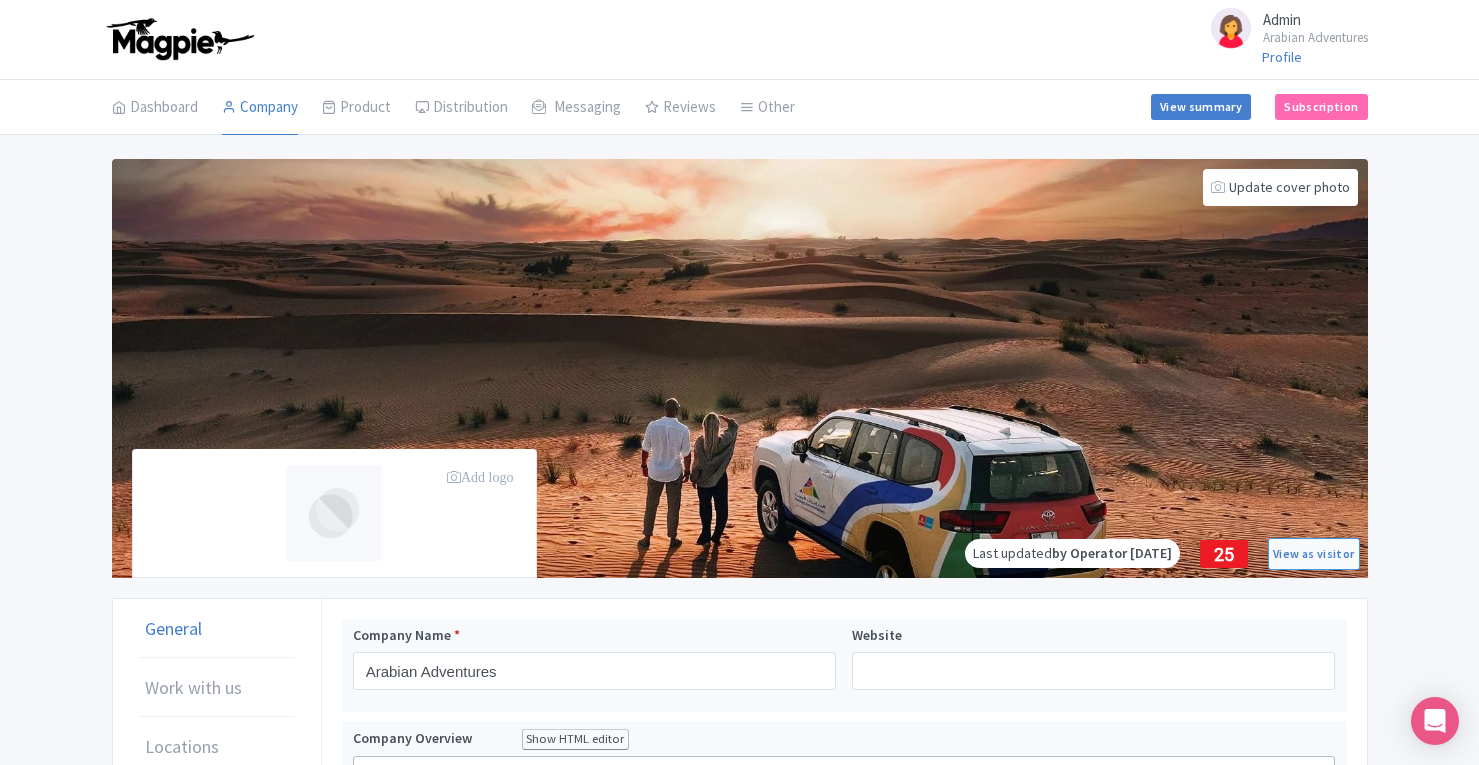 scroll, scrollTop: 0, scrollLeft: 0, axis: both 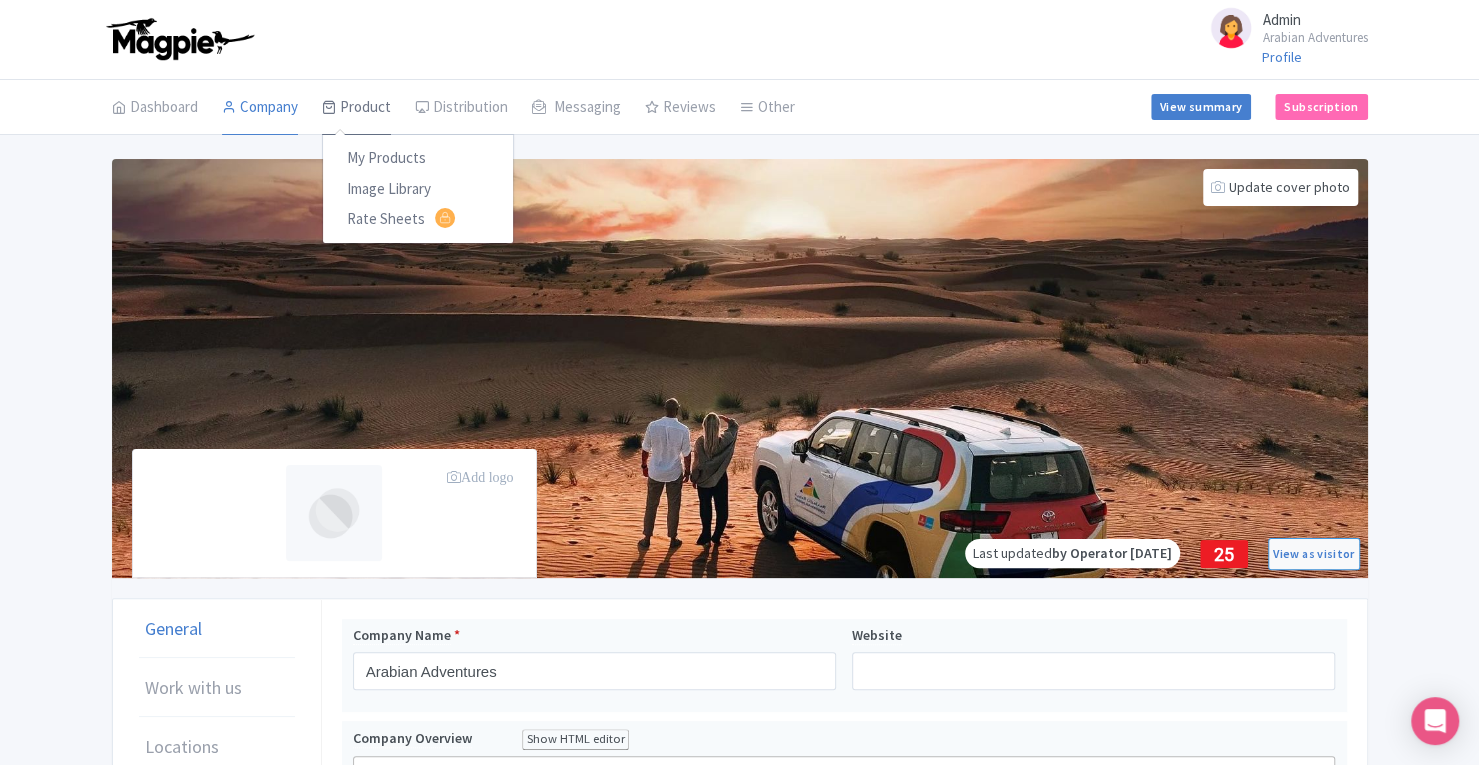 click on "Product" at bounding box center [356, 108] 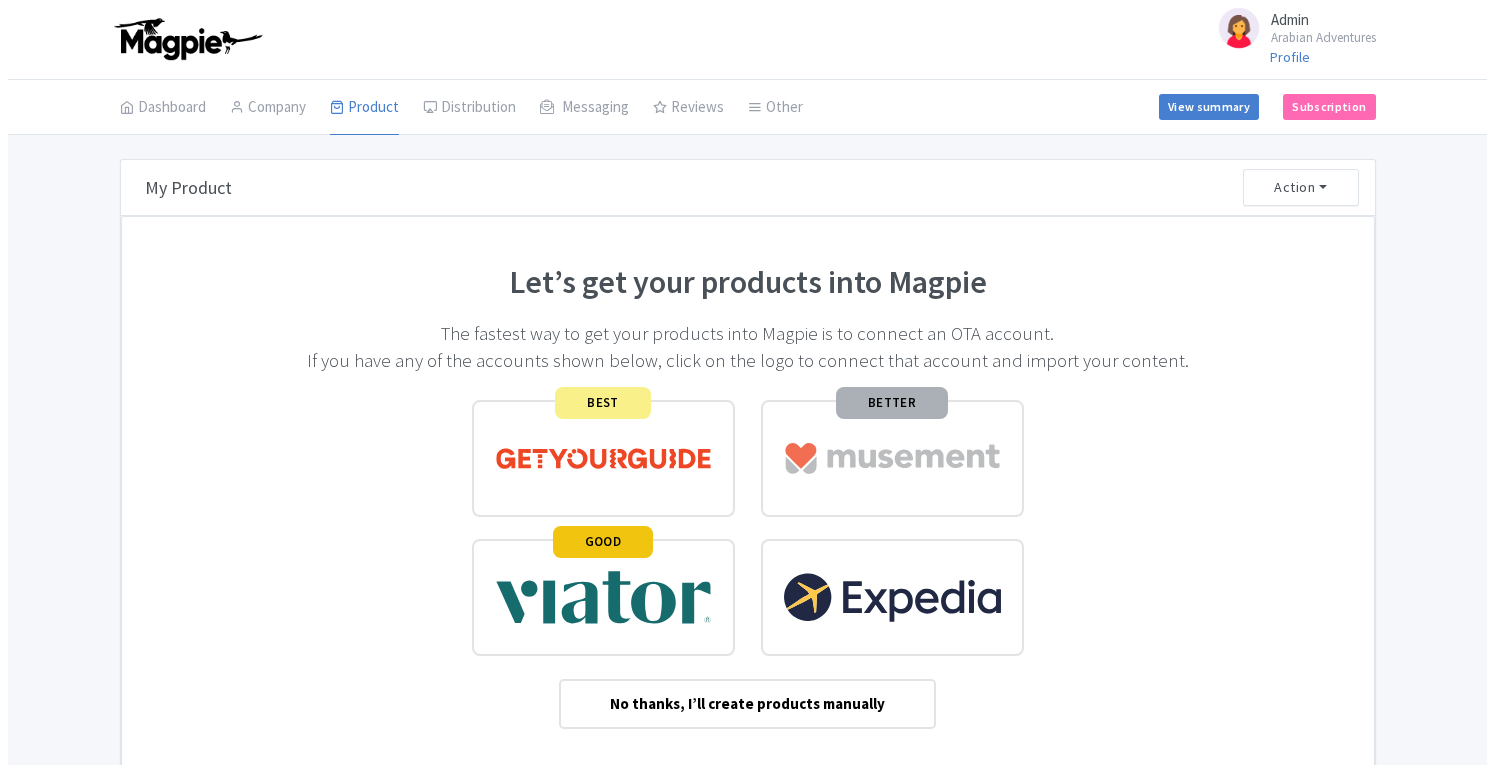 scroll, scrollTop: 0, scrollLeft: 0, axis: both 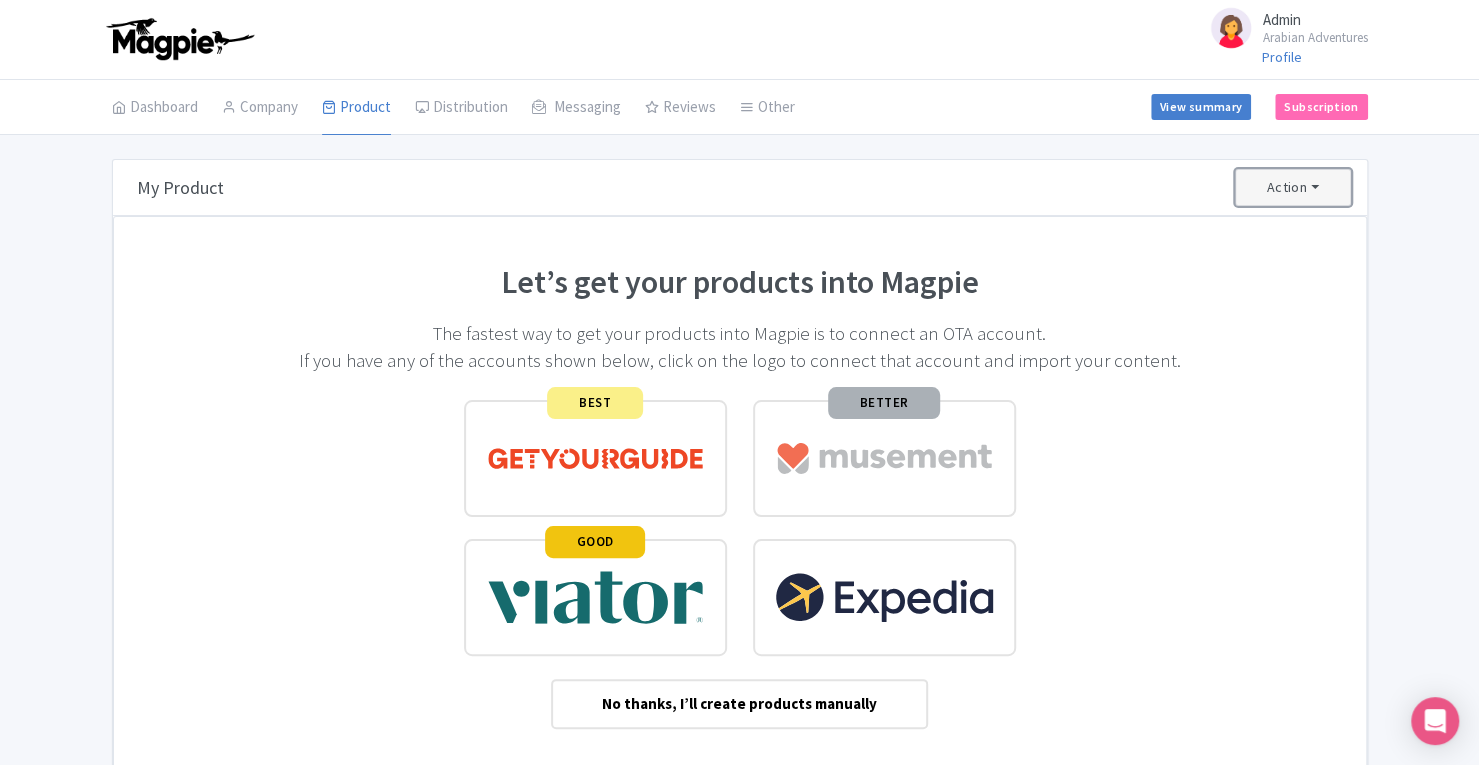 click on "Action" at bounding box center (1293, 187) 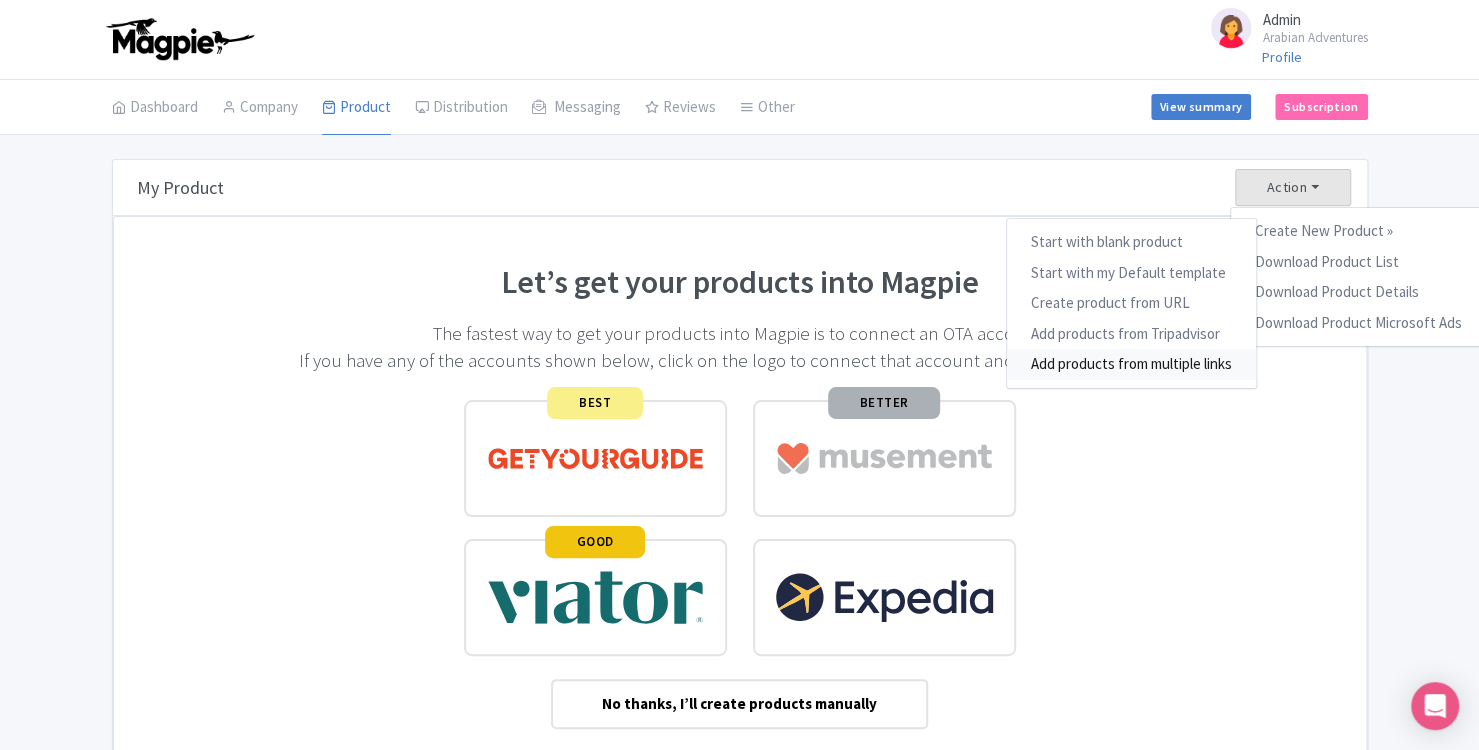 click on "Add products from multiple links" at bounding box center (1130, 364) 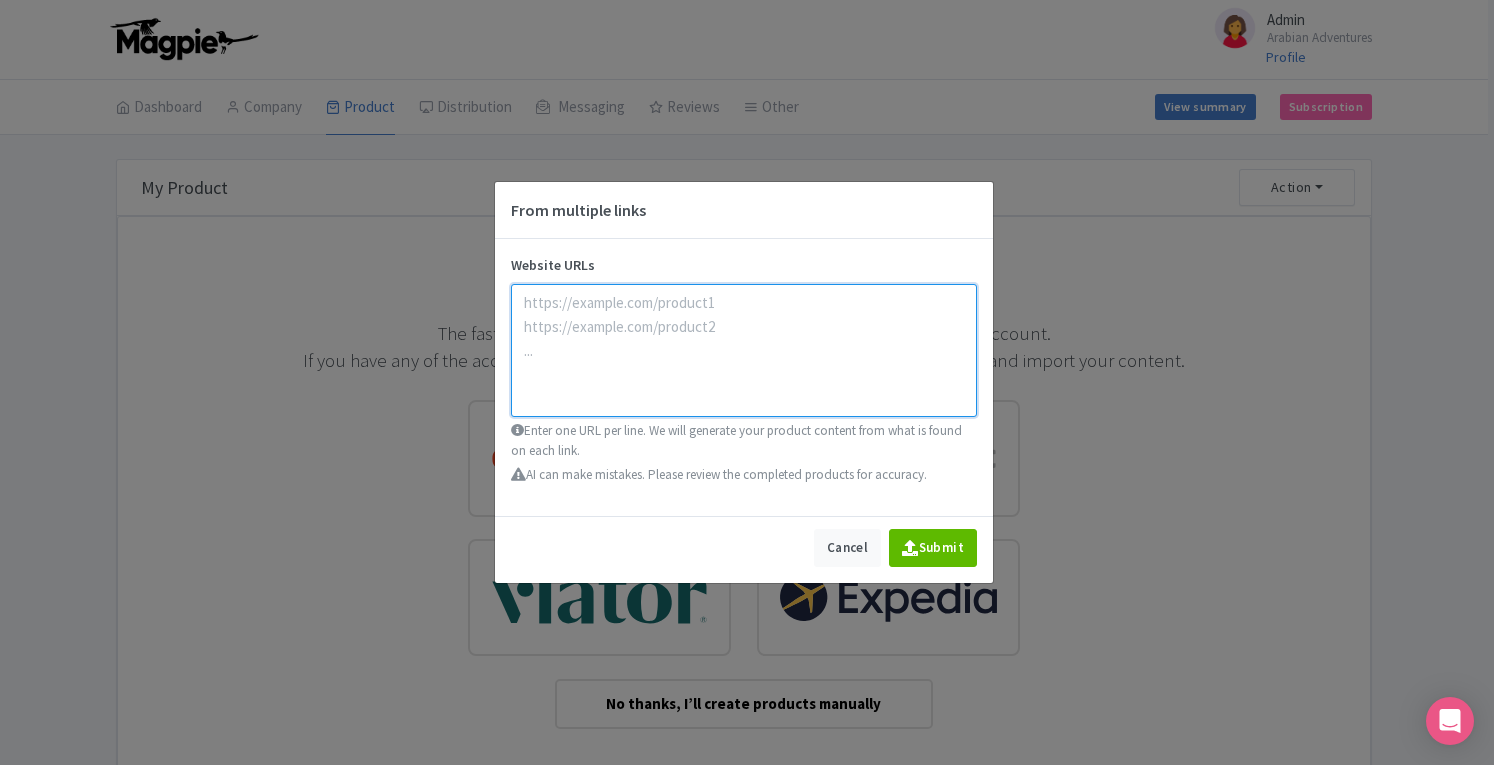 click at bounding box center [744, 350] 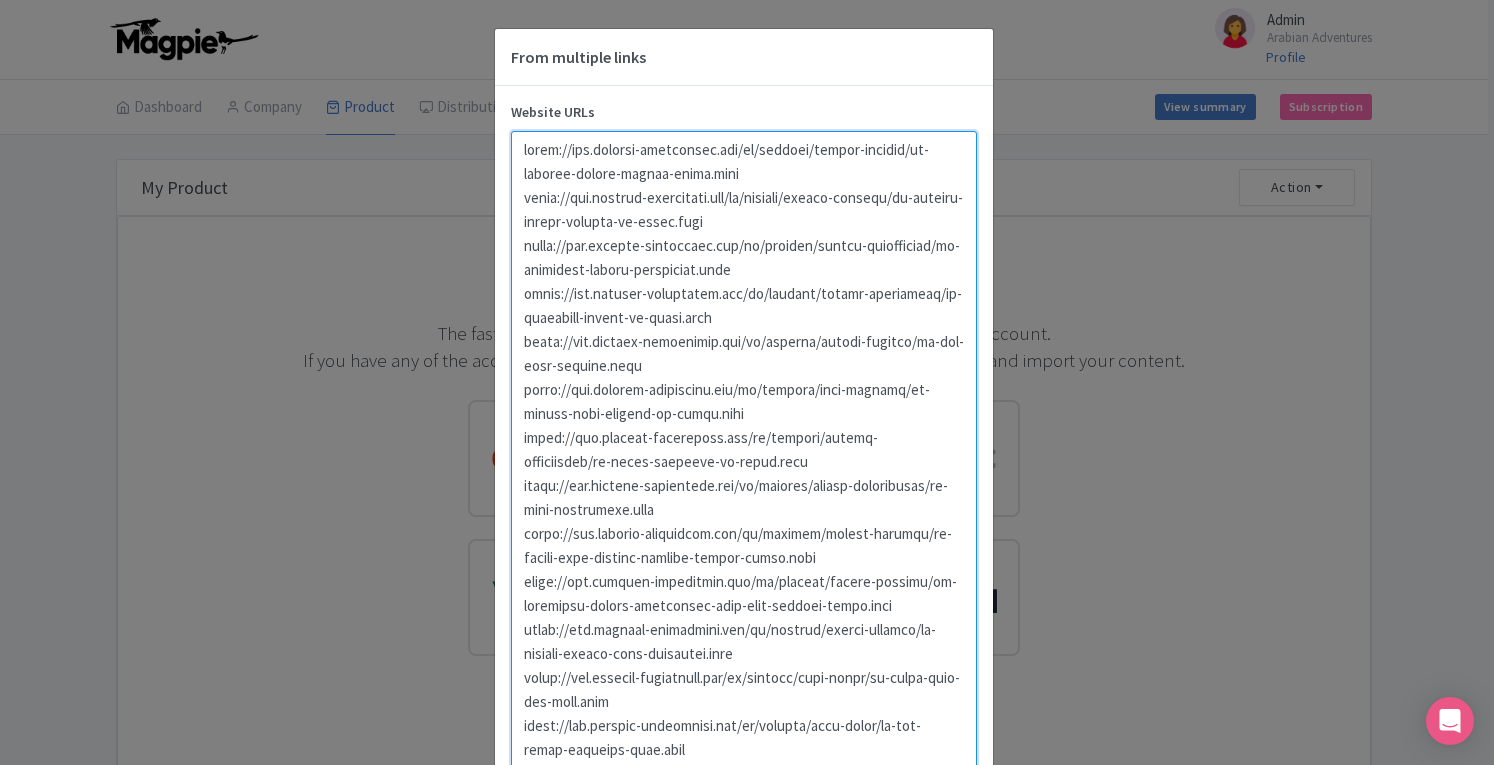 scroll, scrollTop: 497, scrollLeft: 0, axis: vertical 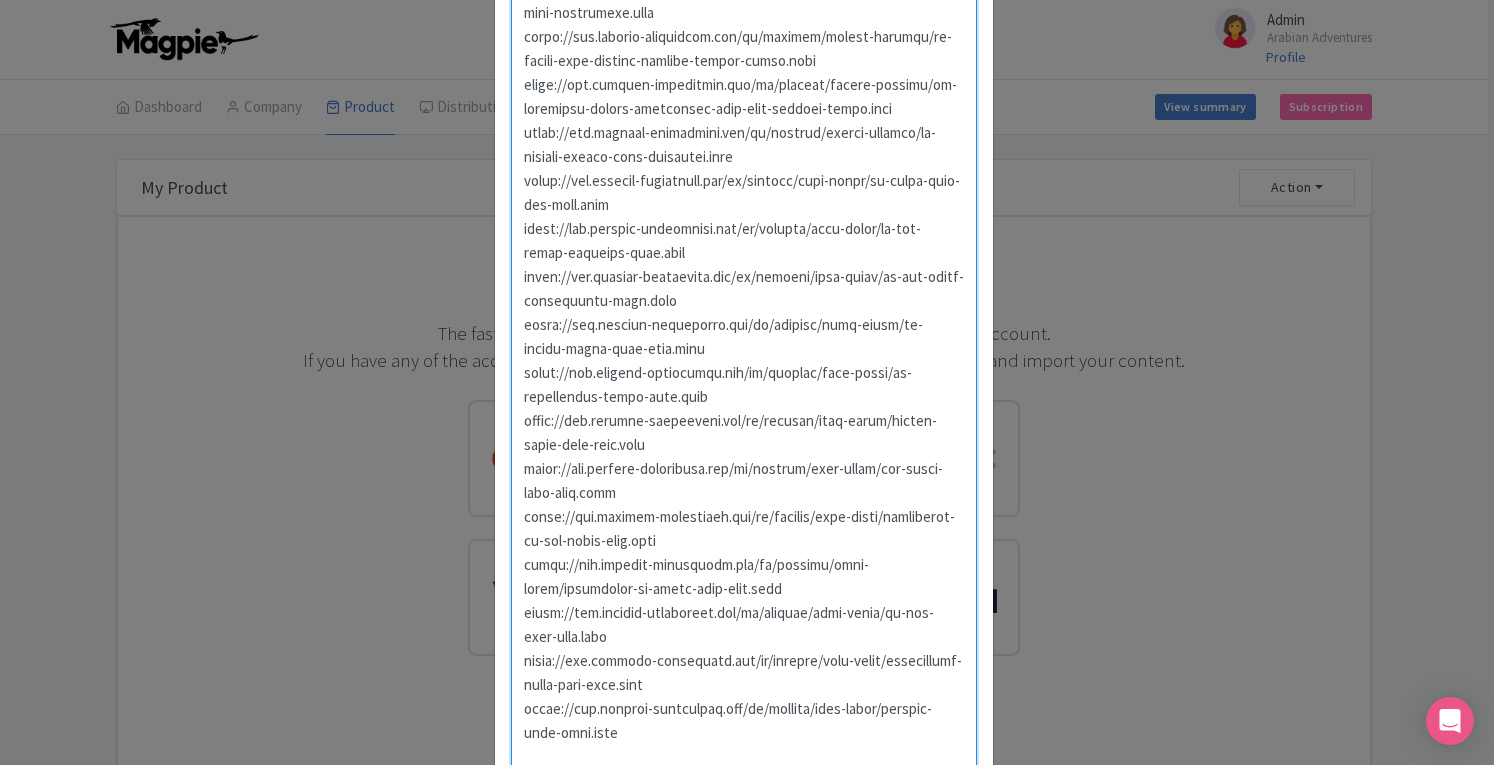 type on "https://www.arabian-adventures.com/ae/english/desert-safaris/aa-evening-desert-safari-dubai.html
https://www.arabian-adventures.com/ae/english/desert-safaris/aa-morning-desert-safaris-in-dubai.html
https://www.arabian-adventures.com/ae/english/desert-experiences/aa-exclusive-desert-experience.html
https://www.arabian-adventures.com/ae/english/desert-adventures/aa-overnight-safari-in-dubai.html
https://www.arabian-adventures.com/ae/english/desert-safaris/aa-the-fort-lisaili.html
https://www.arabian-adventures.com/ae/english/dune-buggies/aa-desert-dune-buggies-in-dubai.html
https://www.arabian-adventures.com/ae/english/desert-experiences/aa-camel-trekking-in-dubai.html
https://www.arabian-adventures.com/ae/english/desert-experiences/aa-wadi-adventures.html
https://www.arabian-adventures.com/ae/english/desert-safaris/aa-desert-dune-buggies-evening-safari-combo.html
https://www.arabian-adventures.com/ae/english/desert-safaris/aa-exclusive-desert-experience-with-dune-buggies-combo.html
https://www.arabian-adven..." 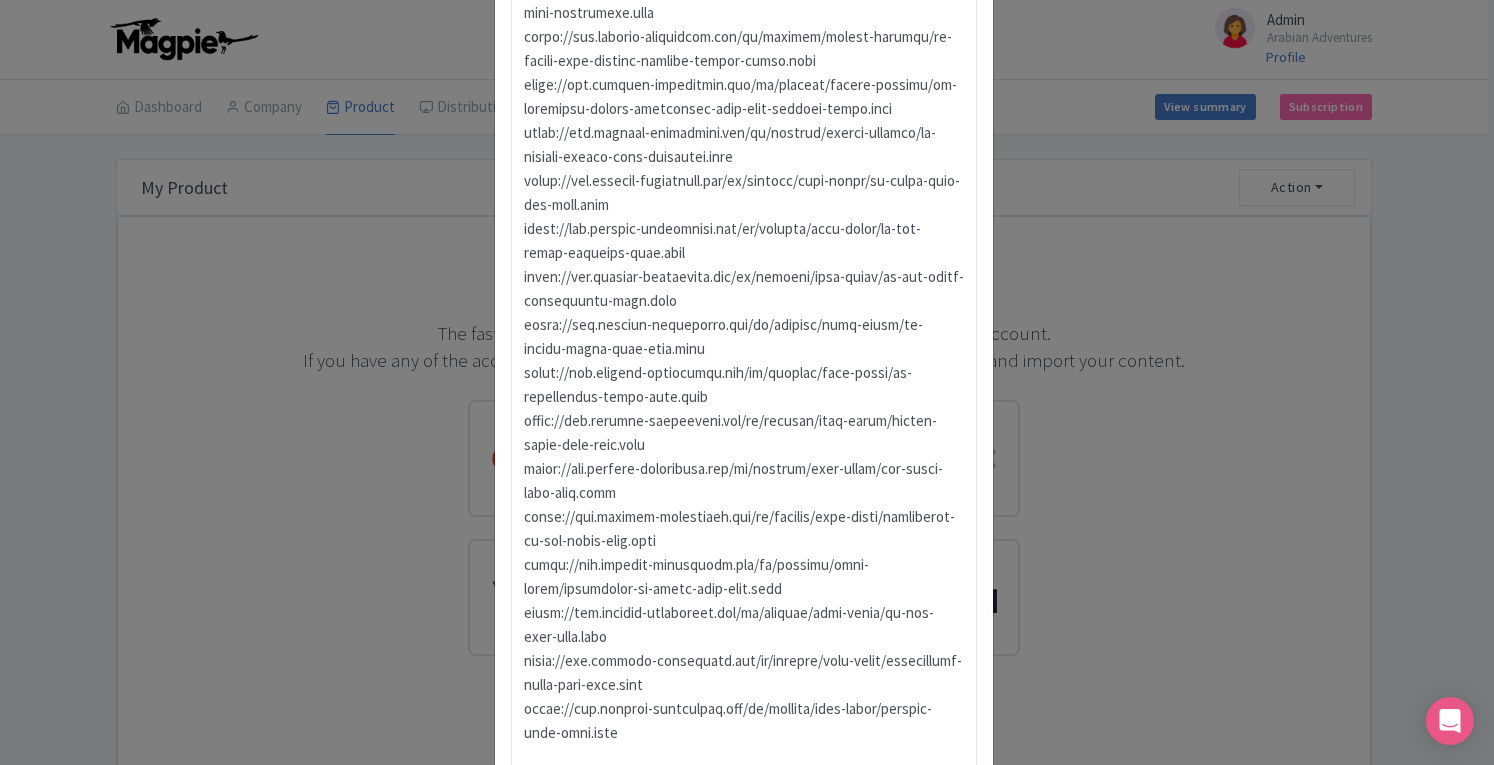 scroll, scrollTop: 700, scrollLeft: 0, axis: vertical 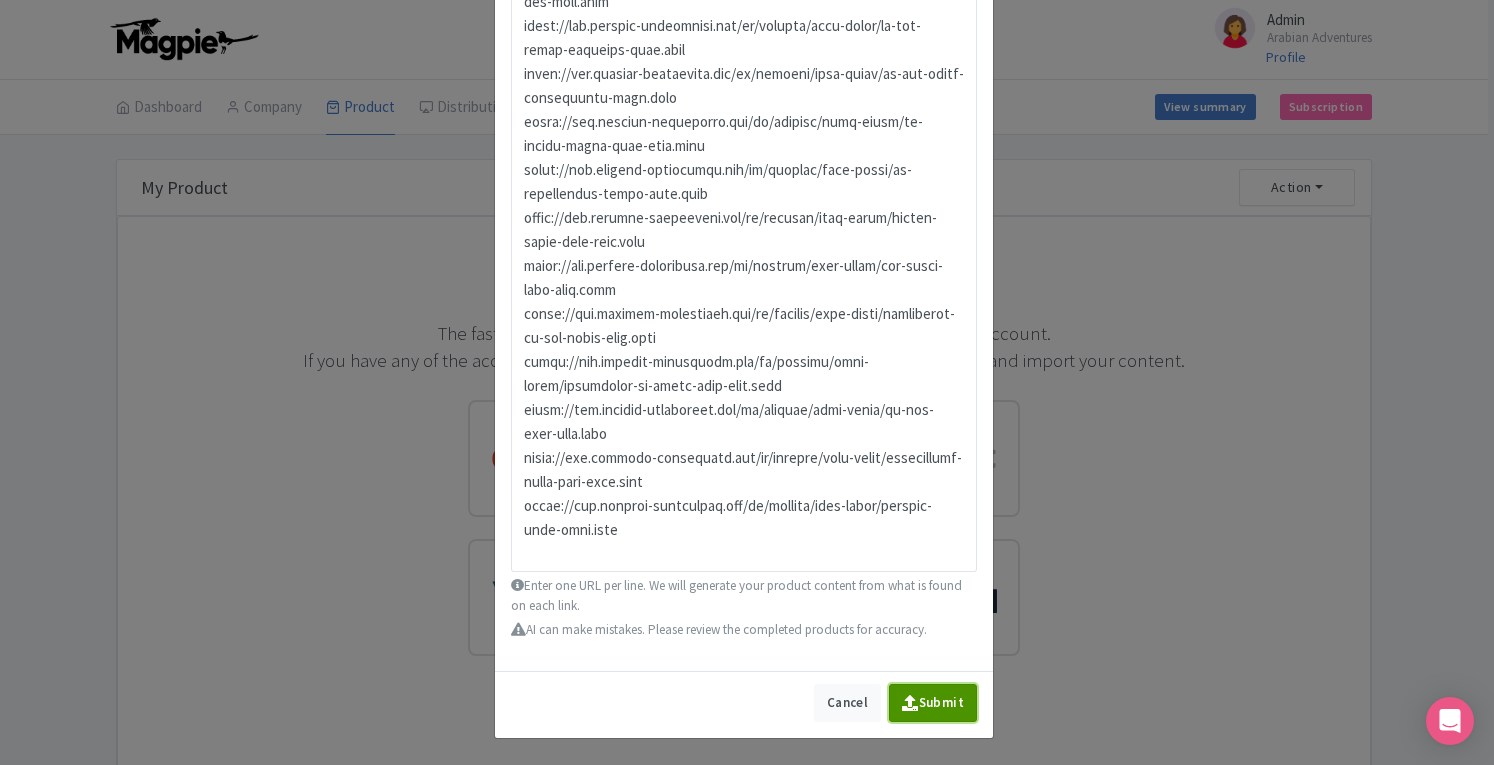 click on "Submit" at bounding box center (933, 703) 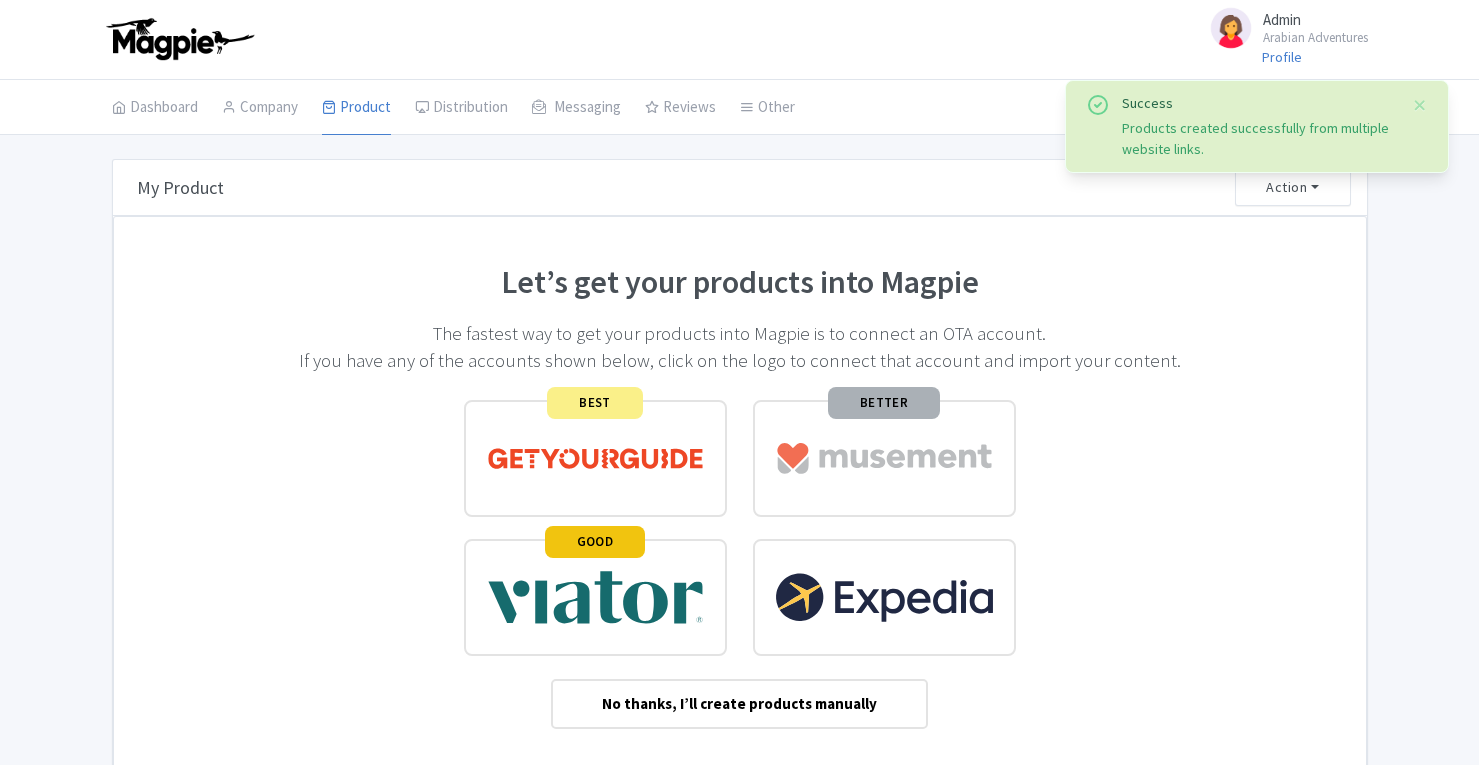 scroll, scrollTop: 0, scrollLeft: 0, axis: both 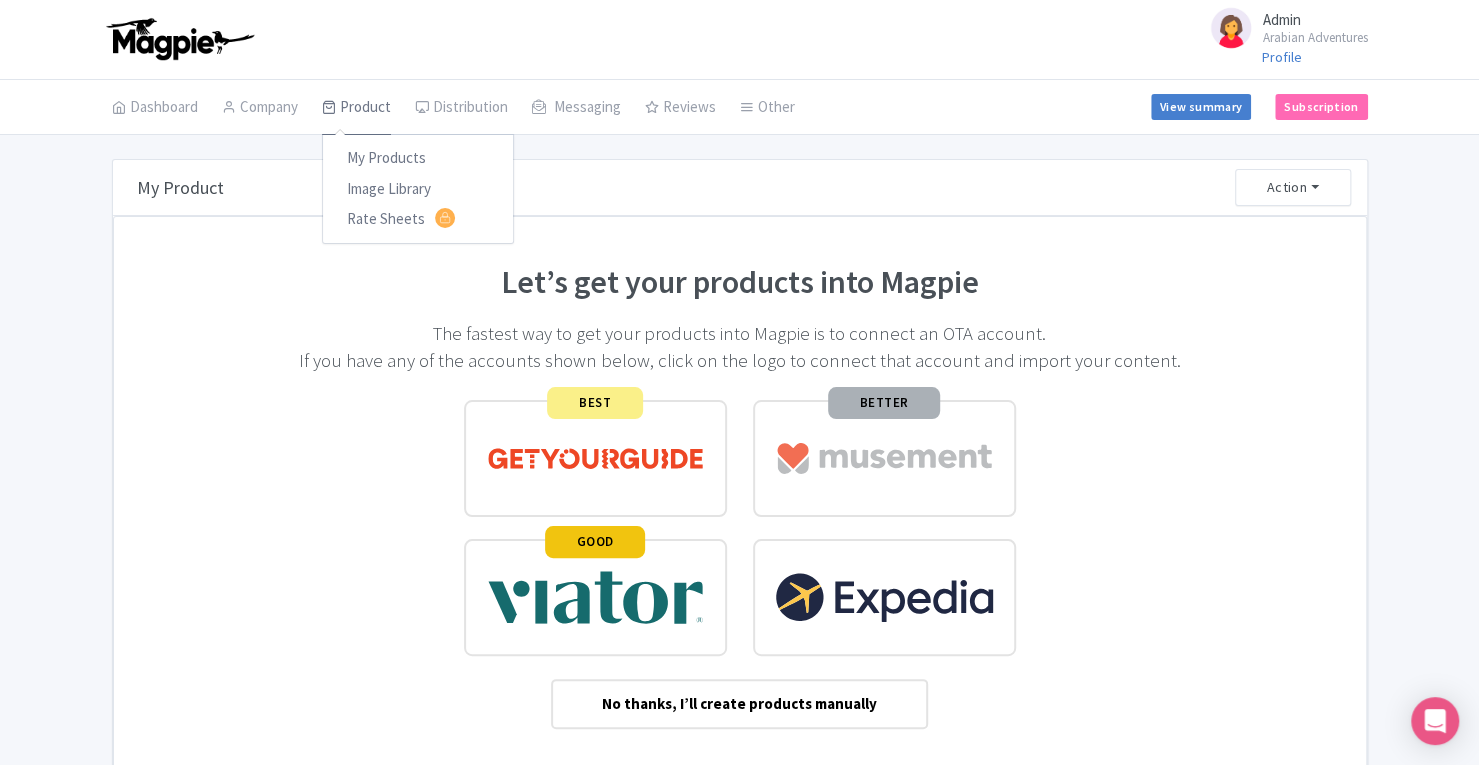 click on "Product" at bounding box center [356, 108] 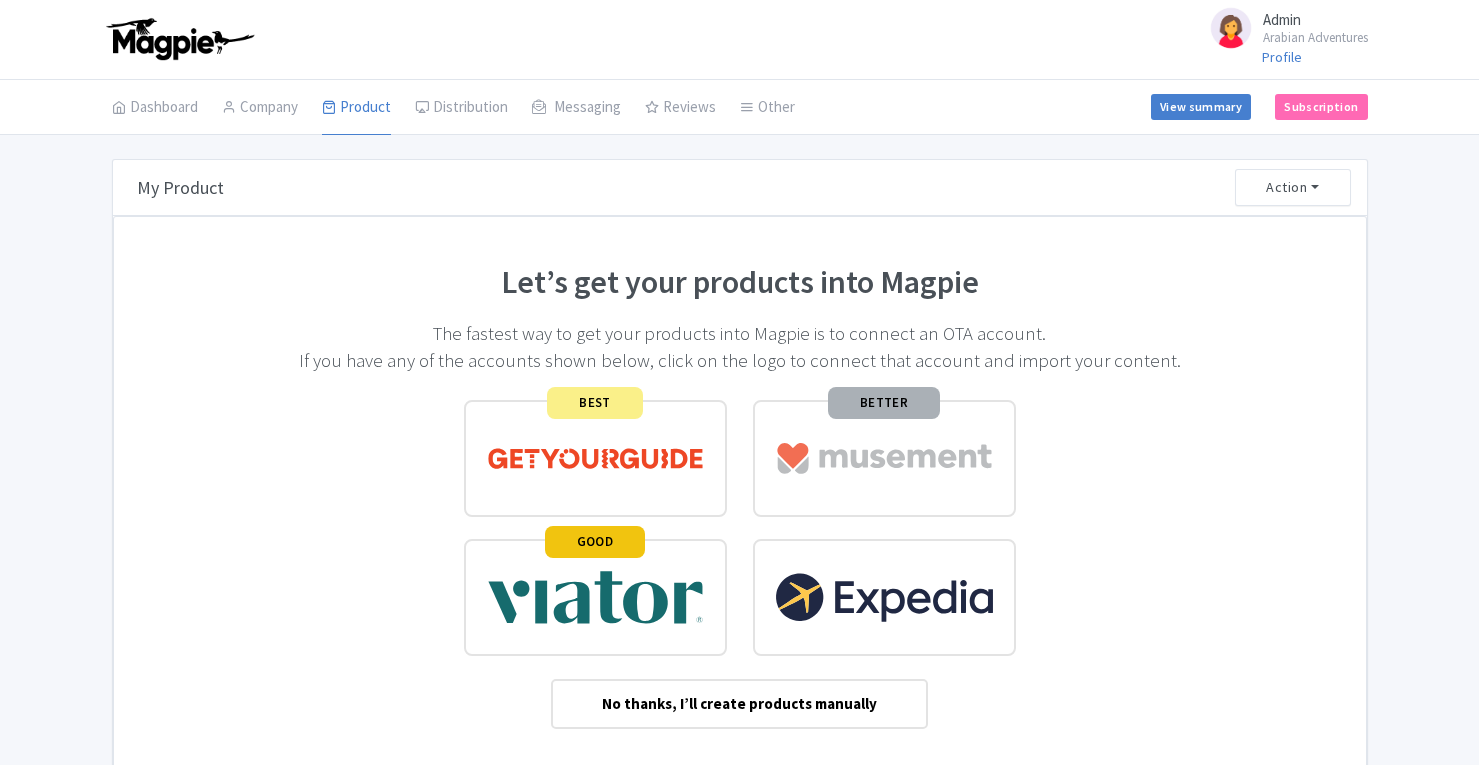 scroll, scrollTop: 0, scrollLeft: 0, axis: both 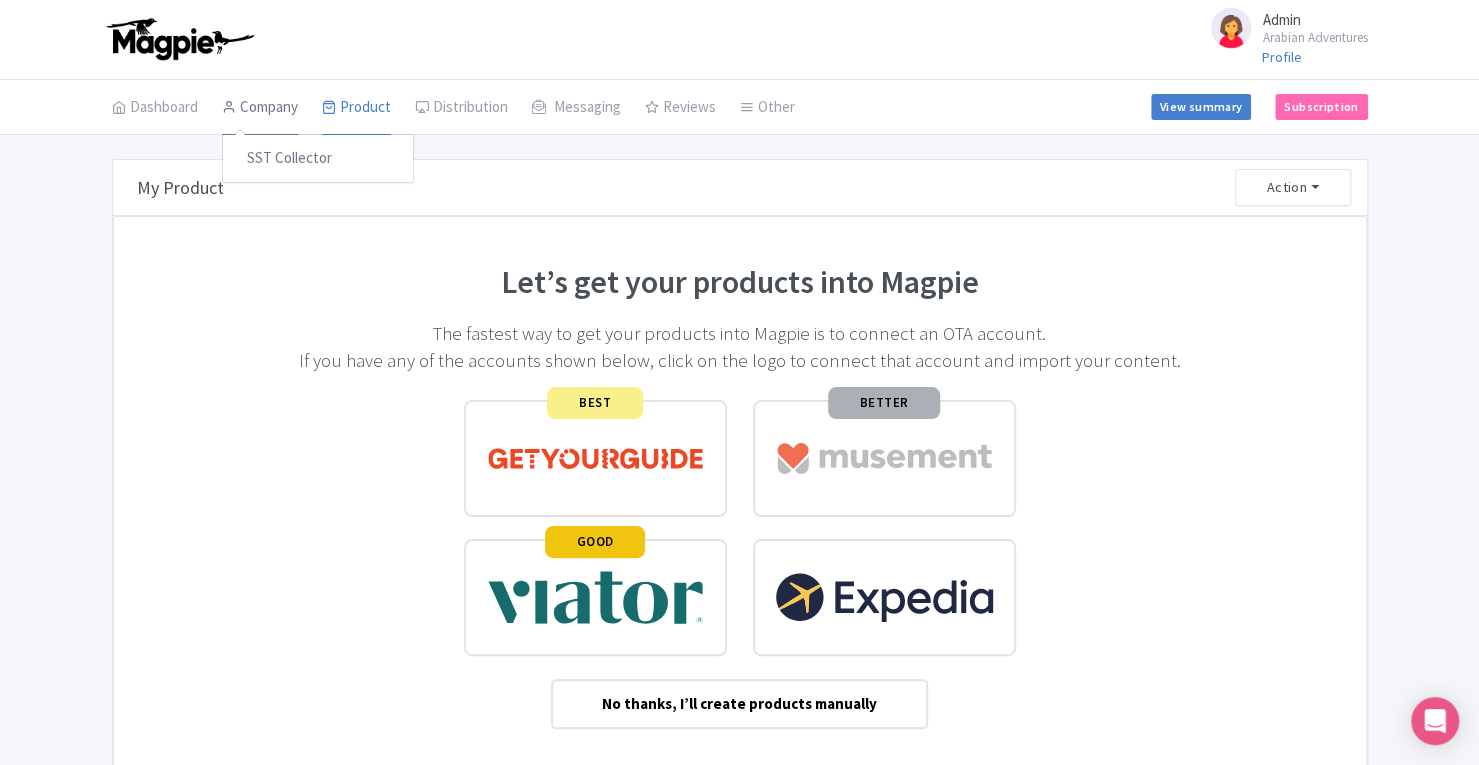 click on "Company" at bounding box center (260, 108) 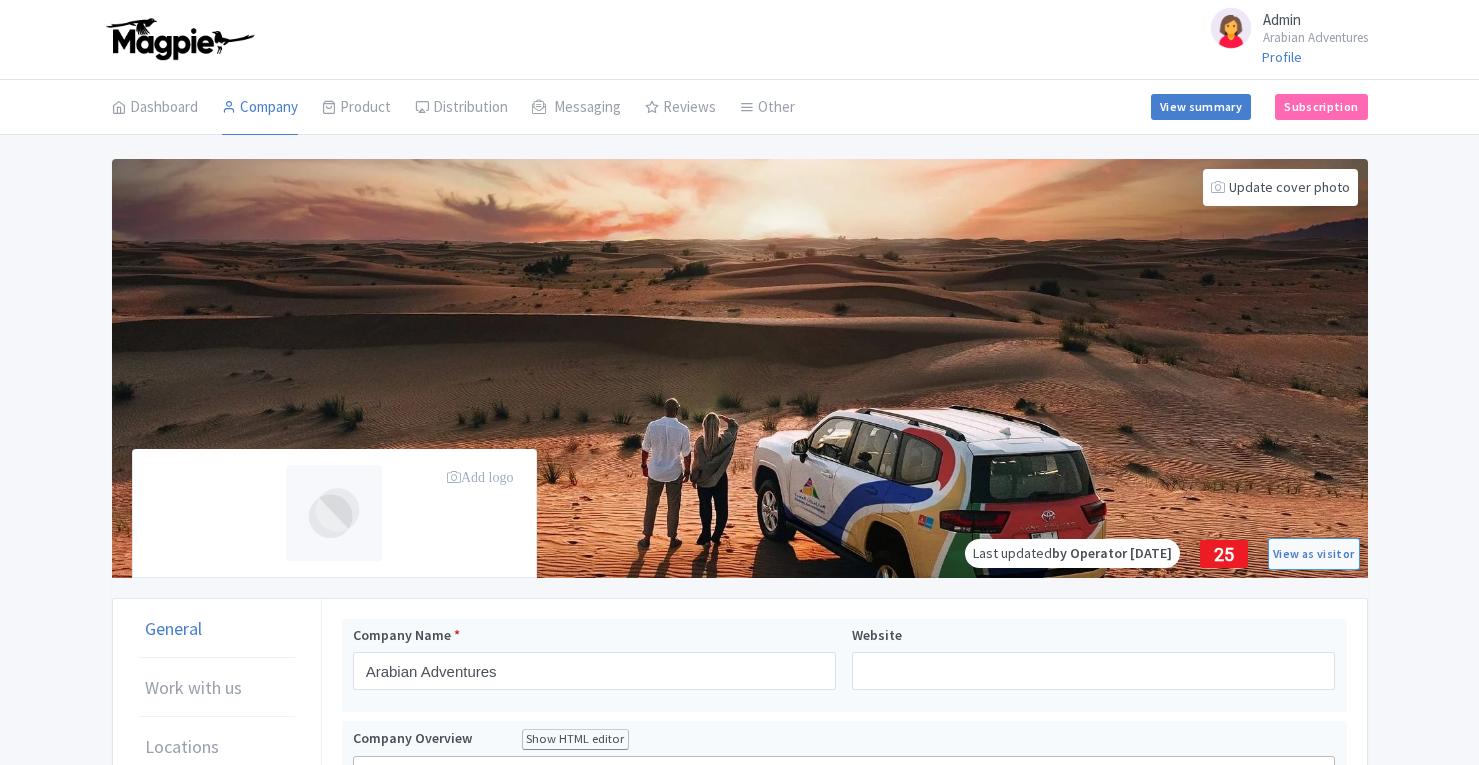 scroll, scrollTop: 0, scrollLeft: 0, axis: both 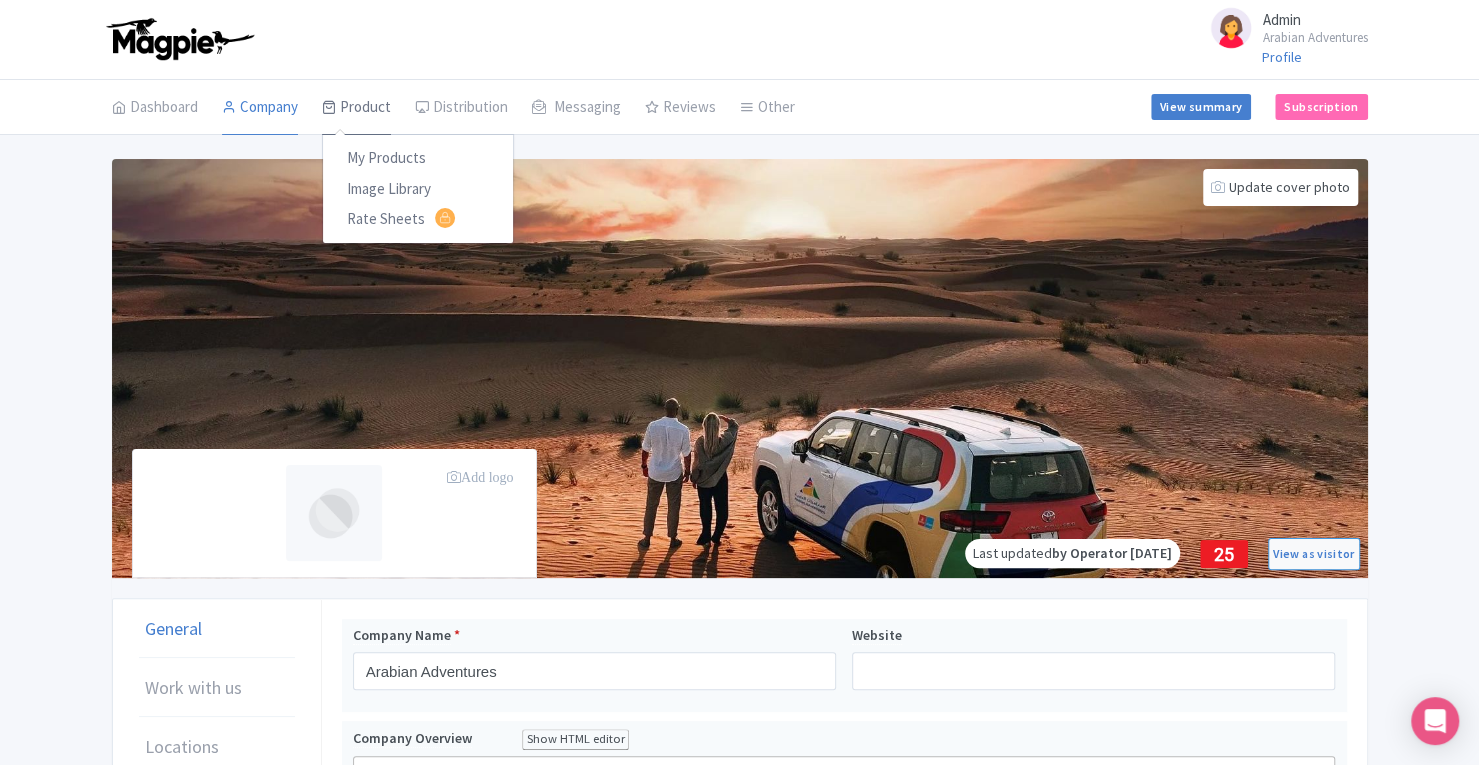 click on "Product" at bounding box center (356, 108) 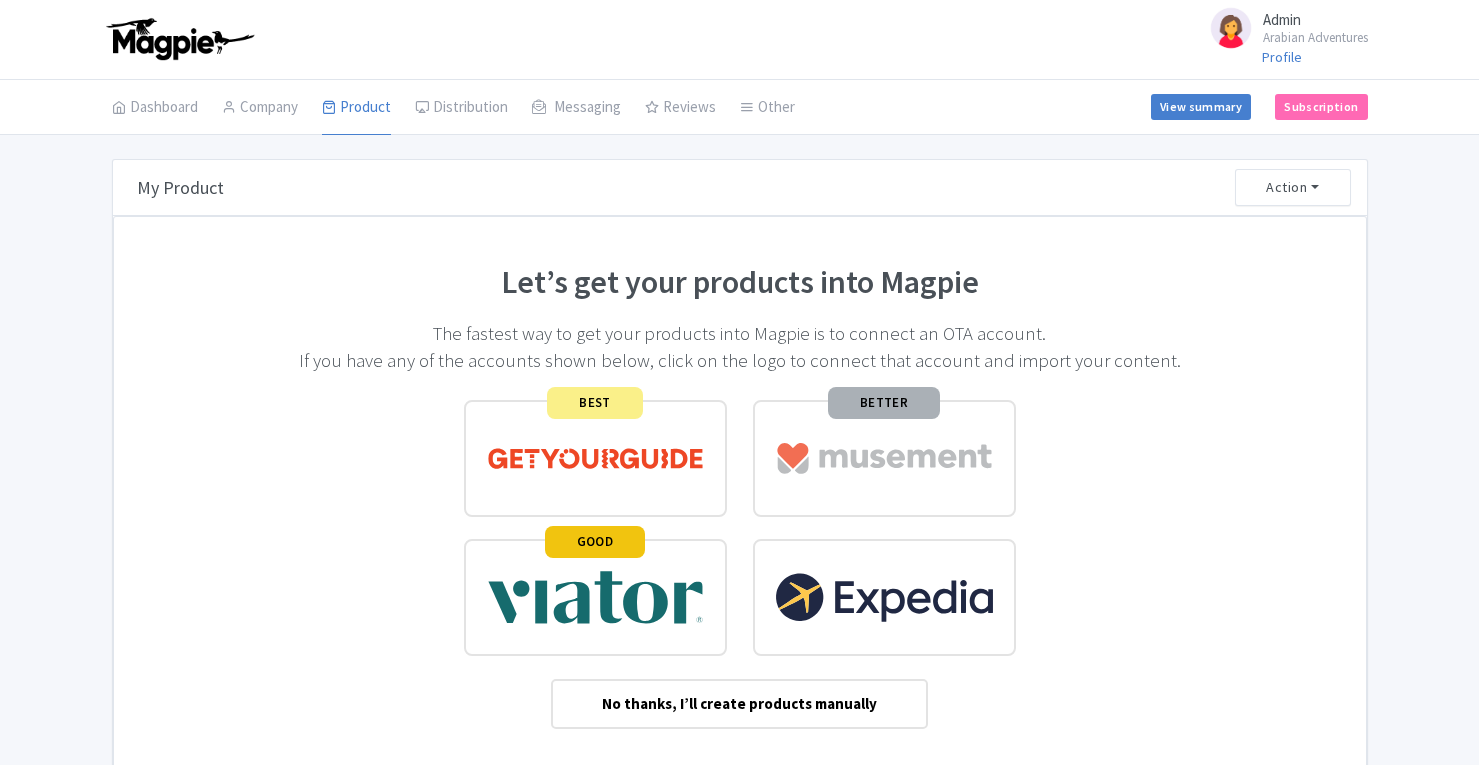 scroll, scrollTop: 0, scrollLeft: 0, axis: both 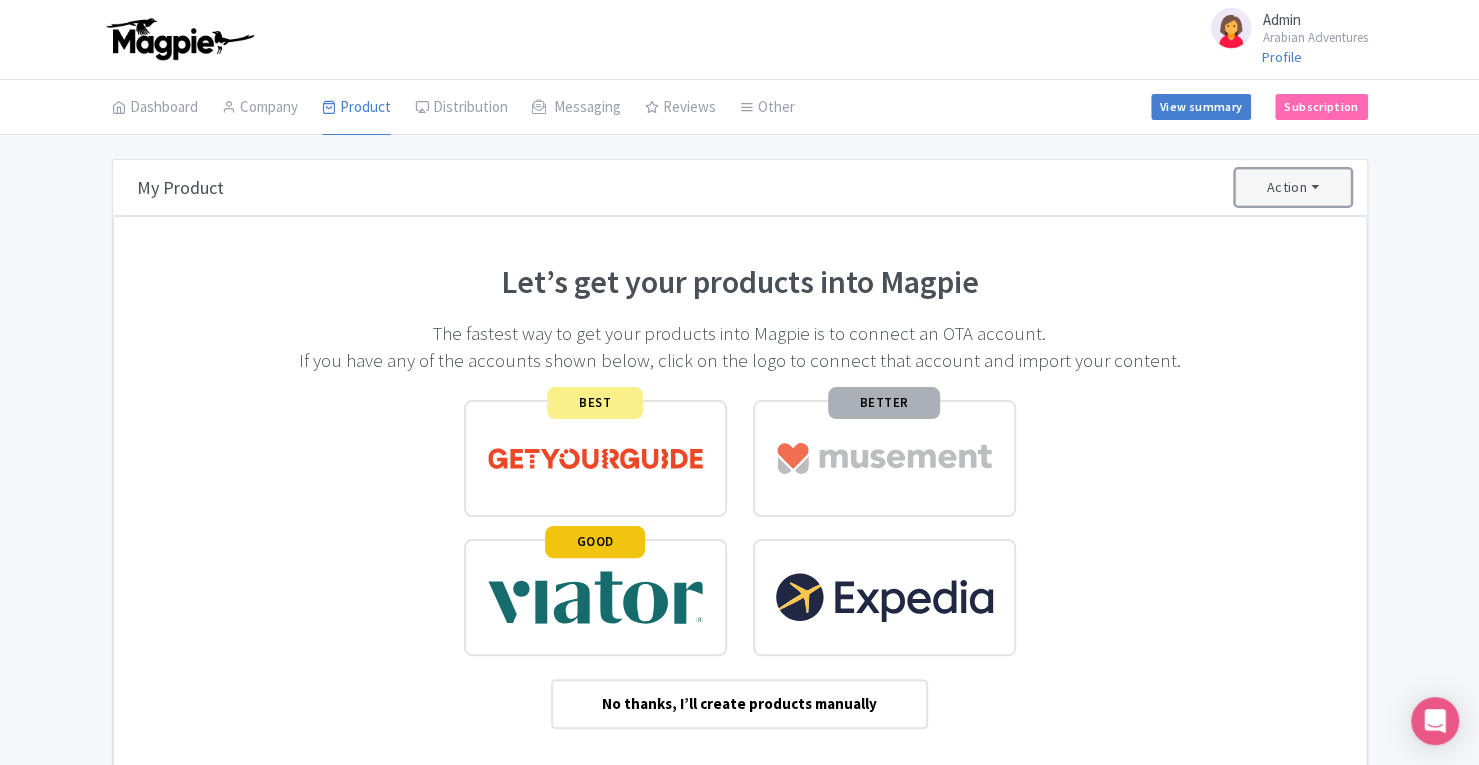 click on "Action" at bounding box center (1293, 187) 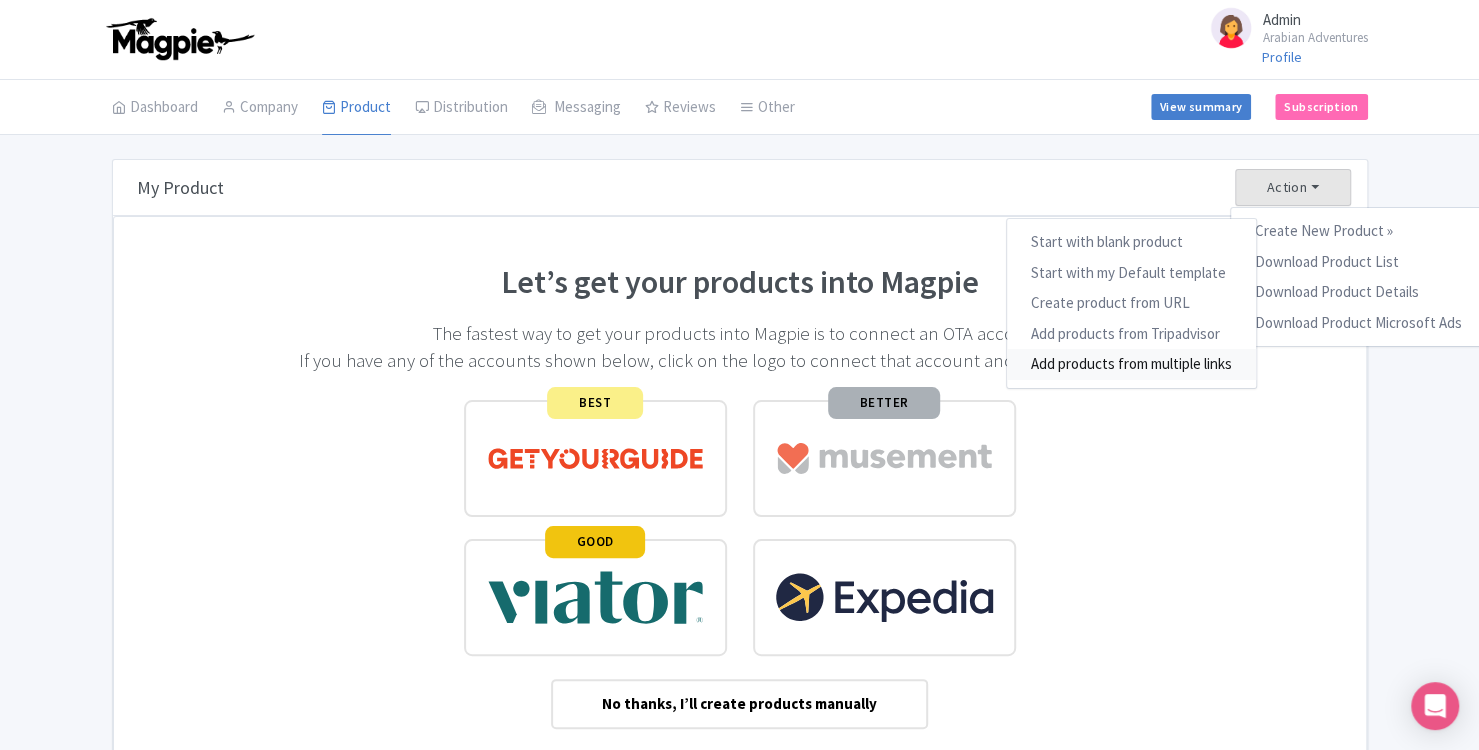 click on "Add products from multiple links" at bounding box center (1130, 364) 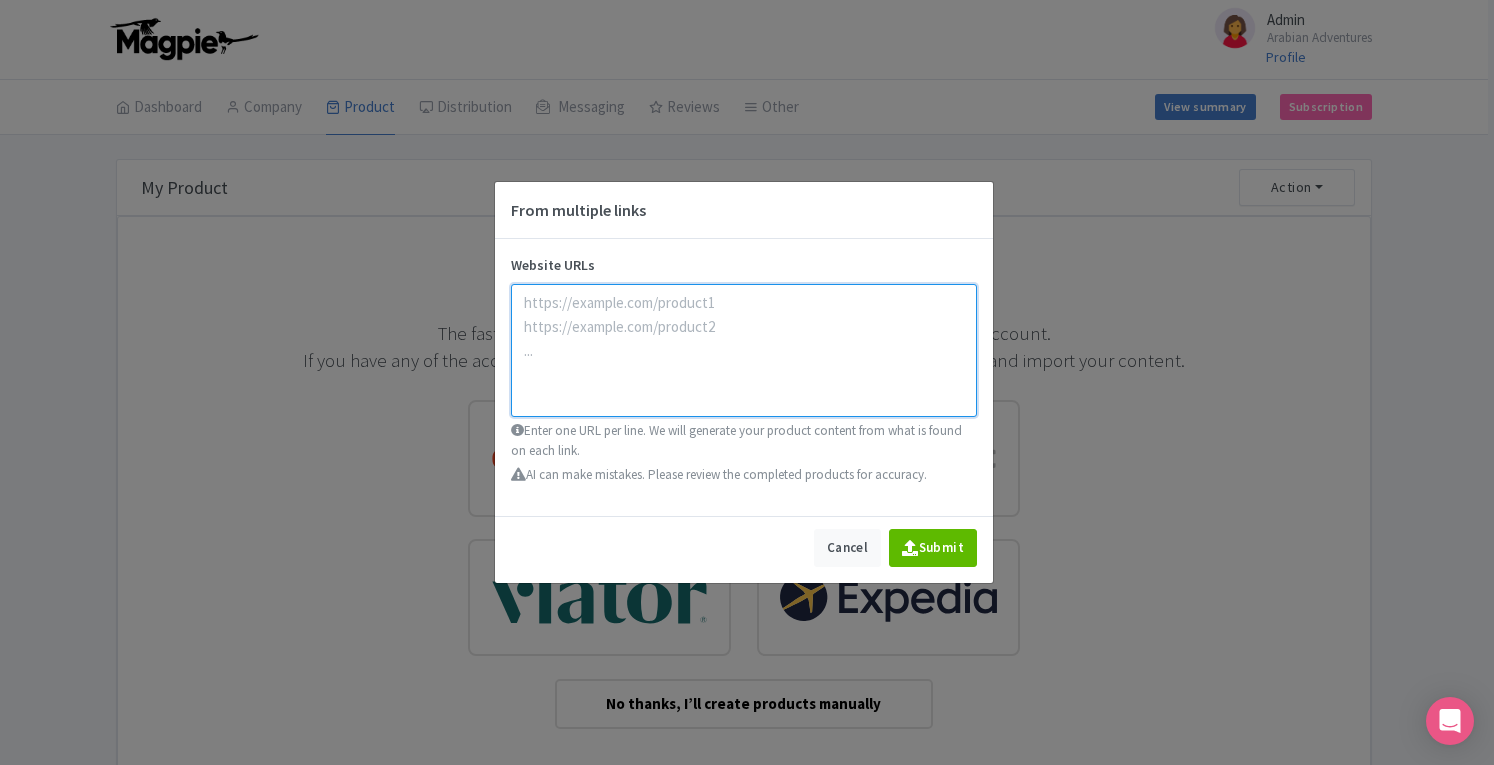 click at bounding box center [744, 350] 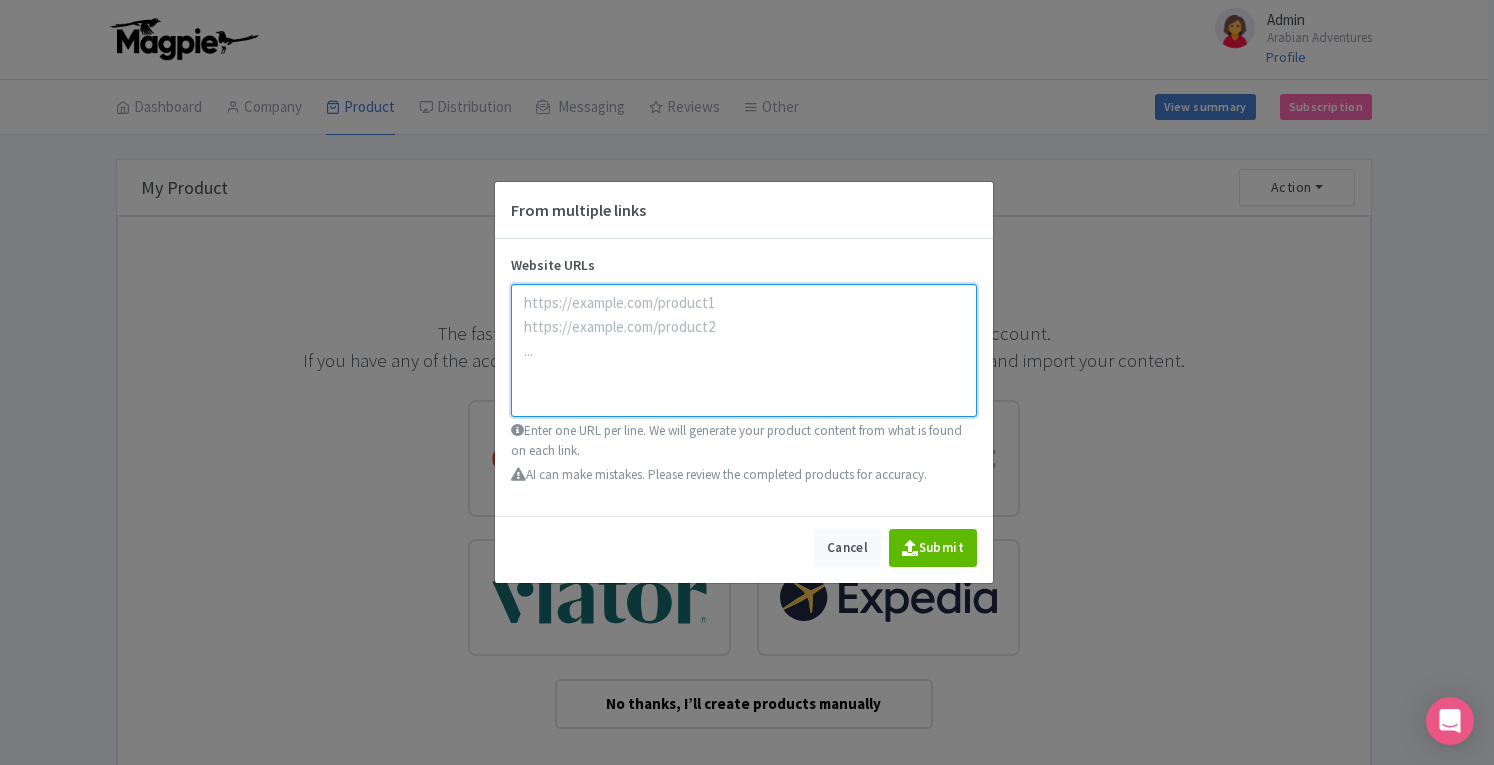 paste on "https://www.arabian-adventures.com/ae/english/desert-safaris/aa-evening-desert-safari-dubai.html
https://www.arabian-adventures.com/ae/english/desert-safaris/aa-morning-desert-safaris-in-dubai.html
https://www.arabian-adventures.com/ae/english/desert-experiences/aa-exclusive-desert-experience.html
https://www.arabian-adventures.com/ae/english/desert-adventures/aa-overnight-safari-in-dubai.html
https://www.arabian-adventures.com/ae/english/desert-safaris/aa-the-fort-lisaili.html
https://www.arabian-adventures.com/ae/english/dune-buggies/aa-desert-dune-buggies-in-dubai.html
https://www.arabian-adventures.com/ae/english/desert-experiences/aa-camel-trekking-in-dubai.html
https://www.arabian-adventures.com/ae/english/desert-experiences/aa-wadi-adventures.html
https://www.arabian-adventures.com/ae/english/desert-safaris/aa-desert-dune-buggies-evening-safari-combo.html
https://www.arabian-adventures.com/ae/english/desert-safaris/aa-exclusive-desert-experience-with-dune-buggies-combo.html
https://www.arabian-adven..." 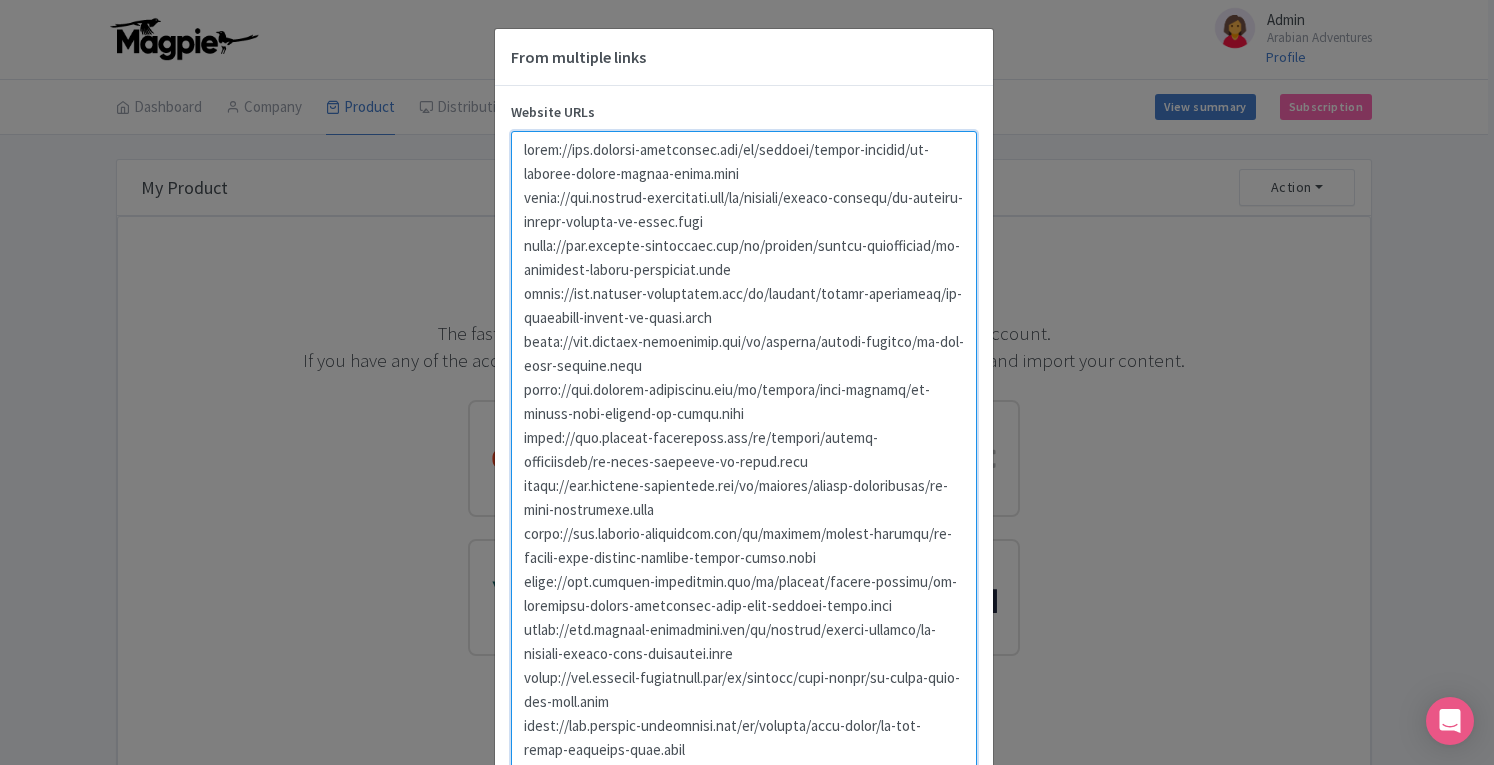 scroll, scrollTop: 497, scrollLeft: 0, axis: vertical 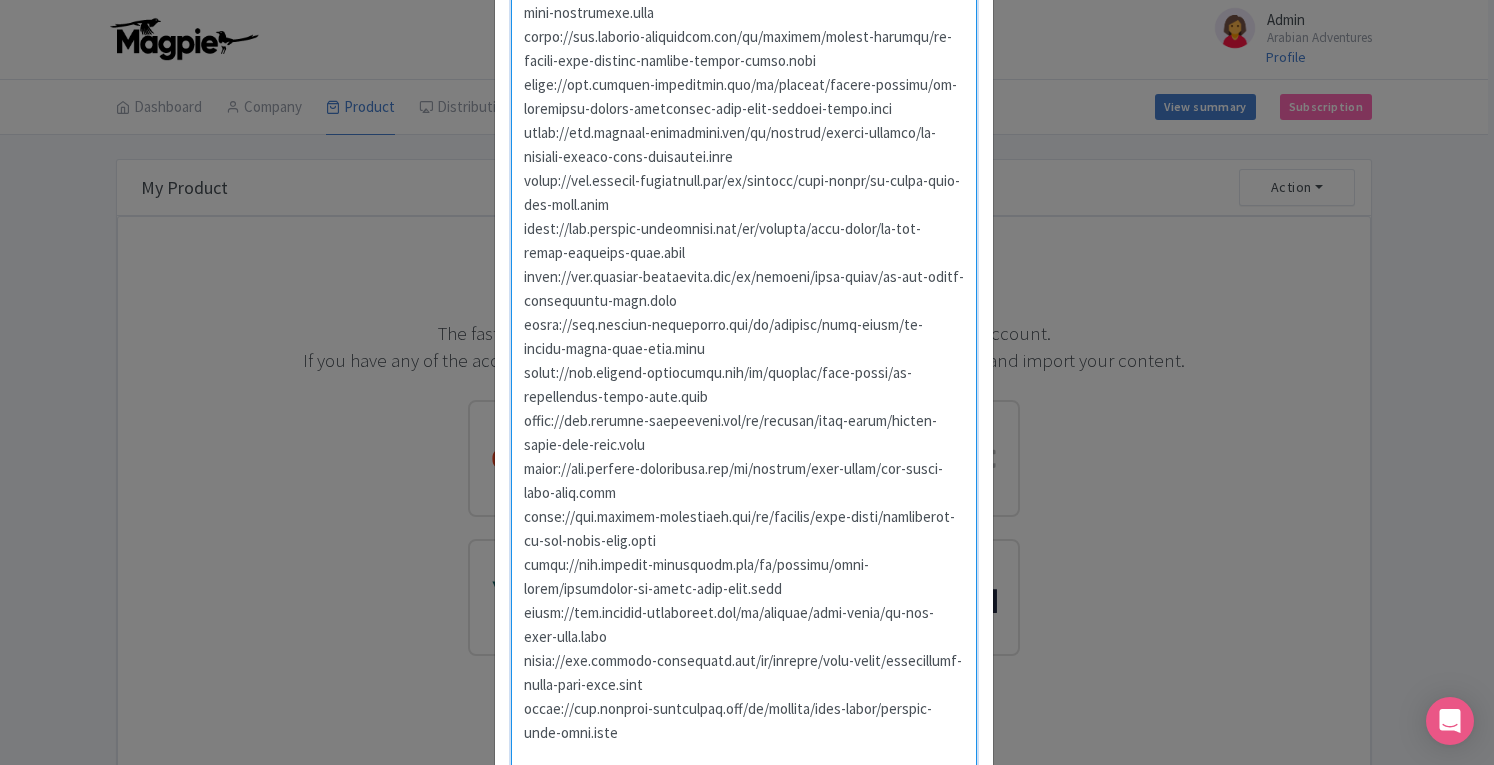 type on "https://www.arabian-adventures.com/ae/english/desert-safaris/aa-evening-desert-safari-dubai.html
https://www.arabian-adventures.com/ae/english/desert-safaris/aa-morning-desert-safaris-in-dubai.html
https://www.arabian-adventures.com/ae/english/desert-experiences/aa-exclusive-desert-experience.html
https://www.arabian-adventures.com/ae/english/desert-adventures/aa-overnight-safari-in-dubai.html
https://www.arabian-adventures.com/ae/english/desert-safaris/aa-the-fort-lisaili.html
https://www.arabian-adventures.com/ae/english/dune-buggies/aa-desert-dune-buggies-in-dubai.html
https://www.arabian-adventures.com/ae/english/desert-experiences/aa-camel-trekking-in-dubai.html
https://www.arabian-adventures.com/ae/english/desert-experiences/aa-wadi-adventures.html
https://www.arabian-adventures.com/ae/english/desert-safaris/aa-desert-dune-buggies-evening-safari-combo.html
https://www.arabian-adventures.com/ae/english/desert-safaris/aa-exclusive-desert-experience-with-dune-buggies-combo.html
https://www.arabian-adven..." 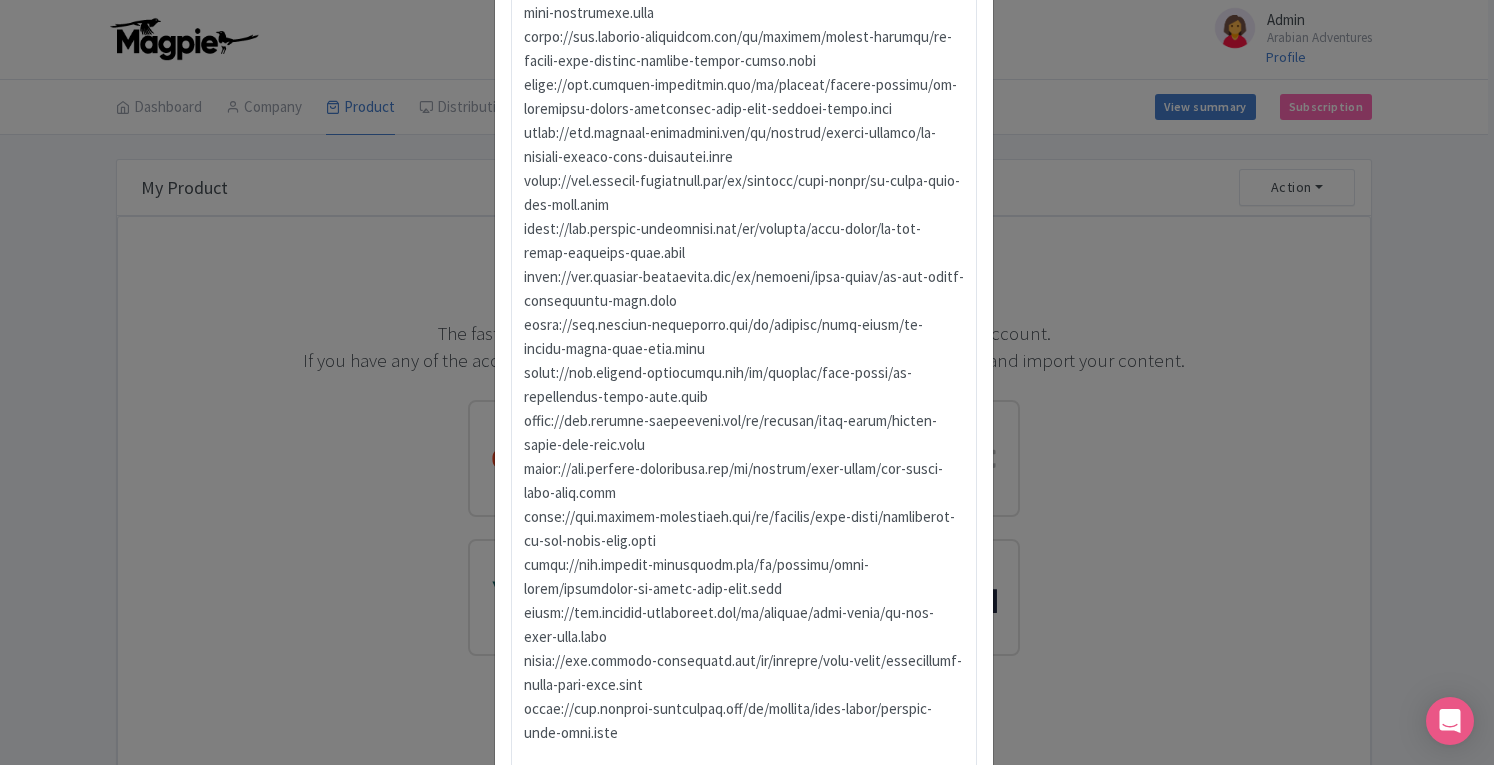 scroll, scrollTop: 700, scrollLeft: 0, axis: vertical 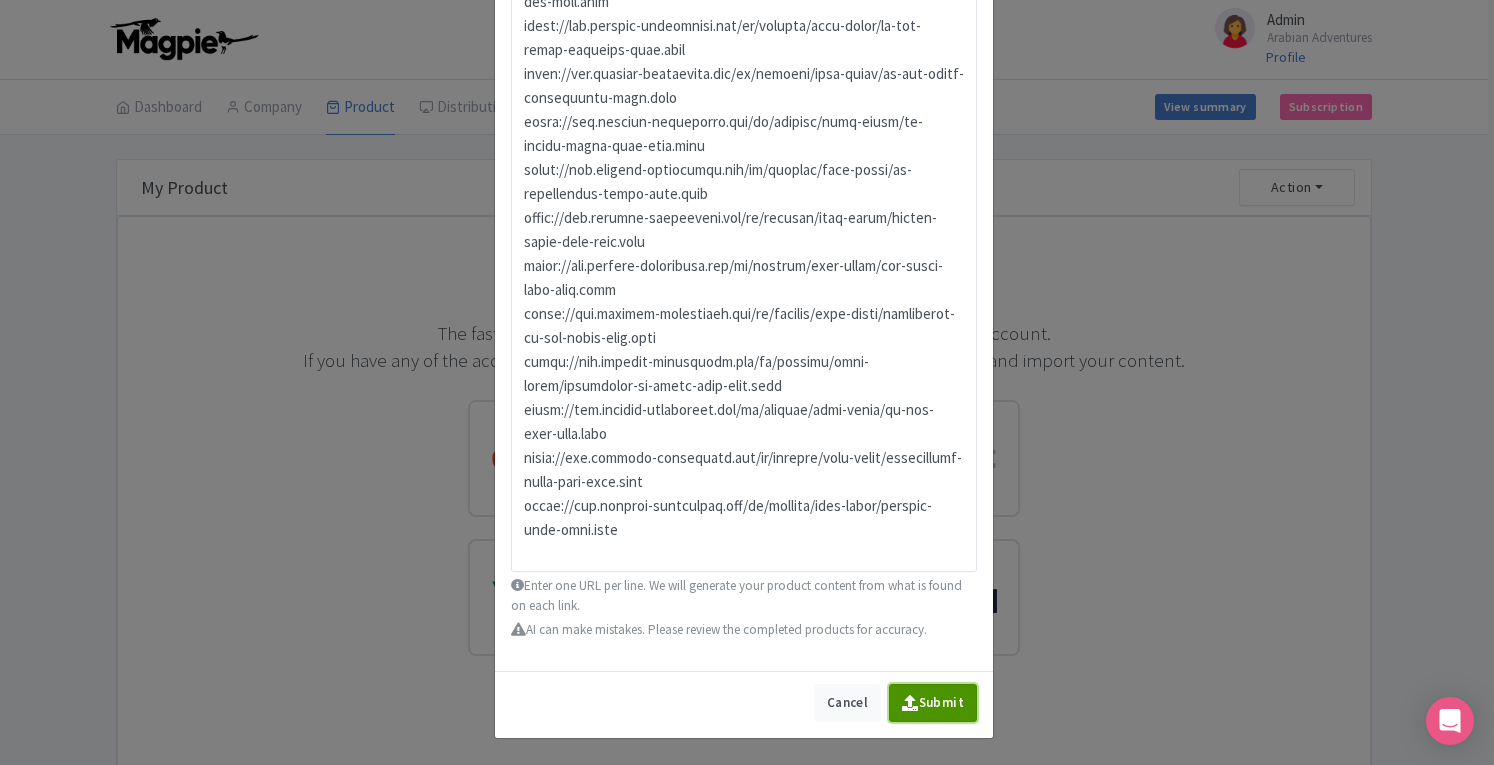 click on "Submit" at bounding box center [933, 703] 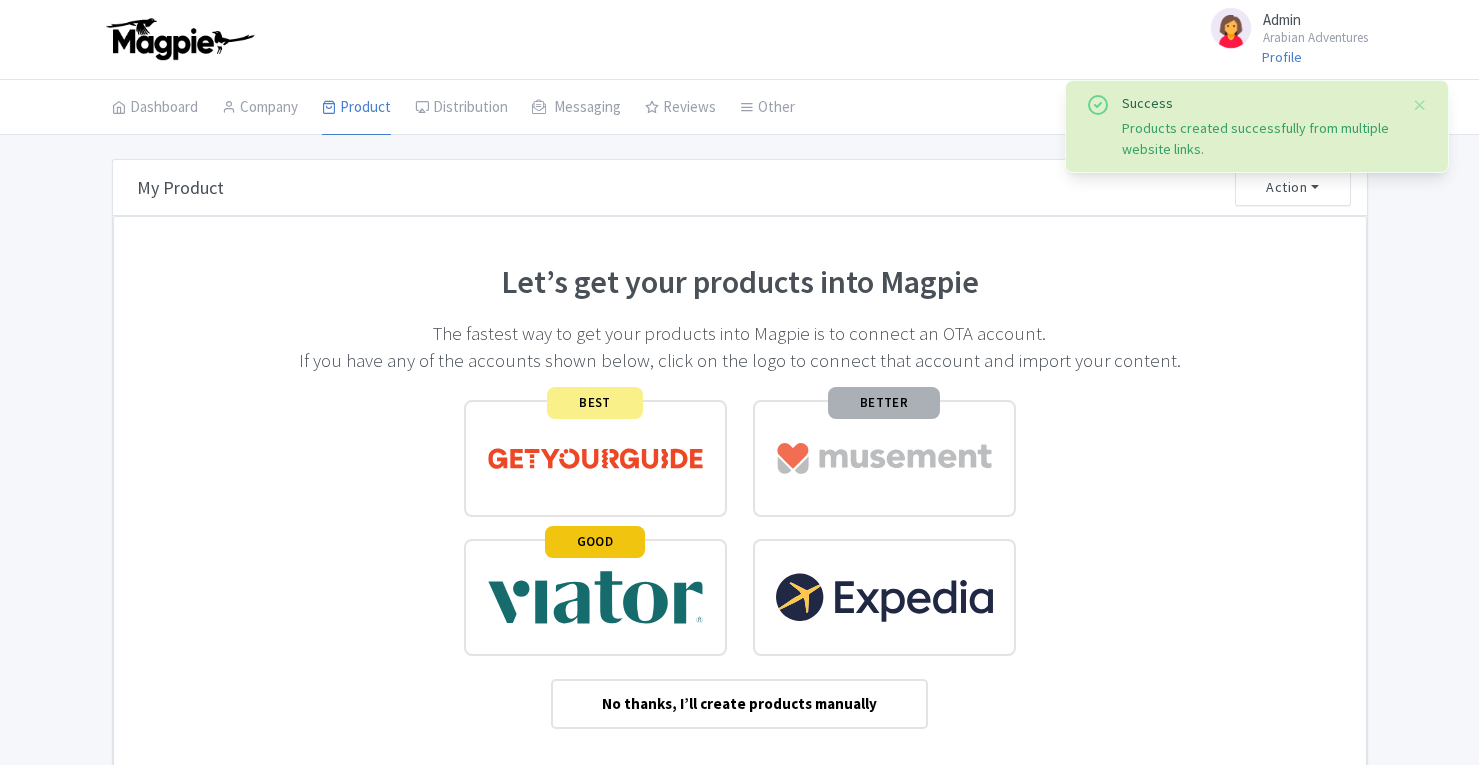 scroll, scrollTop: 0, scrollLeft: 0, axis: both 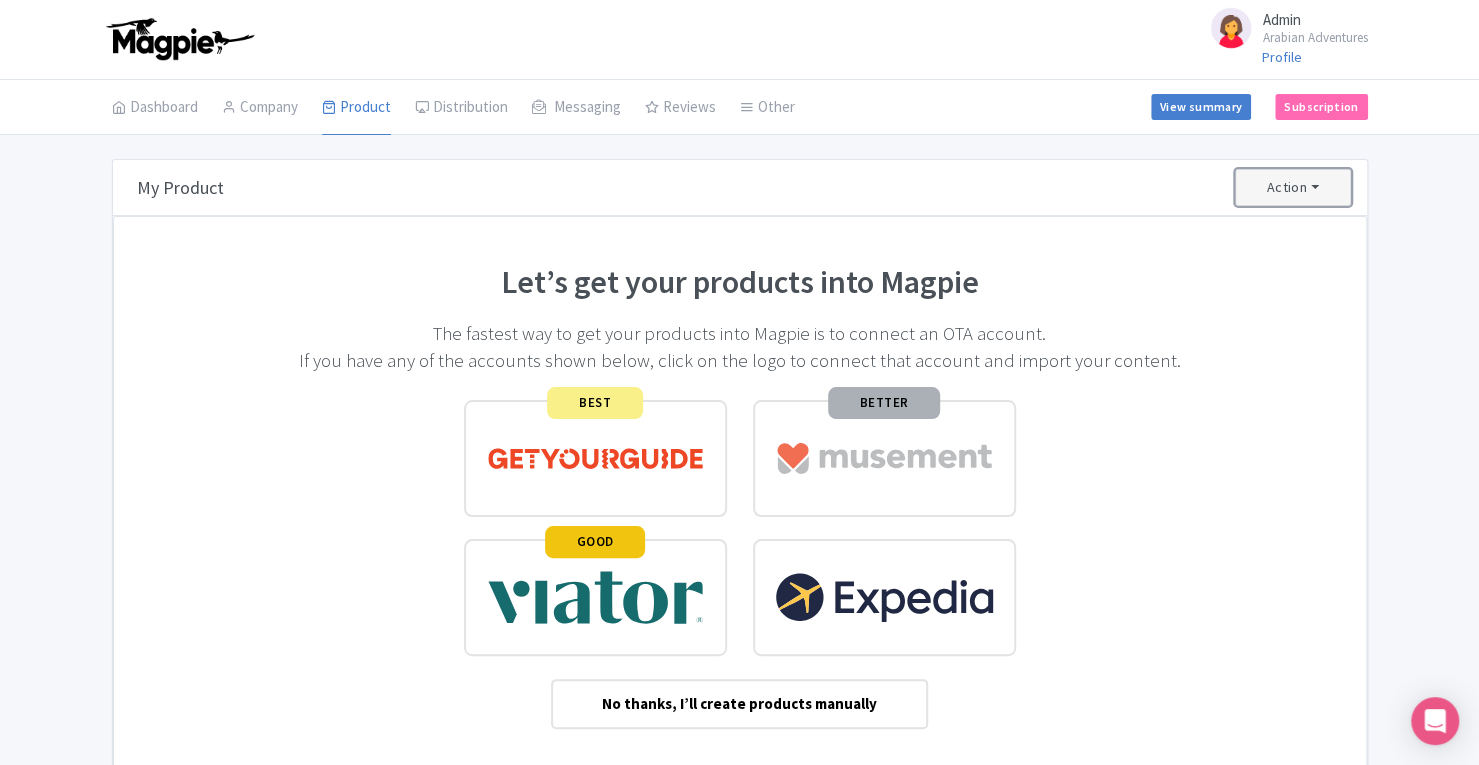 click on "Action" at bounding box center [1293, 187] 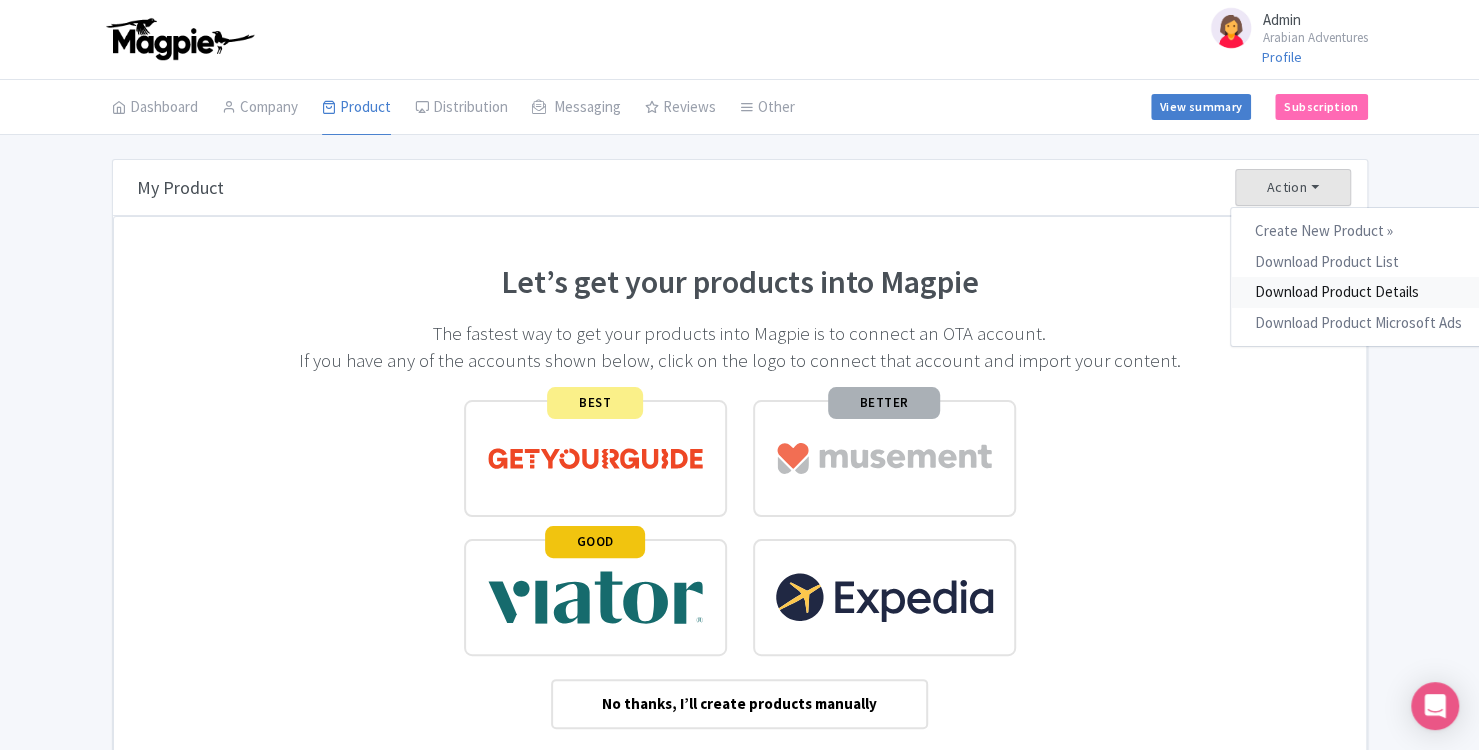 click on "Download Product Details" at bounding box center [1358, 292] 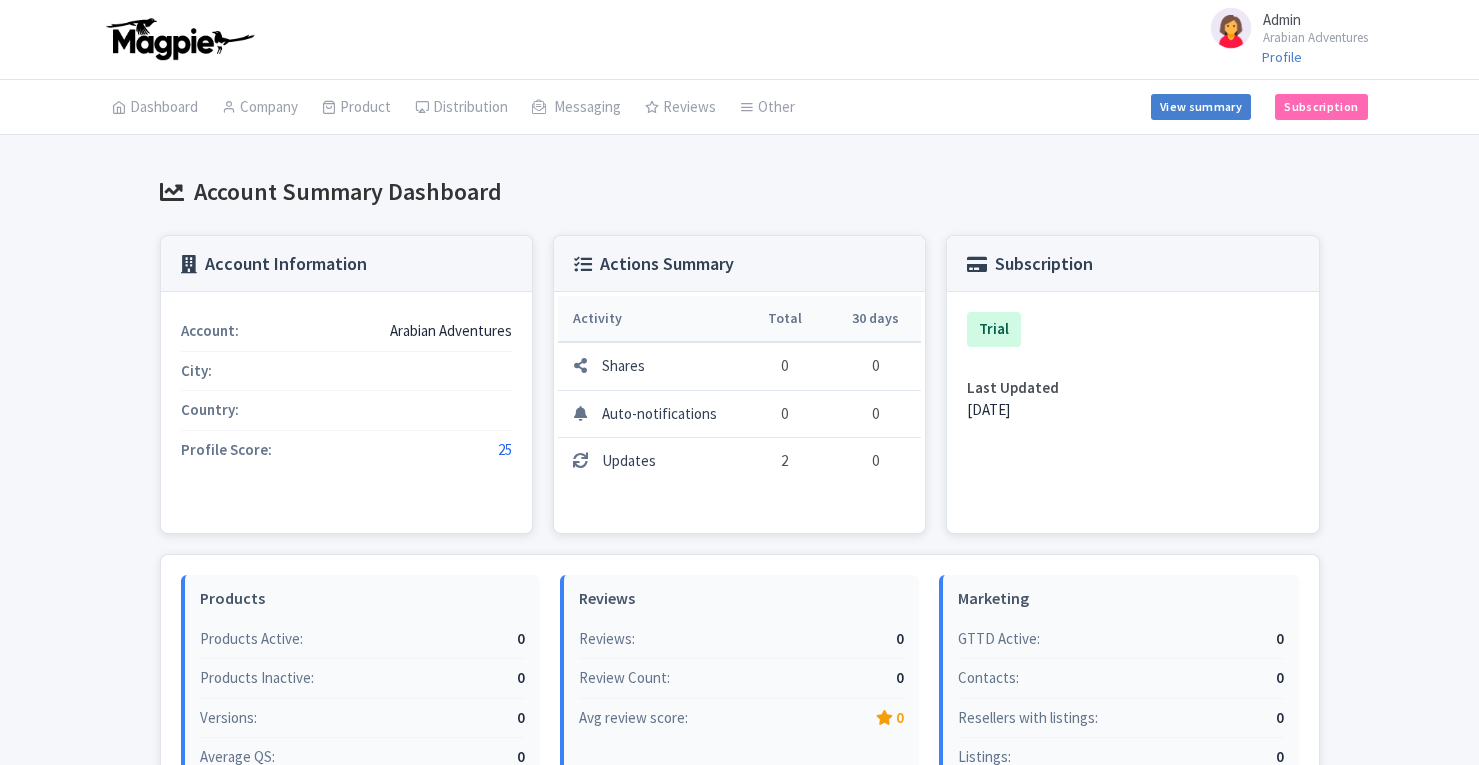 scroll, scrollTop: 0, scrollLeft: 0, axis: both 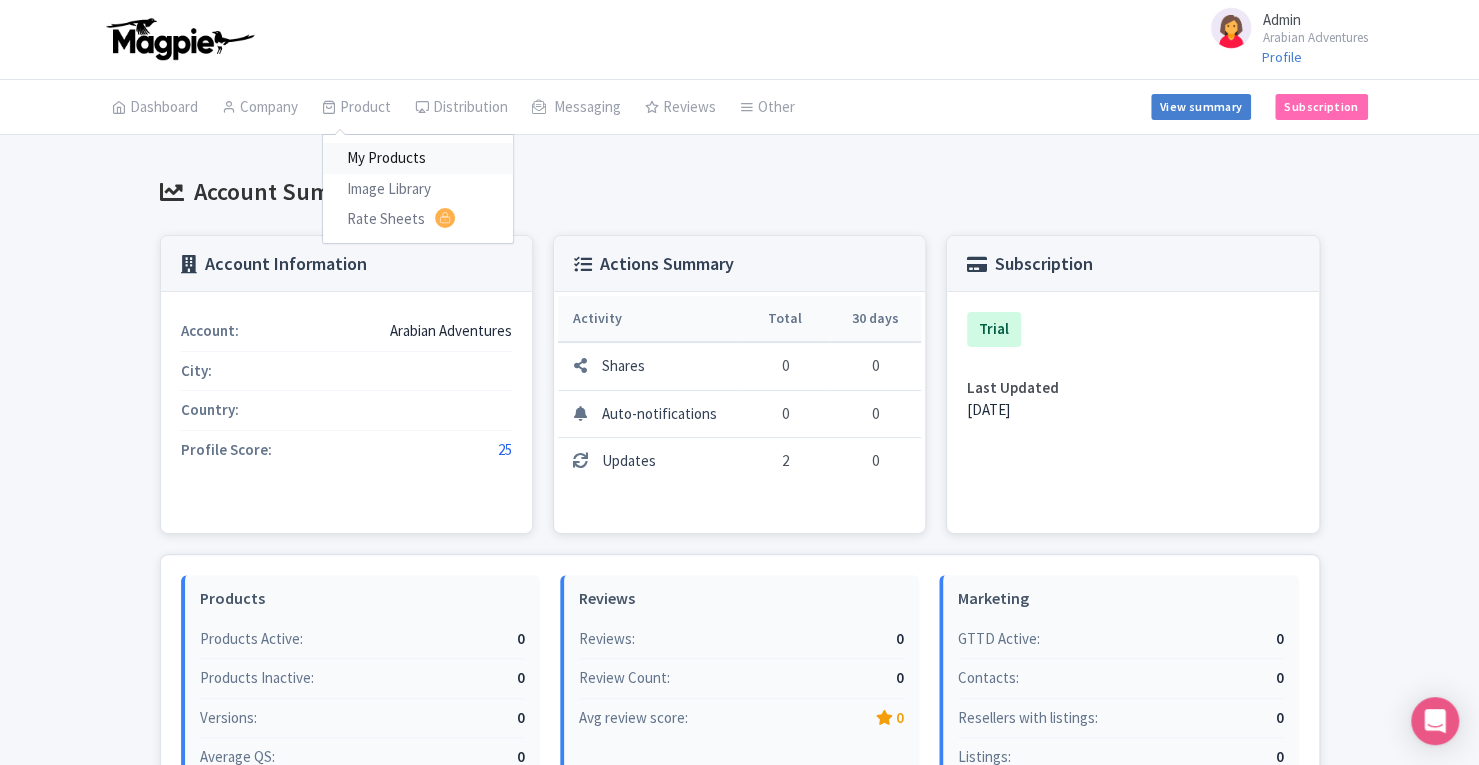 click on "My Products" at bounding box center [418, 158] 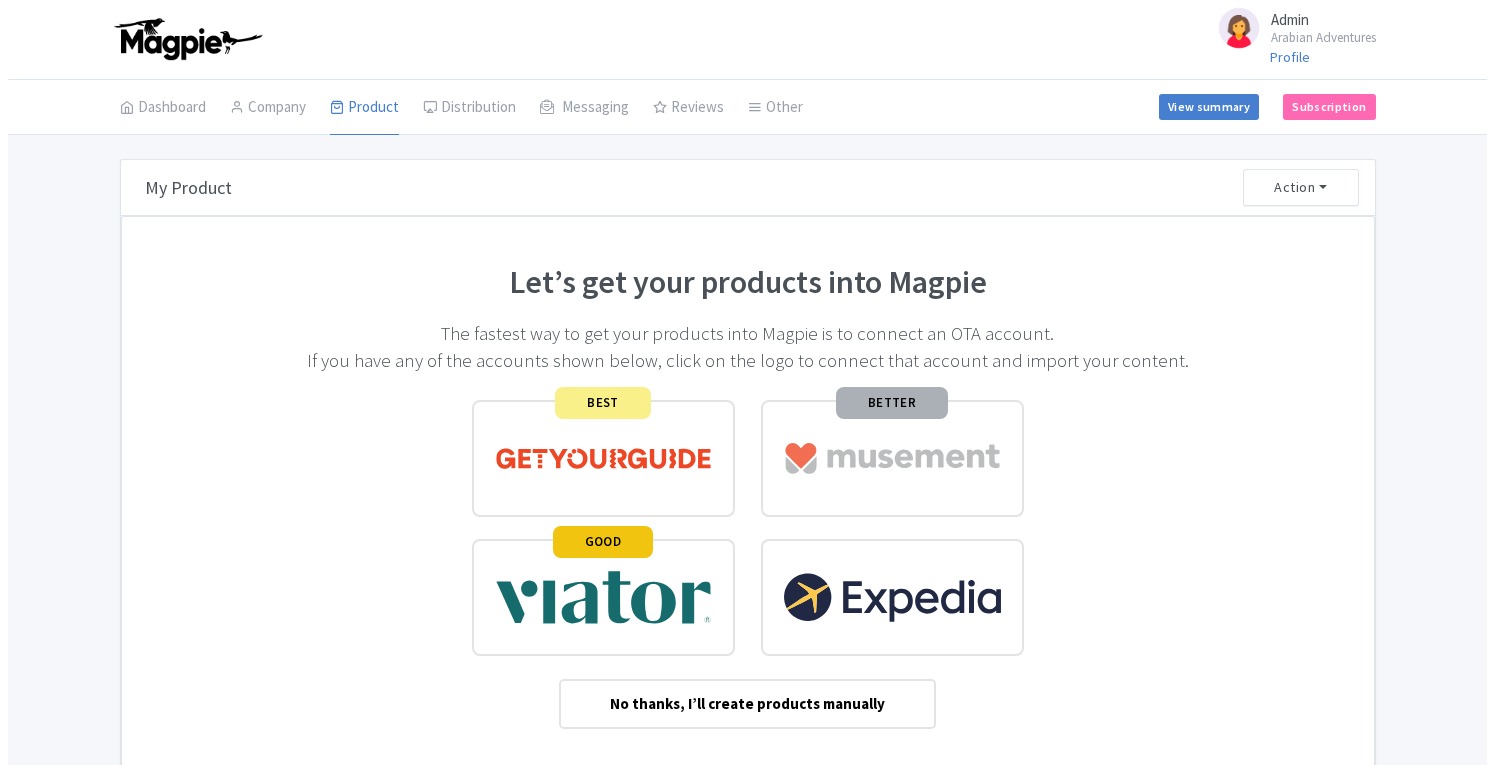 scroll, scrollTop: 0, scrollLeft: 0, axis: both 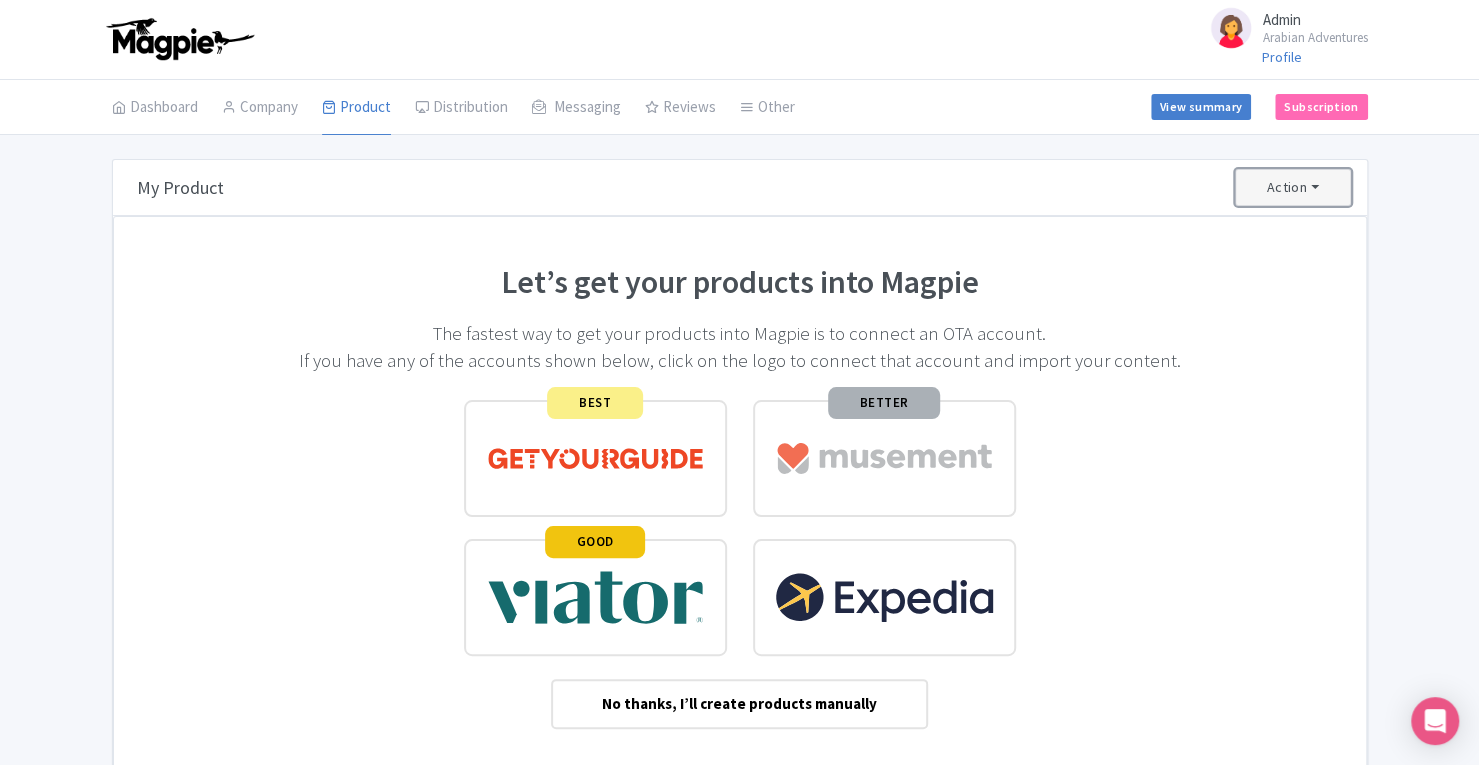 click on "Action" at bounding box center (1293, 187) 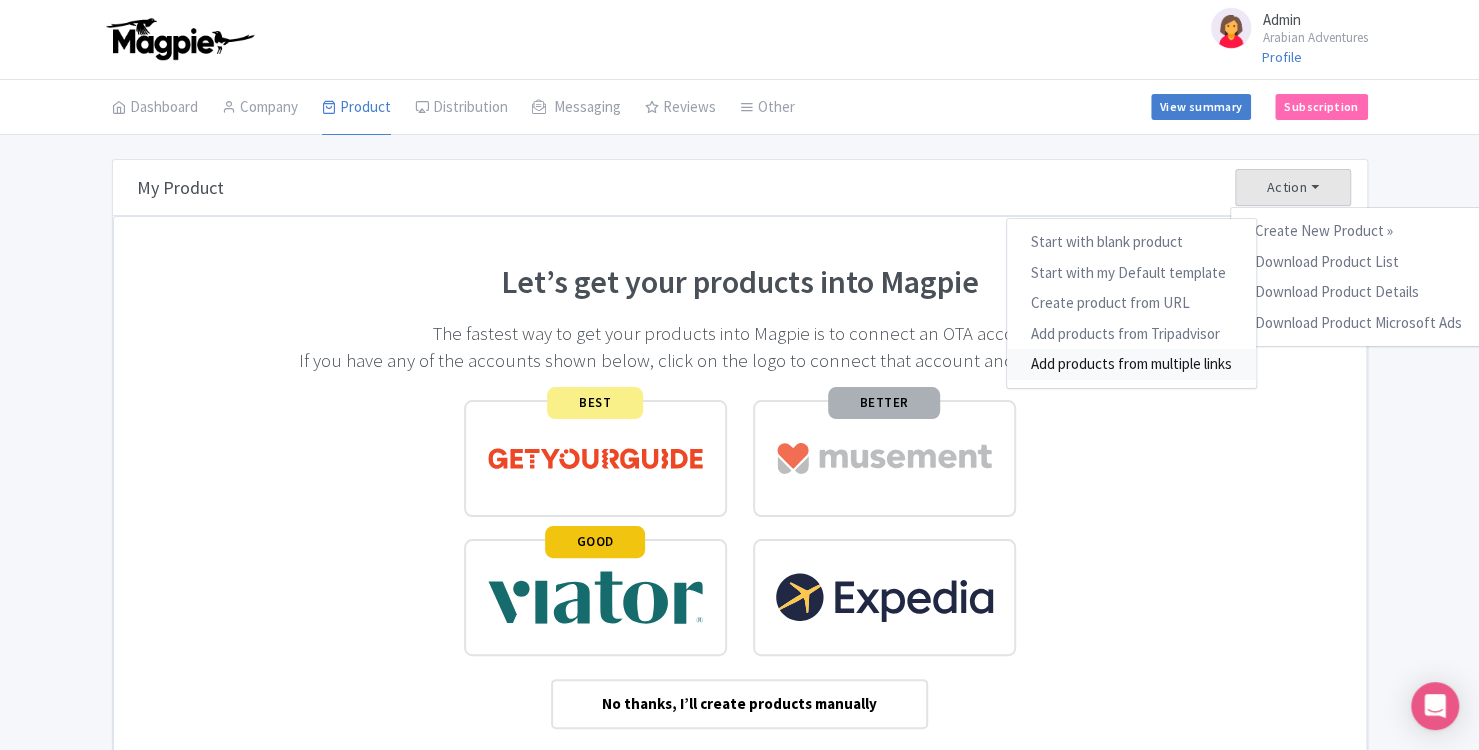 click on "Add products from multiple links" at bounding box center [1130, 364] 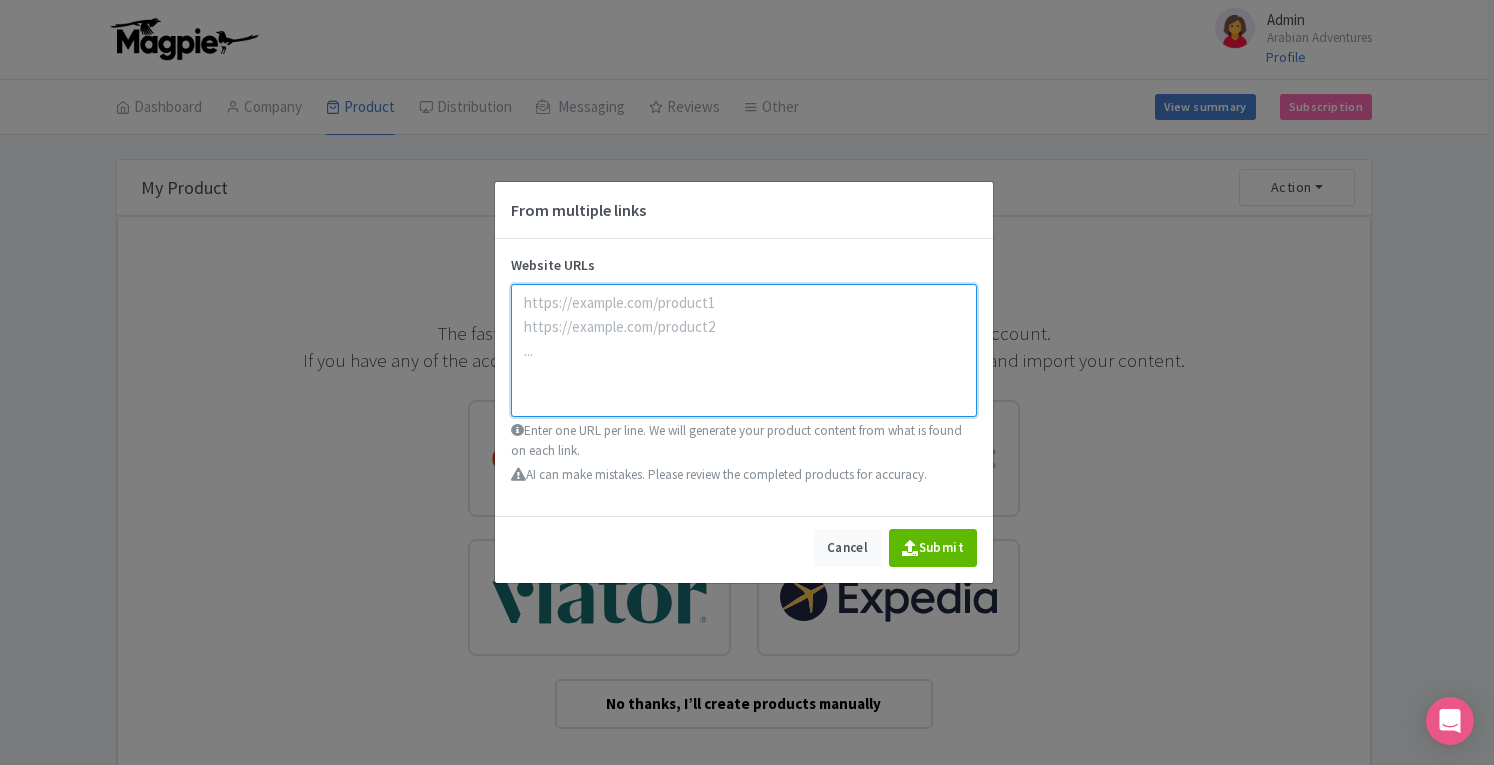 click at bounding box center (744, 350) 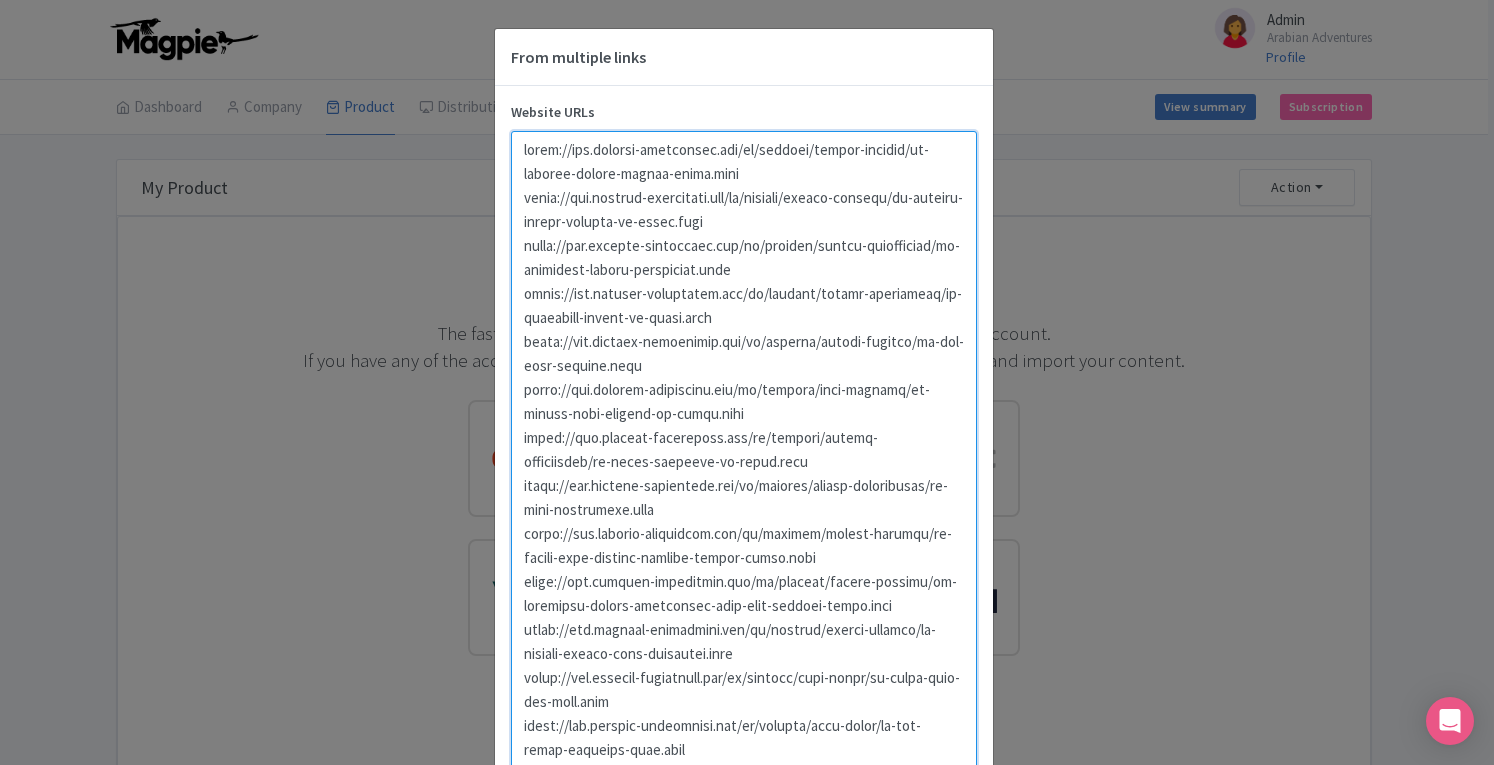 scroll, scrollTop: 497, scrollLeft: 0, axis: vertical 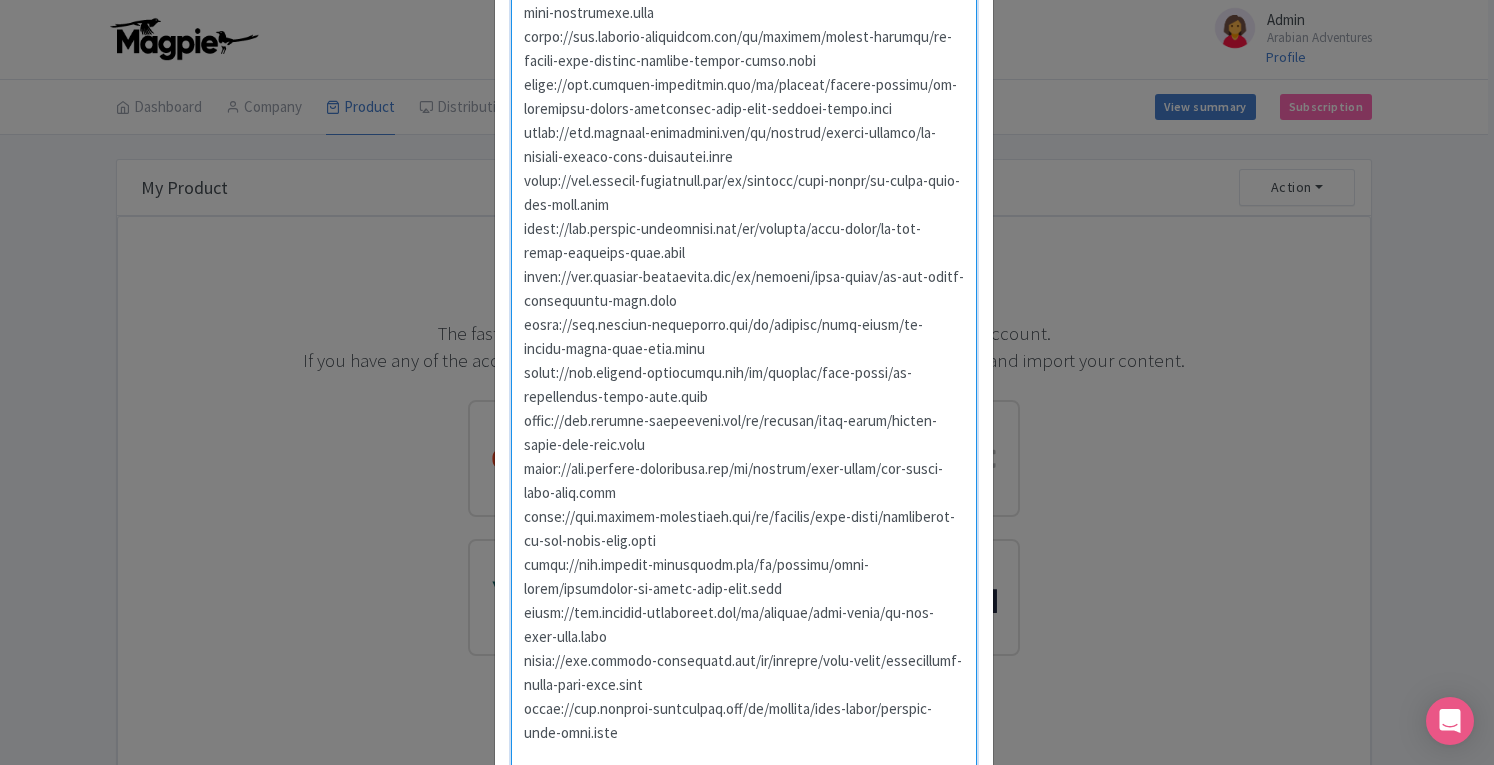 type on "https://www.arabian-adventures.com/ae/english/desert-safaris/aa-evening-desert-safari-dubai.html
https://www.arabian-adventures.com/ae/english/desert-safaris/aa-morning-desert-safaris-in-dubai.html
https://www.arabian-adventures.com/ae/english/desert-experiences/aa-exclusive-desert-experience.html
https://www.arabian-adventures.com/ae/english/desert-adventures/aa-overnight-safari-in-dubai.html
https://www.arabian-adventures.com/ae/english/desert-safaris/aa-the-fort-lisaili.html
https://www.arabian-adventures.com/ae/english/dune-buggies/aa-desert-dune-buggies-in-dubai.html
https://www.arabian-adventures.com/ae/english/desert-experiences/aa-camel-trekking-in-dubai.html
https://www.arabian-adventures.com/ae/english/desert-experiences/aa-wadi-adventures.html
https://www.arabian-adventures.com/ae/english/desert-safaris/aa-desert-dune-buggies-evening-safari-combo.html
https://www.arabian-adventures.com/ae/english/desert-safaris/aa-exclusive-desert-experience-with-dune-buggies-combo.html
https://www.arabian-adven..." 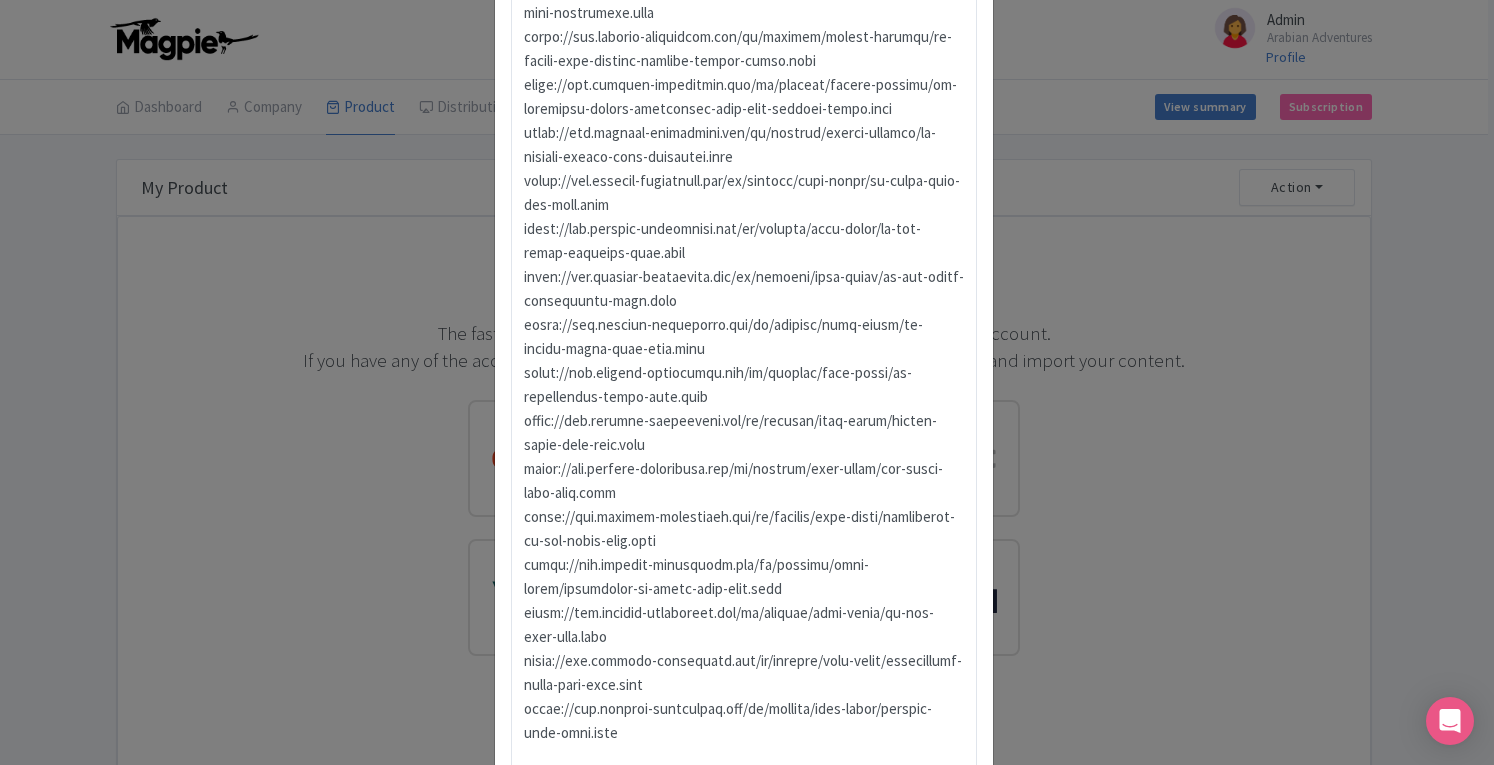 scroll, scrollTop: 700, scrollLeft: 0, axis: vertical 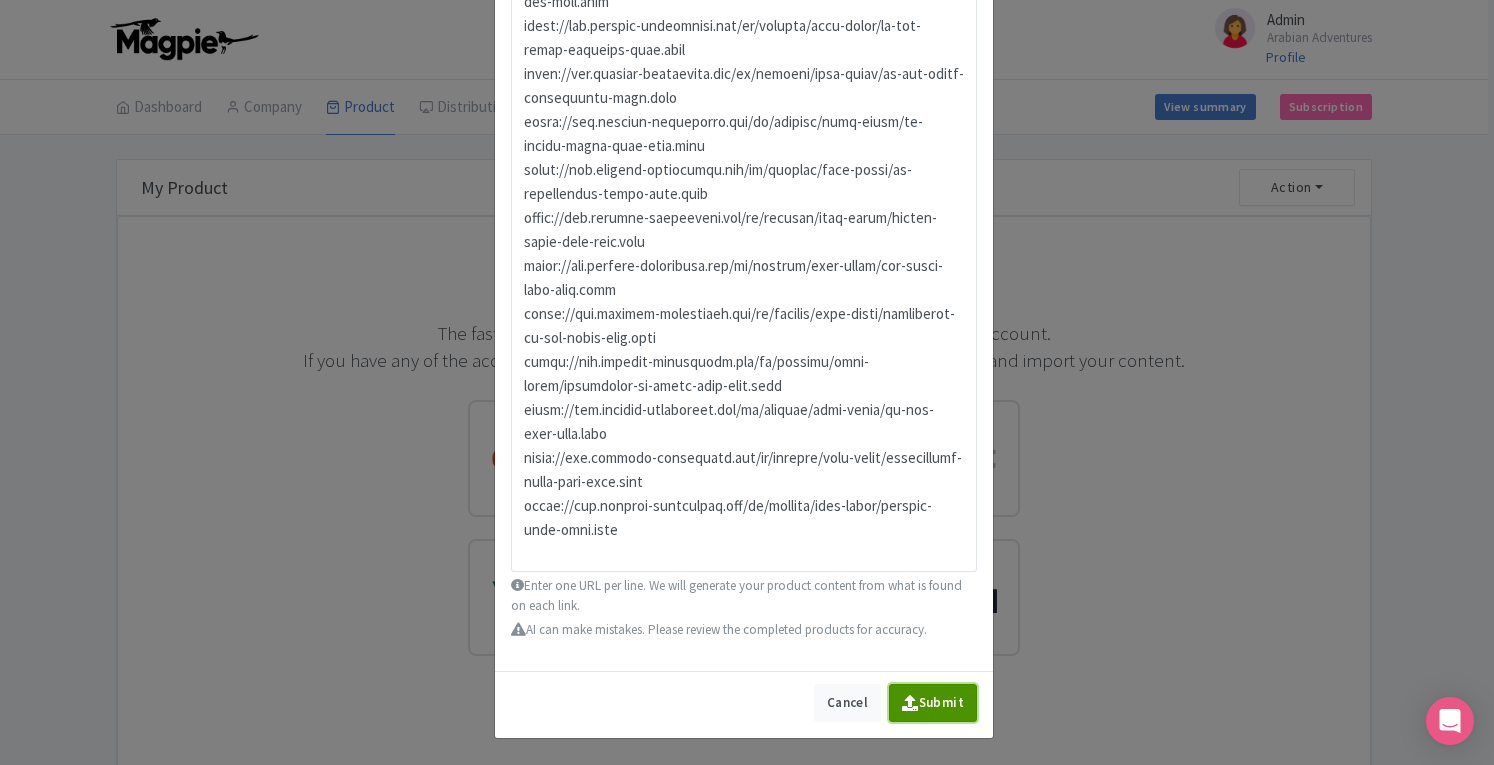 click on "Submit" at bounding box center (933, 703) 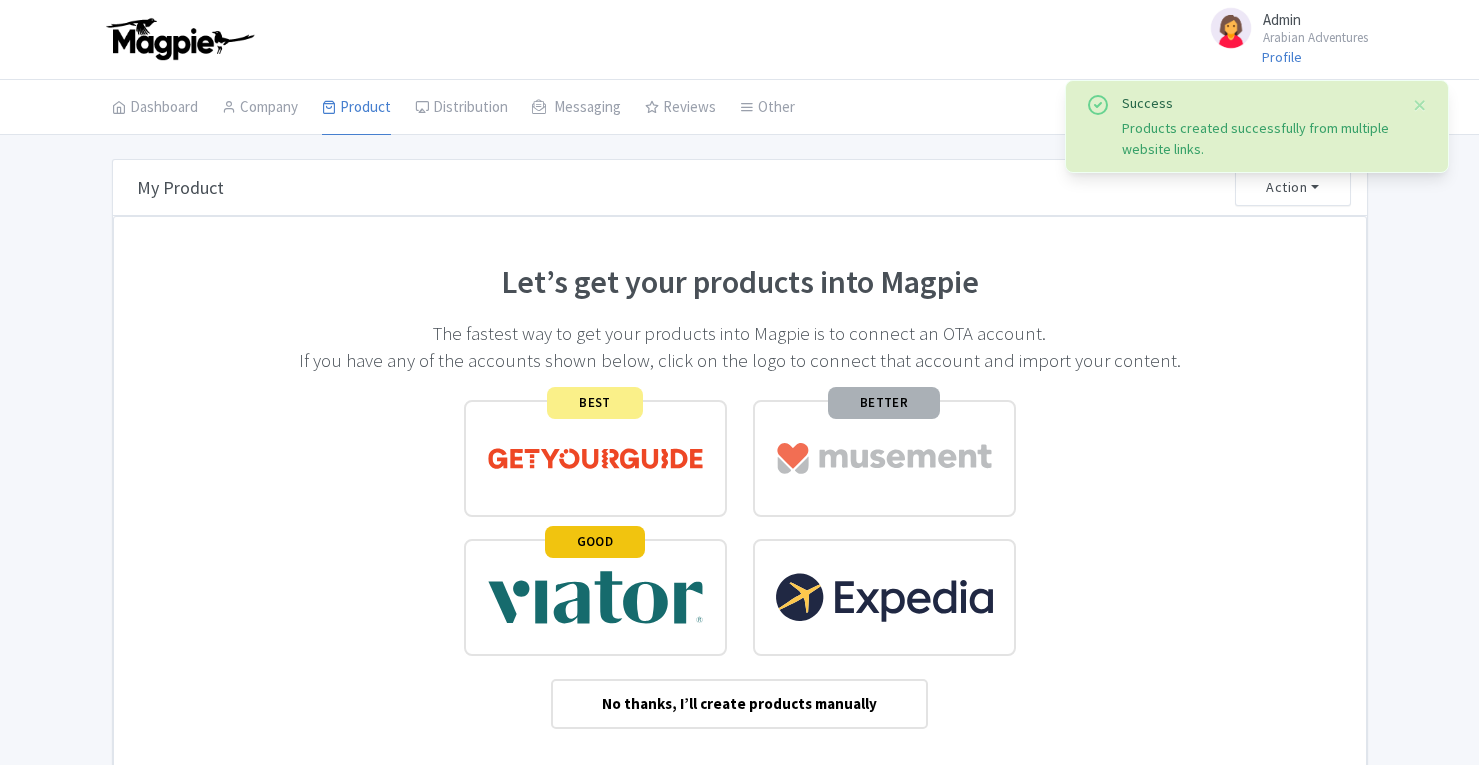 scroll, scrollTop: 0, scrollLeft: 0, axis: both 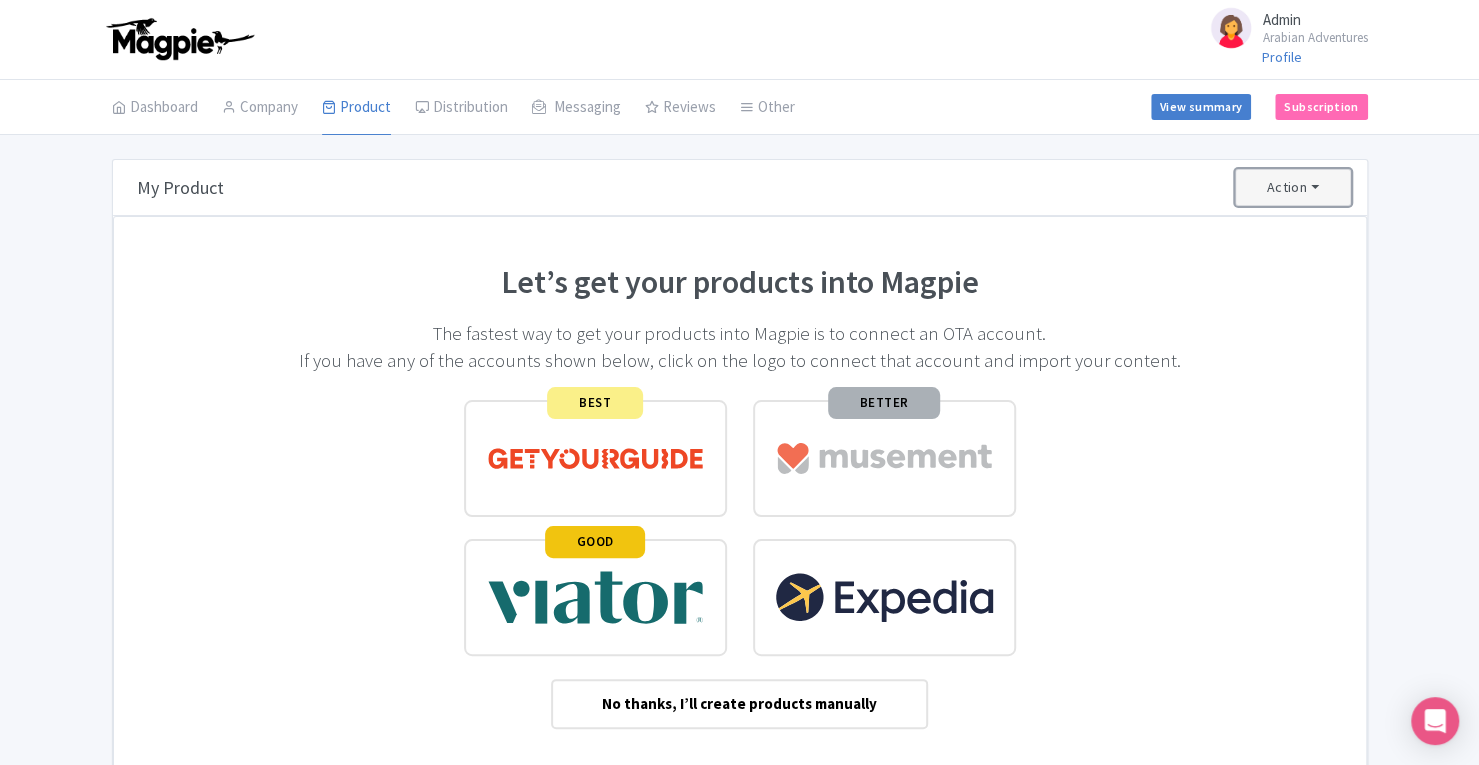 click on "Action" at bounding box center (1293, 187) 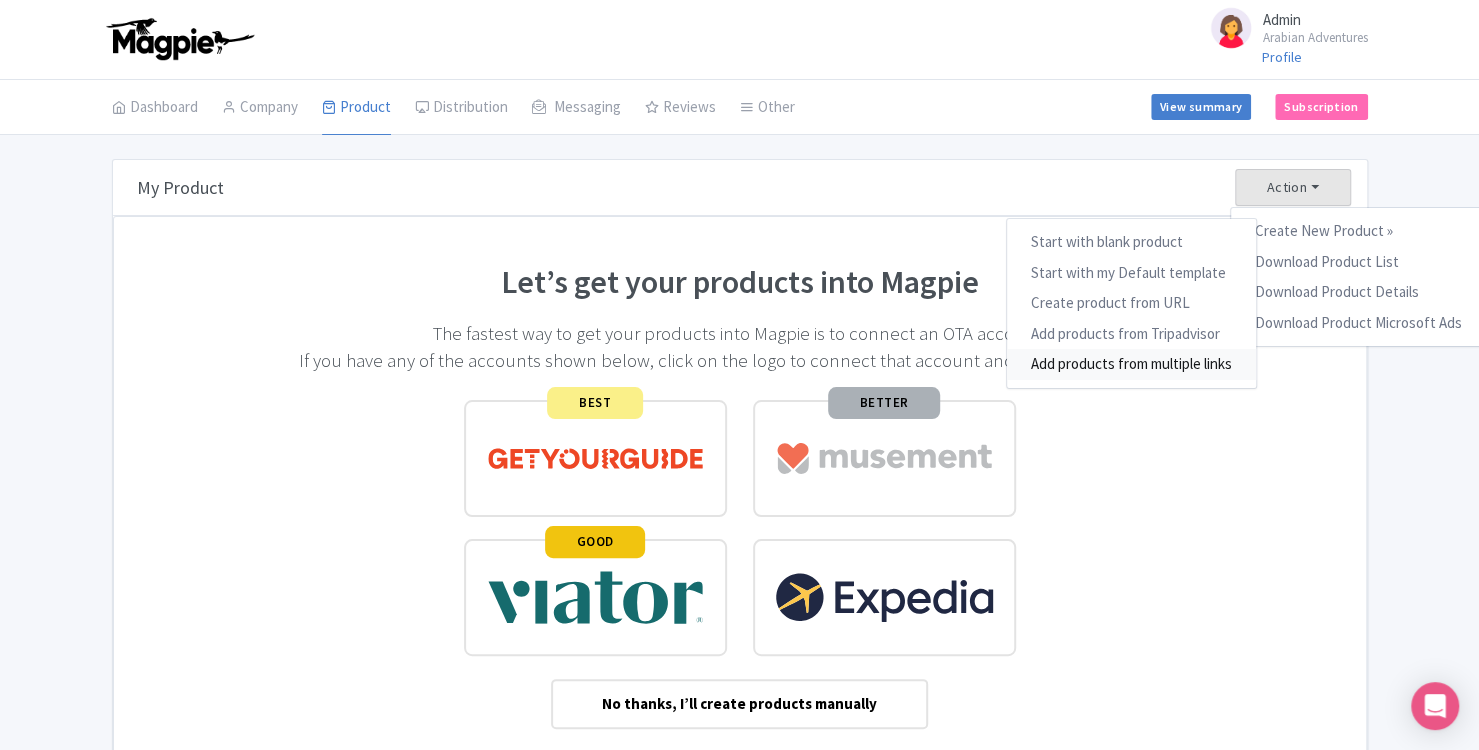 click on "Add products from multiple links" at bounding box center [1130, 364] 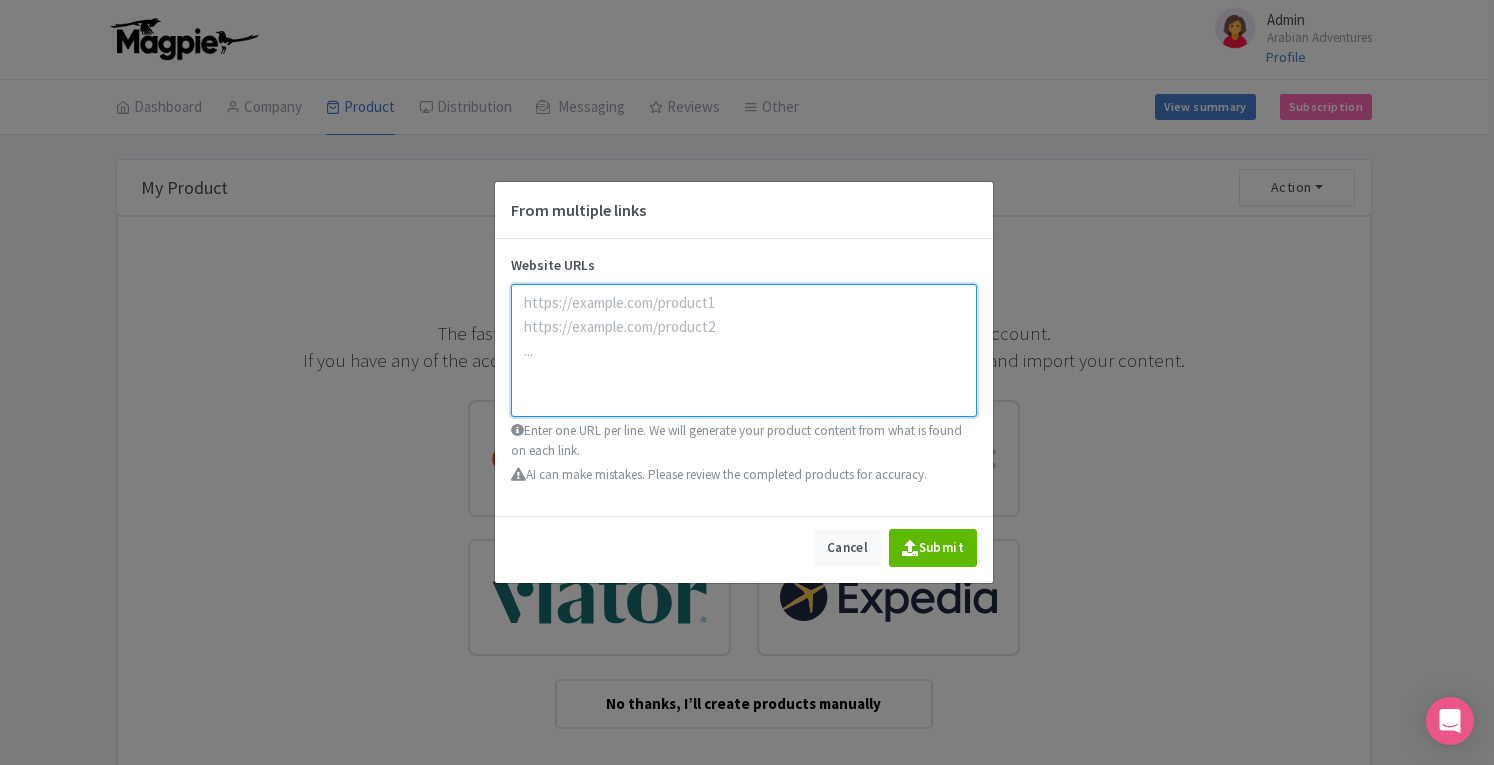 click at bounding box center [744, 350] 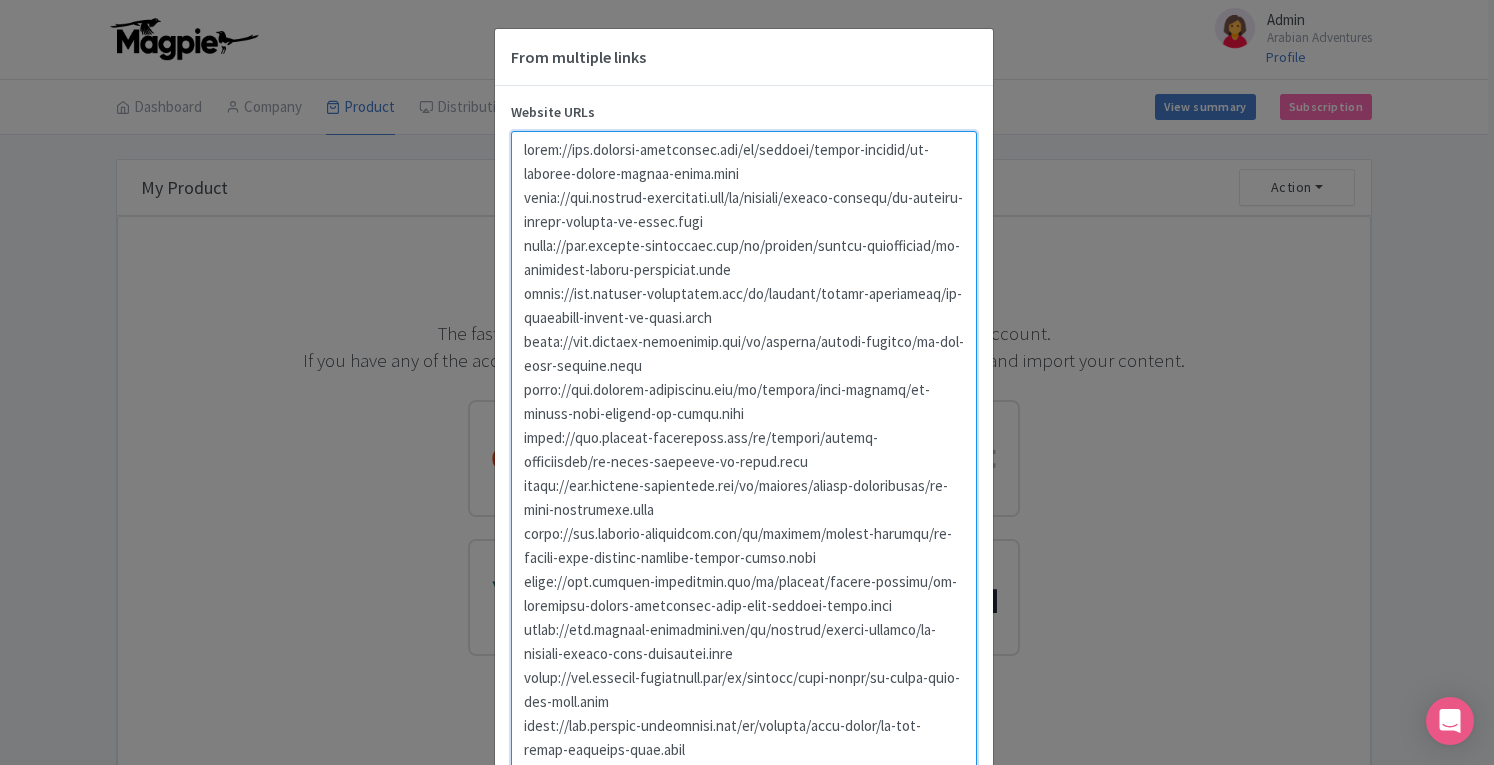 scroll, scrollTop: 497, scrollLeft: 0, axis: vertical 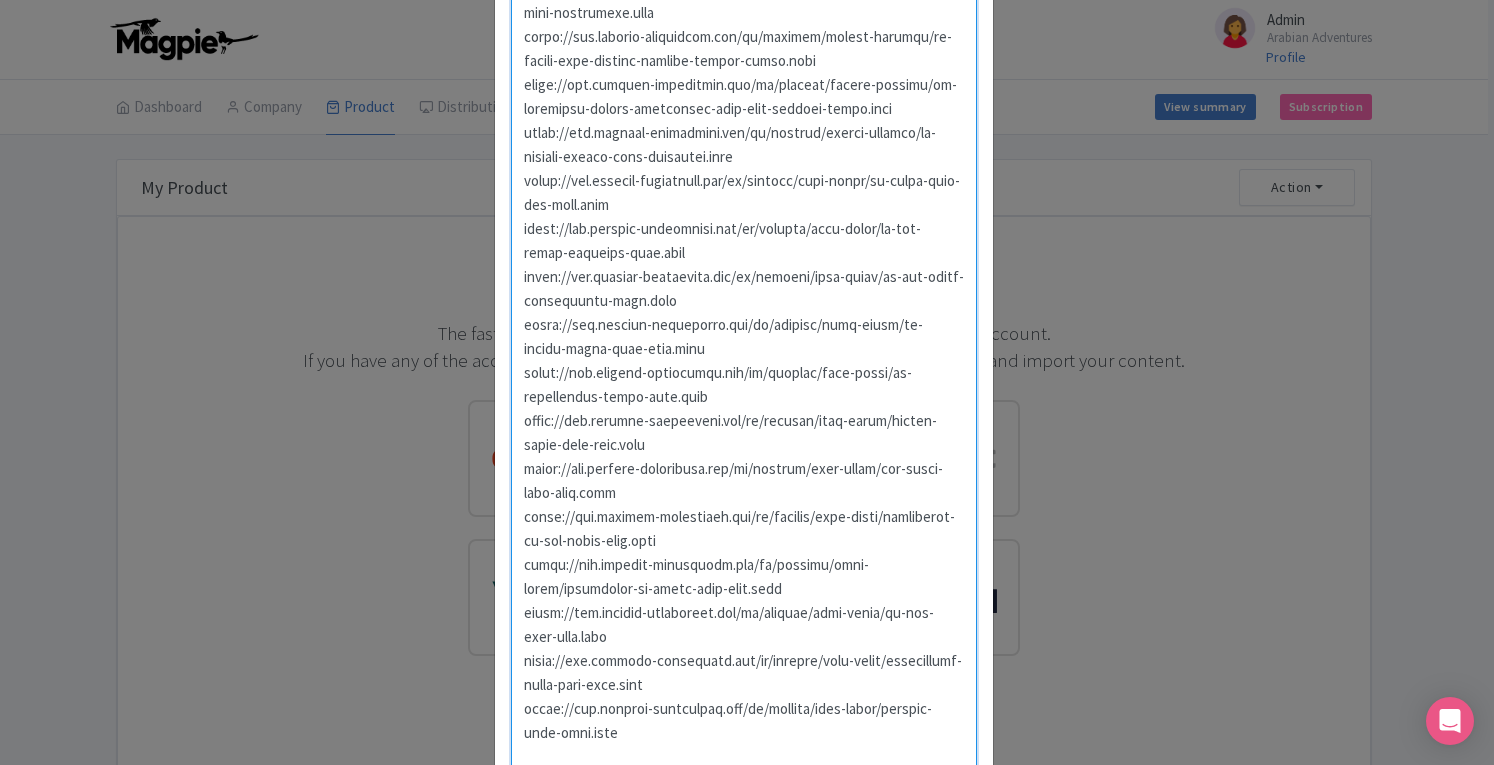 type on "https://www.arabian-adventures.com/ae/english/desert-safaris/aa-evening-desert-safari-dubai.html
https://www.arabian-adventures.com/ae/english/desert-safaris/aa-morning-desert-safaris-in-dubai.html
https://www.arabian-adventures.com/ae/english/desert-experiences/aa-exclusive-desert-experience.html
https://www.arabian-adventures.com/ae/english/desert-adventures/aa-overnight-safari-in-dubai.html
https://www.arabian-adventures.com/ae/english/desert-safaris/aa-the-fort-lisaili.html
https://www.arabian-adventures.com/ae/english/dune-buggies/aa-desert-dune-buggies-in-dubai.html
https://www.arabian-adventures.com/ae/english/desert-experiences/aa-camel-trekking-in-dubai.html
https://www.arabian-adventures.com/ae/english/desert-experiences/aa-wadi-adventures.html
https://www.arabian-adventures.com/ae/english/desert-safaris/aa-desert-dune-buggies-evening-safari-combo.html
https://www.arabian-adventures.com/ae/english/desert-safaris/aa-exclusive-desert-experience-with-dune-buggies-combo.html
https://www.arabian-adven..." 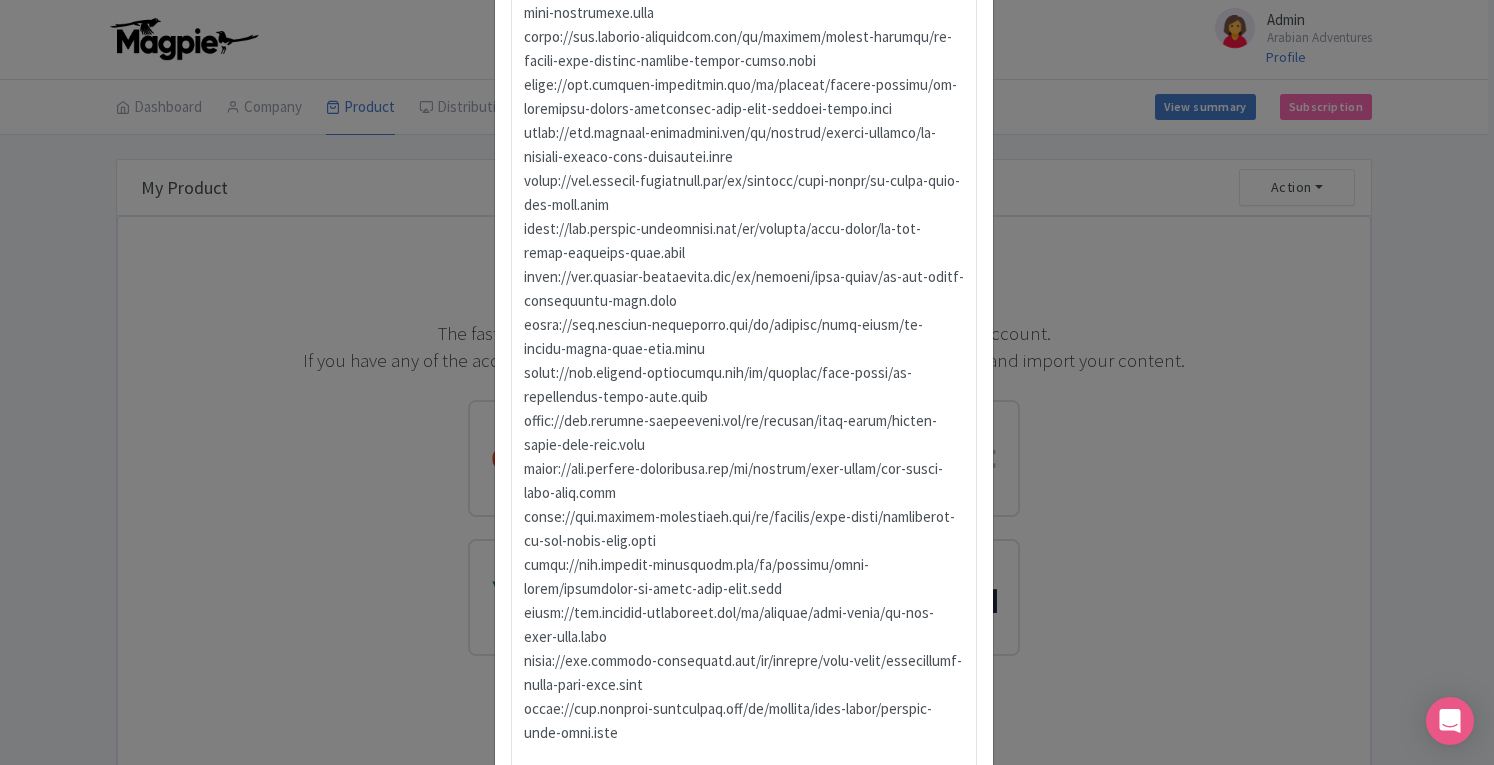 scroll, scrollTop: 700, scrollLeft: 0, axis: vertical 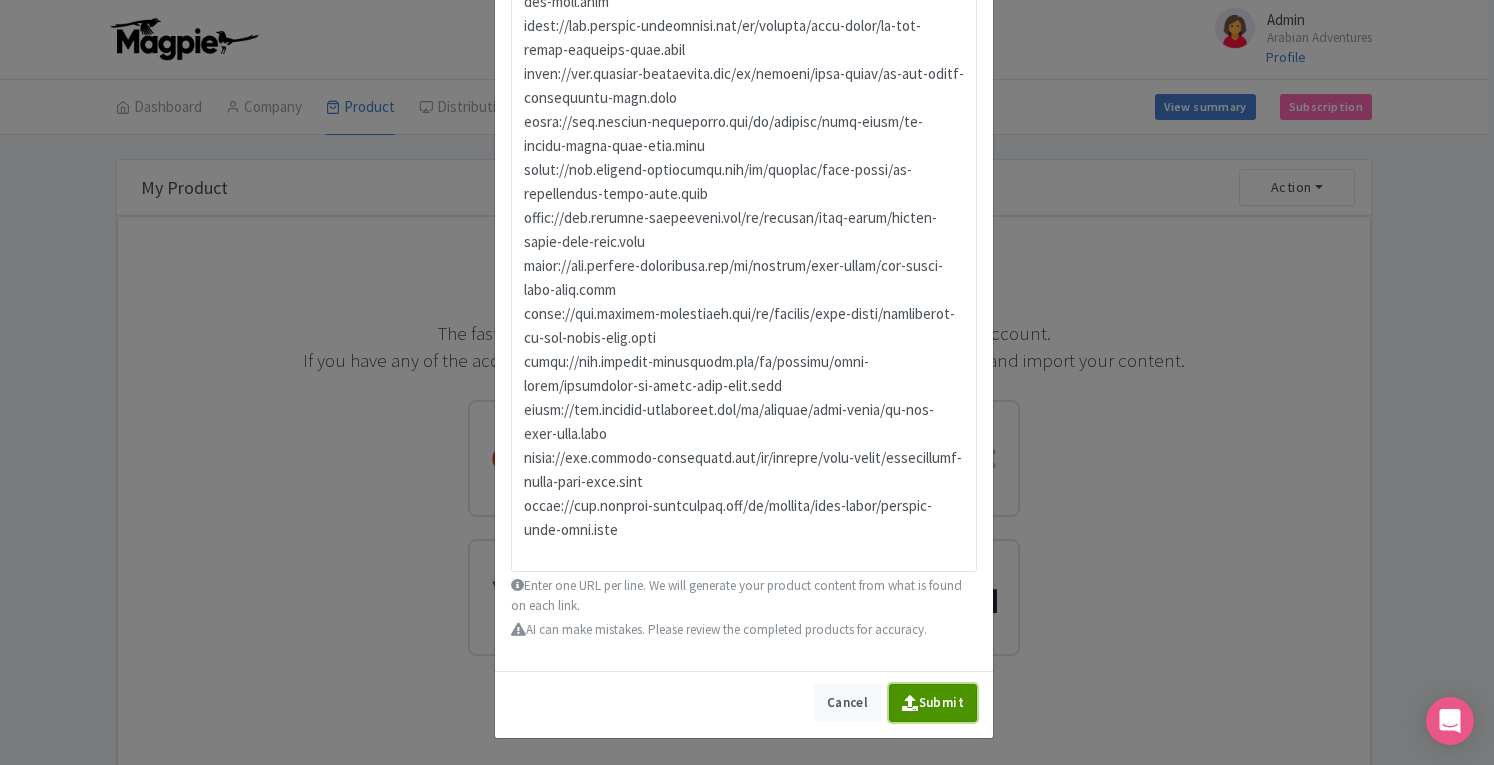 click on "Submit" at bounding box center [933, 703] 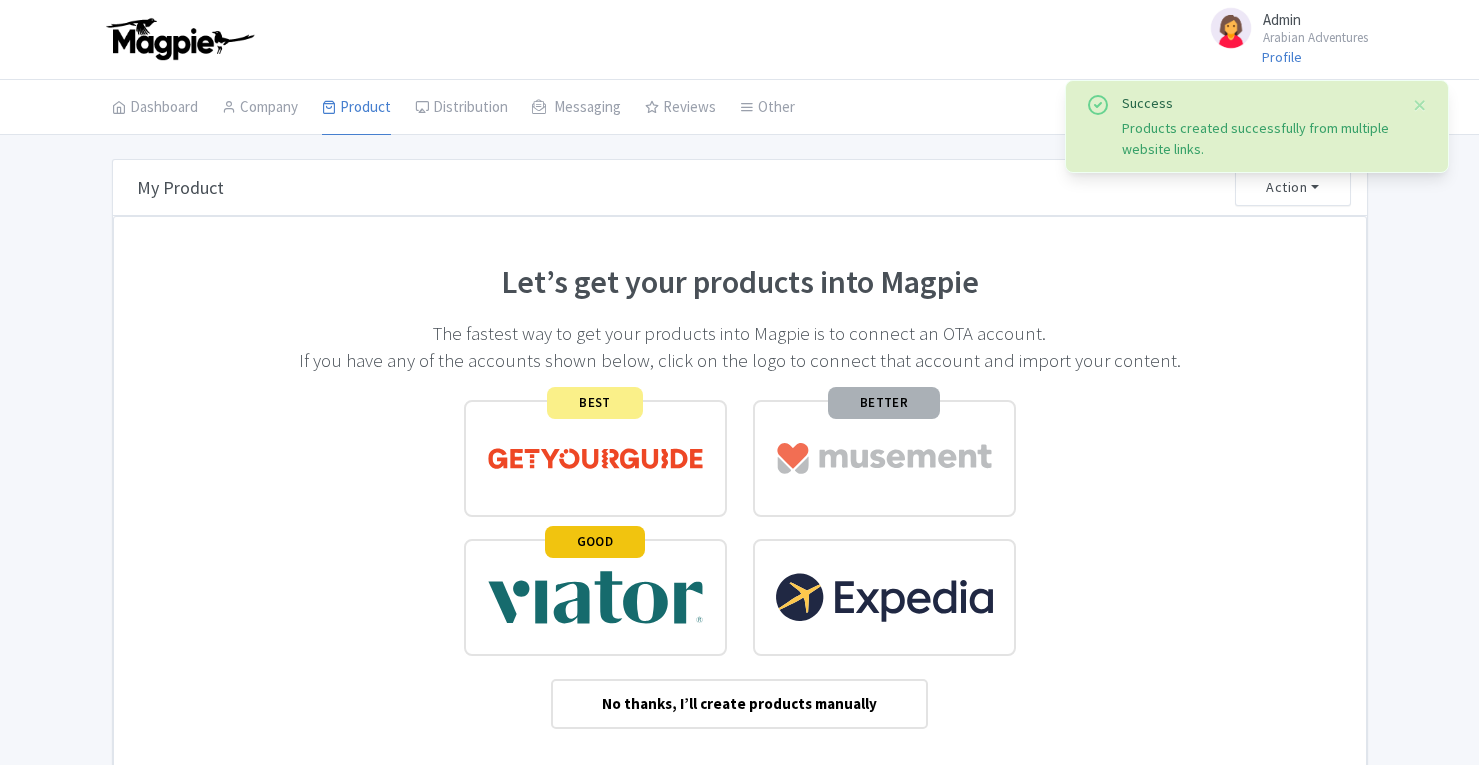 scroll, scrollTop: 0, scrollLeft: 0, axis: both 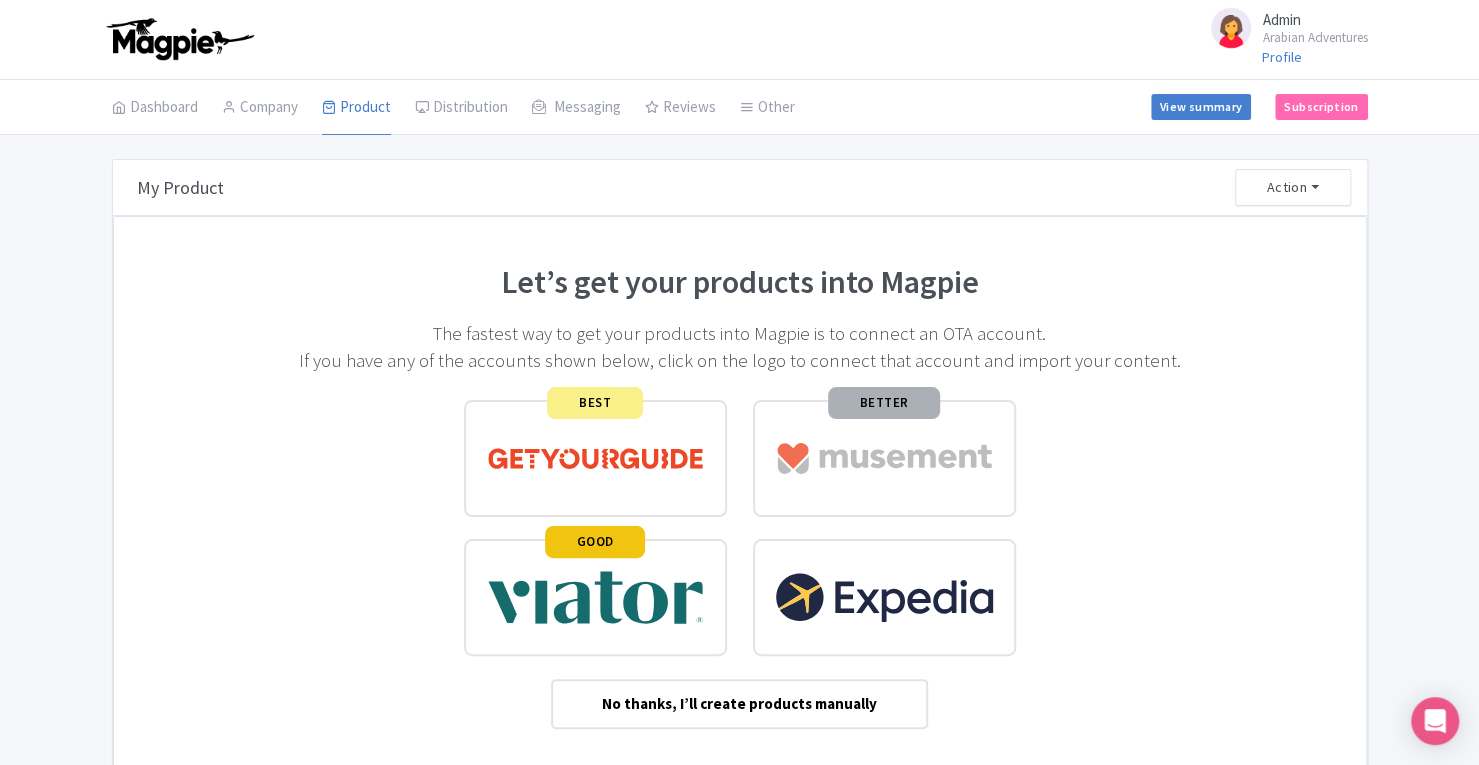 click on "Bulk Actions
Add to Collection
Collections   *
Add
Cancel
My Product
Action
Create New Product  »
Start with blank product
Start with my Default template
Create product from URL
Add products from Tripadvisor
Add products from multiple links
Download Product List
Download Product Details
Download Product Microsoft Ads
Let’s get your products into Magpie
The fastest way to get your products into Magpie is to connect an OTA account.
If you have any of the accounts shown below, click on the logo to connect that account and import your content.
BEST
BETTER
GOOD
No thanks, I’ll create products manually
Create Product from URL
Enter Product URL
Cancel
Submit
Import Product from External URL" at bounding box center [739, 477] 